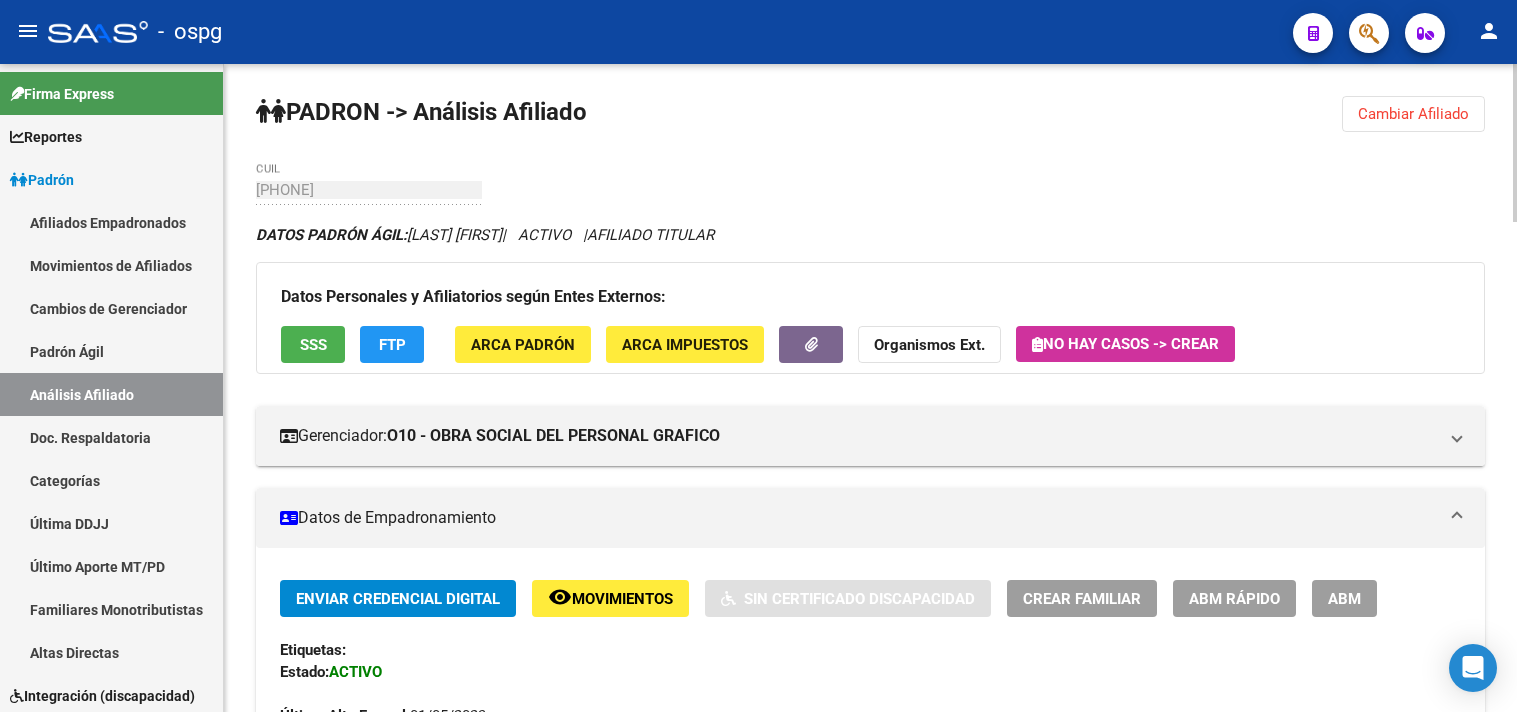 scroll, scrollTop: 0, scrollLeft: 0, axis: both 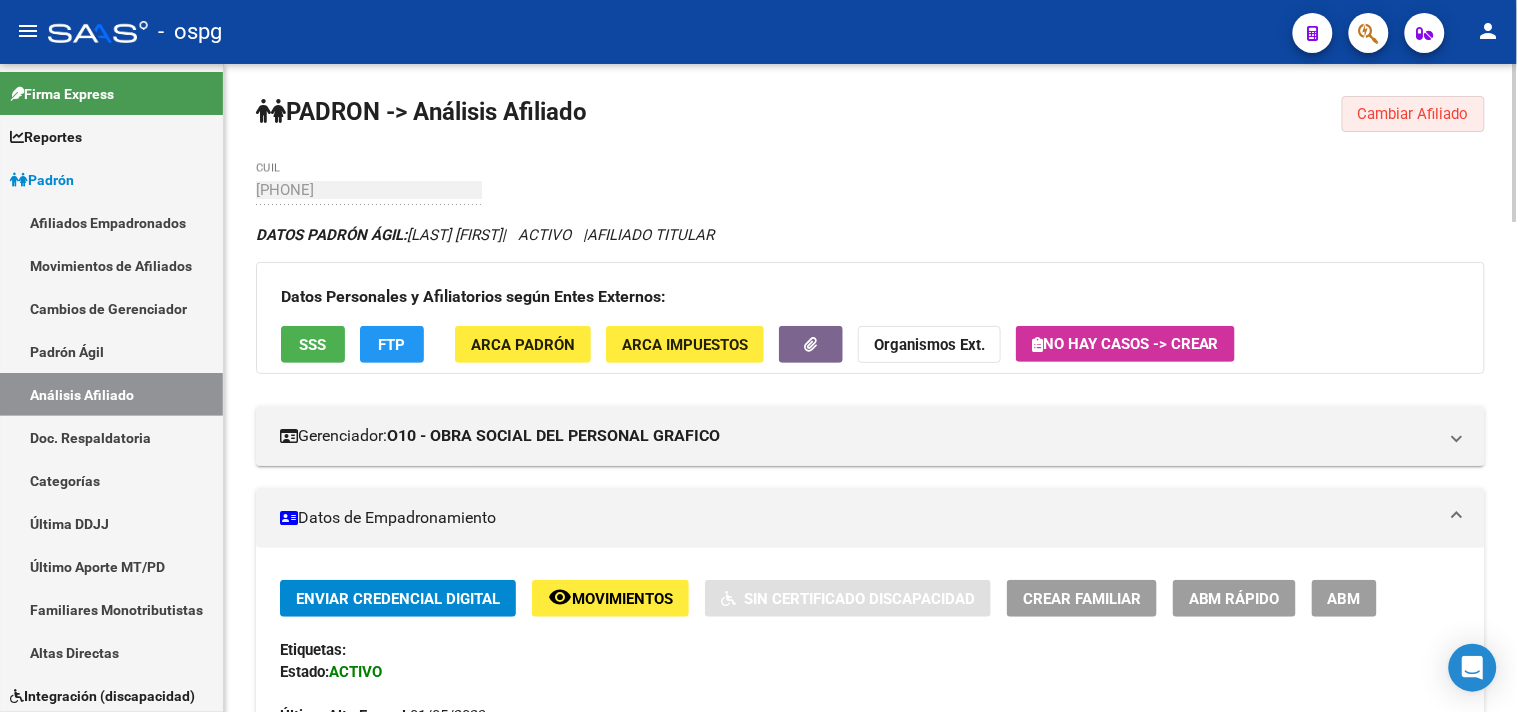 drag, startPoint x: 1402, startPoint y: 112, endPoint x: 1028, endPoint y: 246, distance: 397.28076 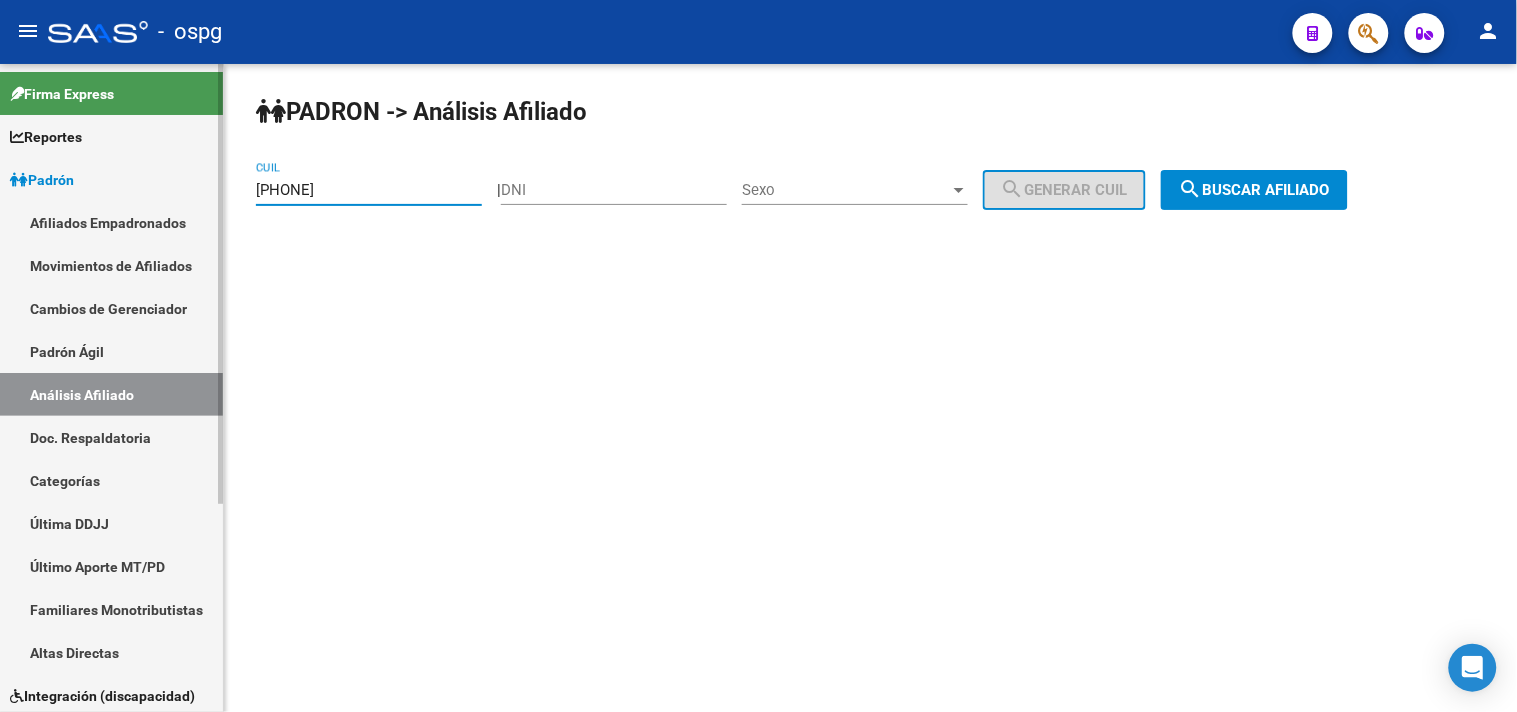 drag, startPoint x: 317, startPoint y: 191, endPoint x: 180, endPoint y: 196, distance: 137.09122 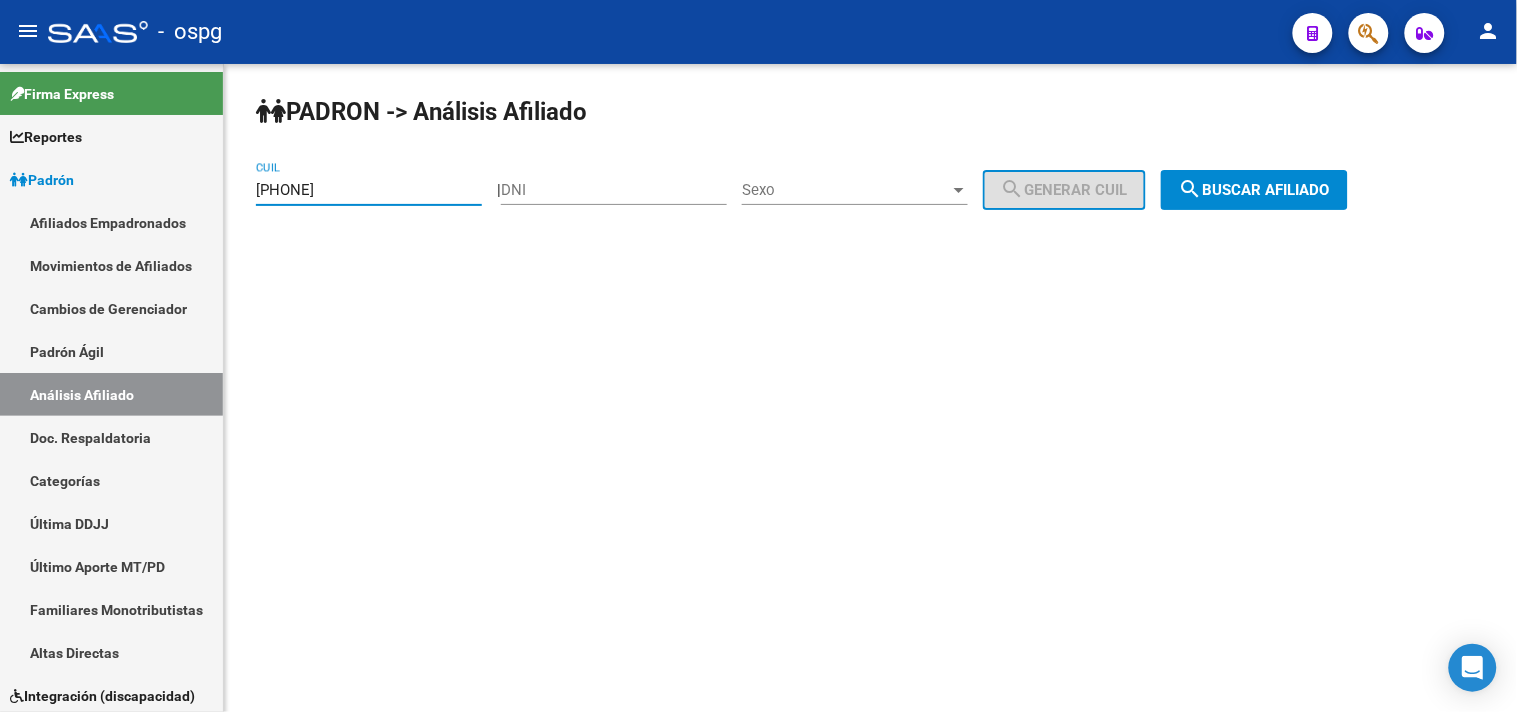 type on "[PHONE]" 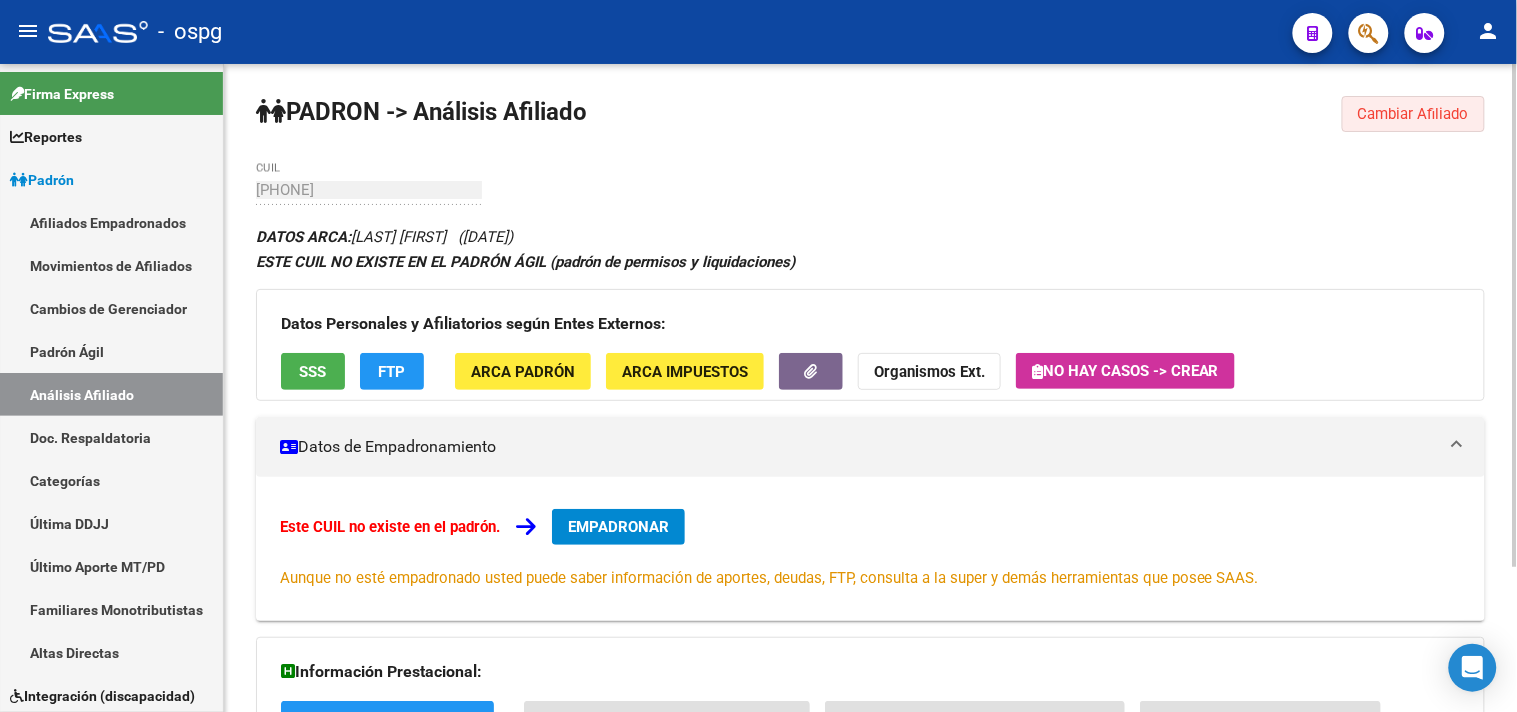 drag, startPoint x: 1415, startPoint y: 115, endPoint x: 978, endPoint y: 257, distance: 459.4921 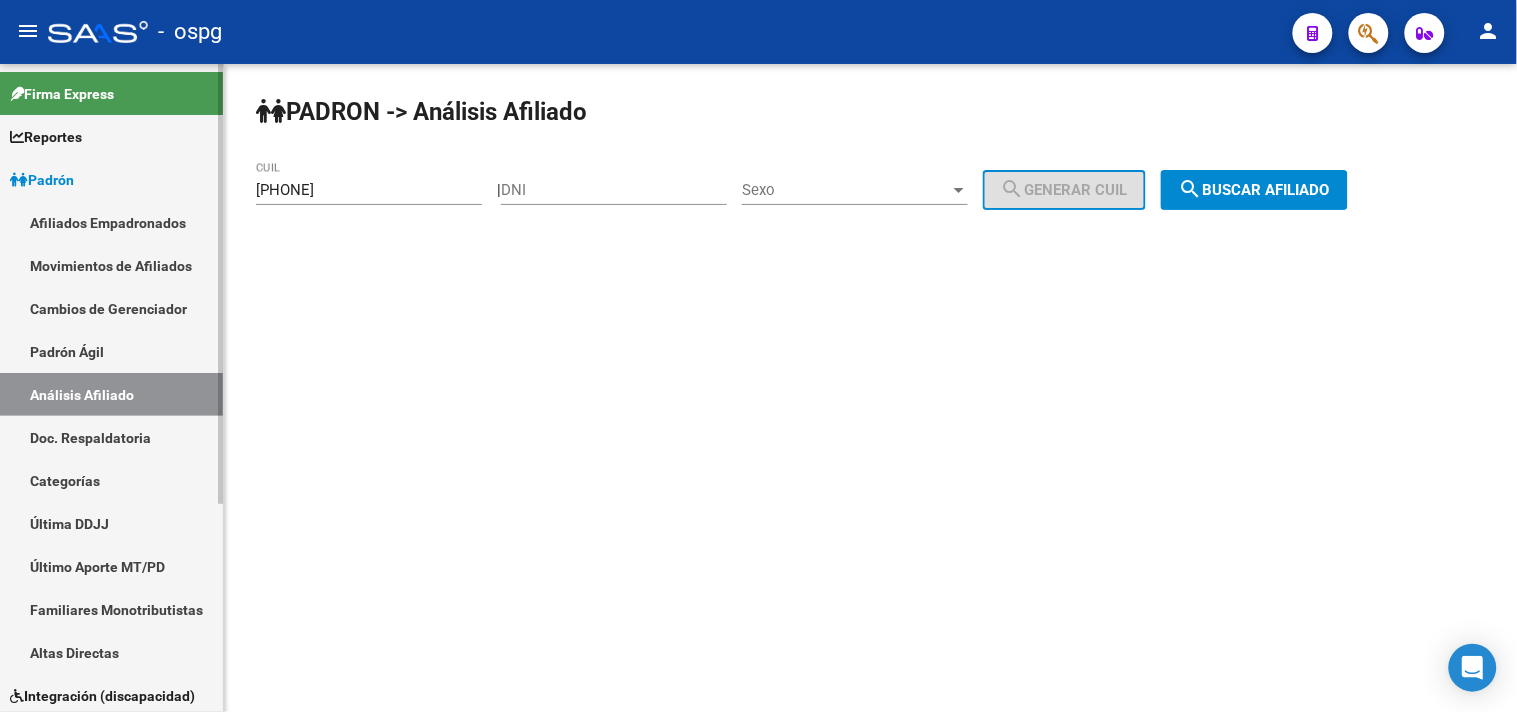 drag, startPoint x: 385, startPoint y: 195, endPoint x: 201, endPoint y: 200, distance: 184.06792 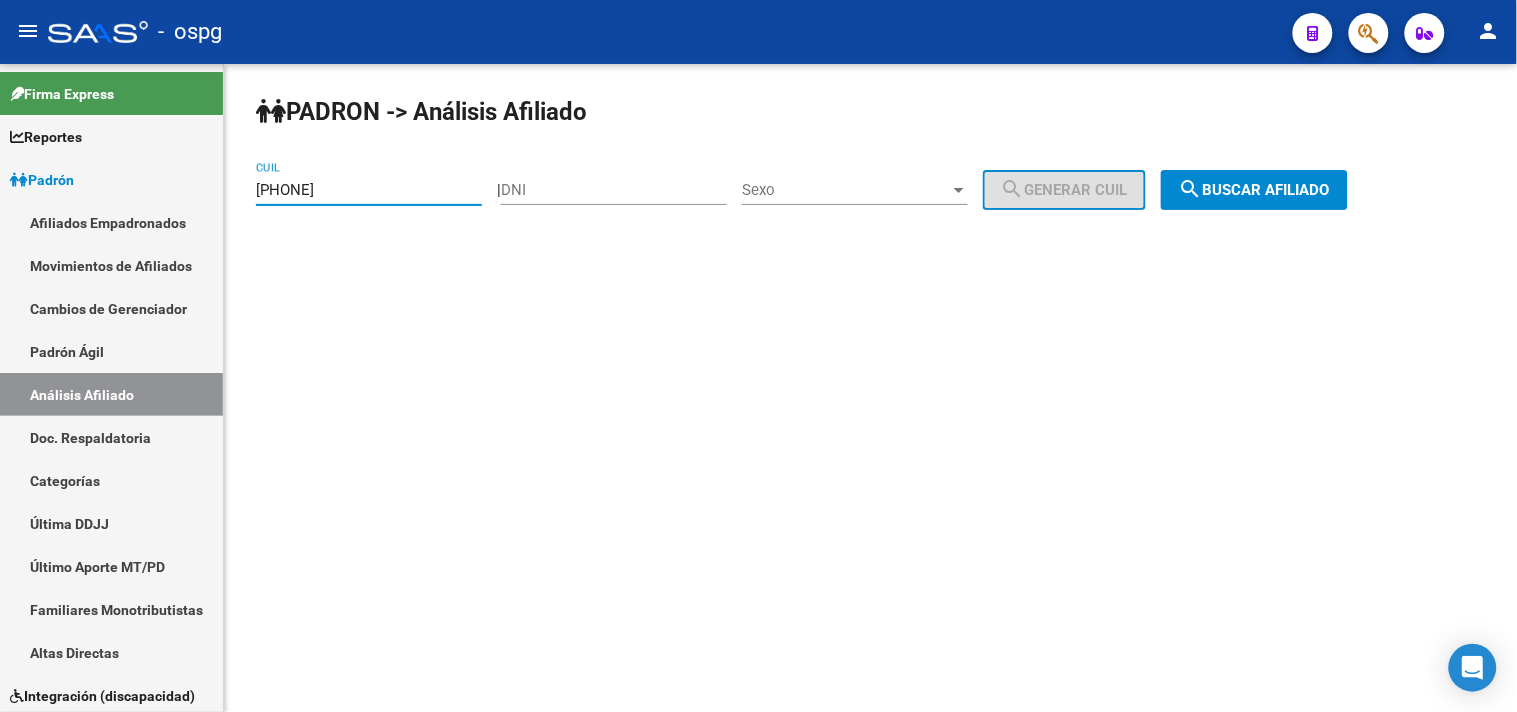 type on "[PHONE]" 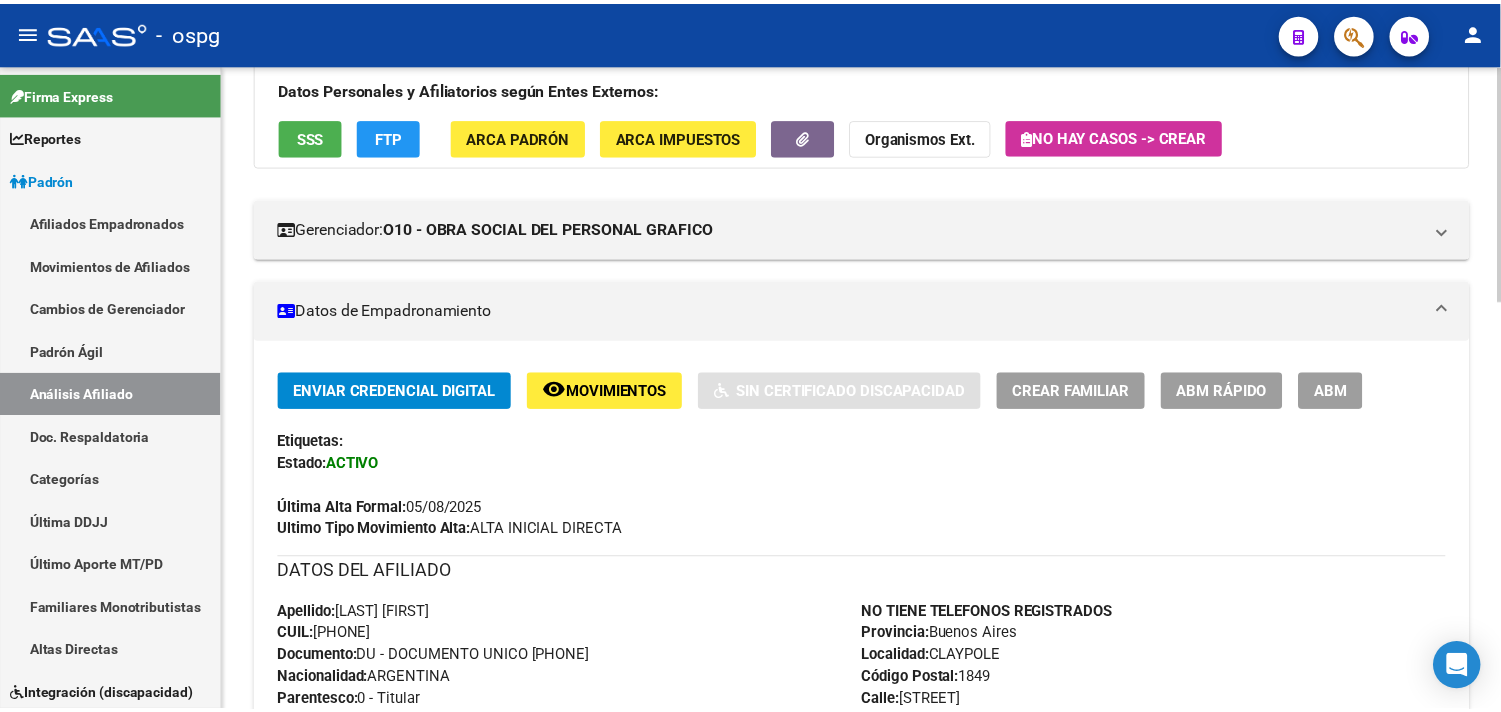 scroll, scrollTop: 222, scrollLeft: 0, axis: vertical 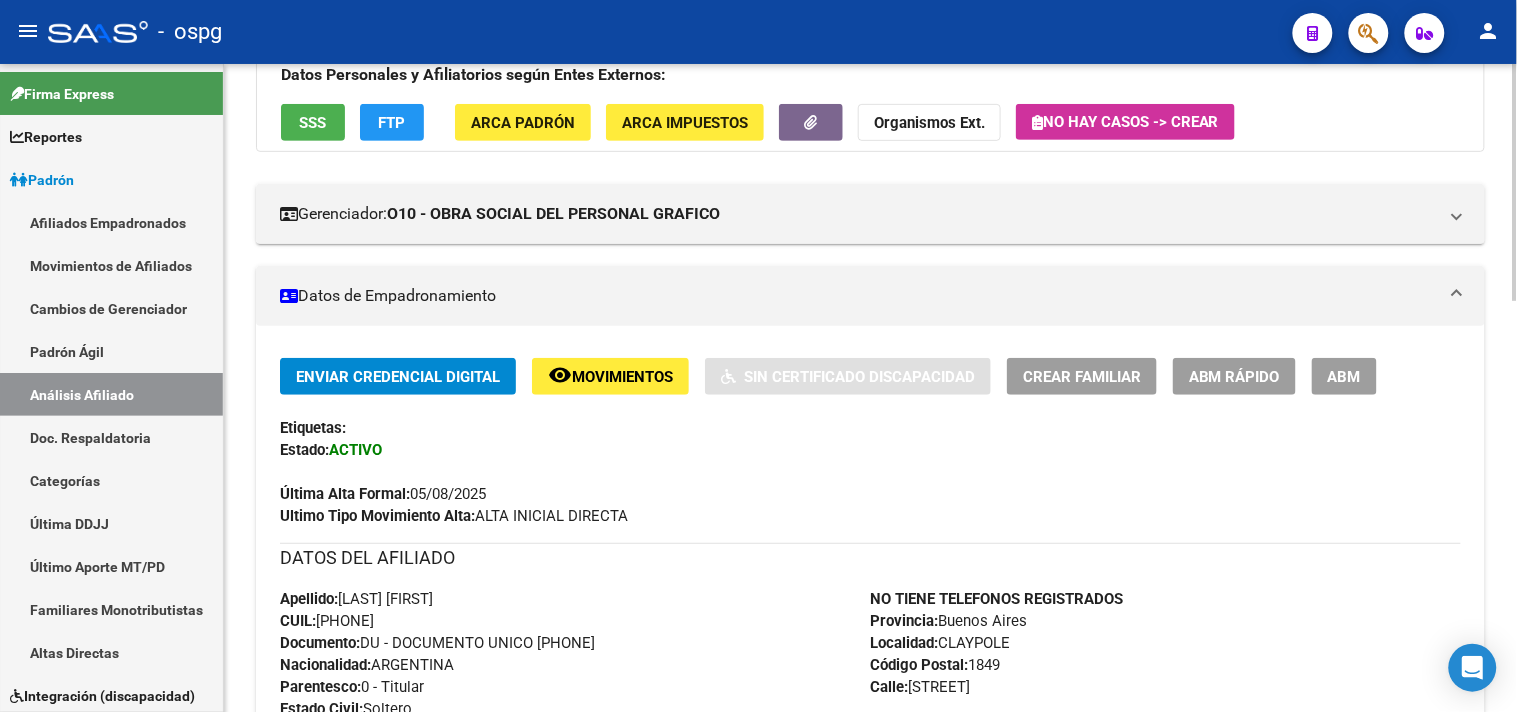 click 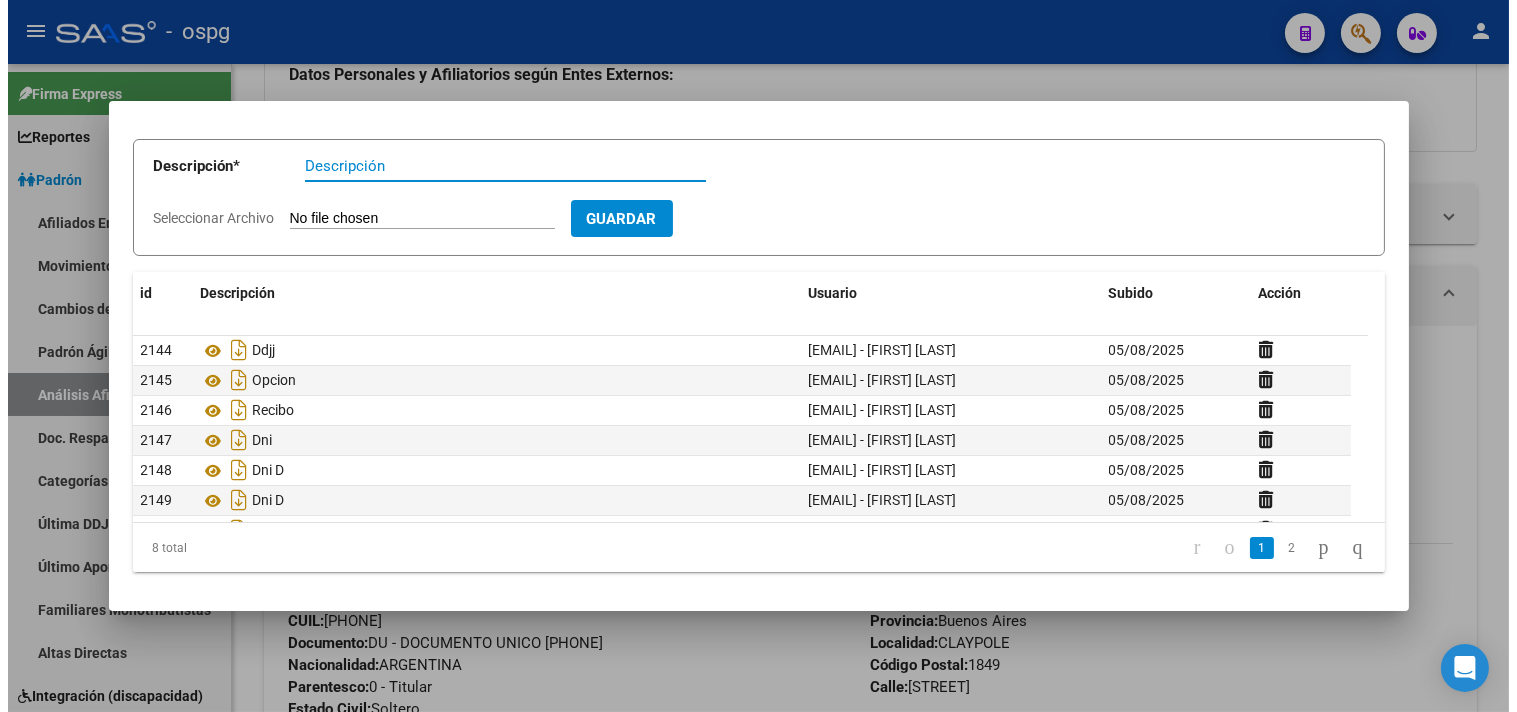 scroll, scrollTop: 0, scrollLeft: 0, axis: both 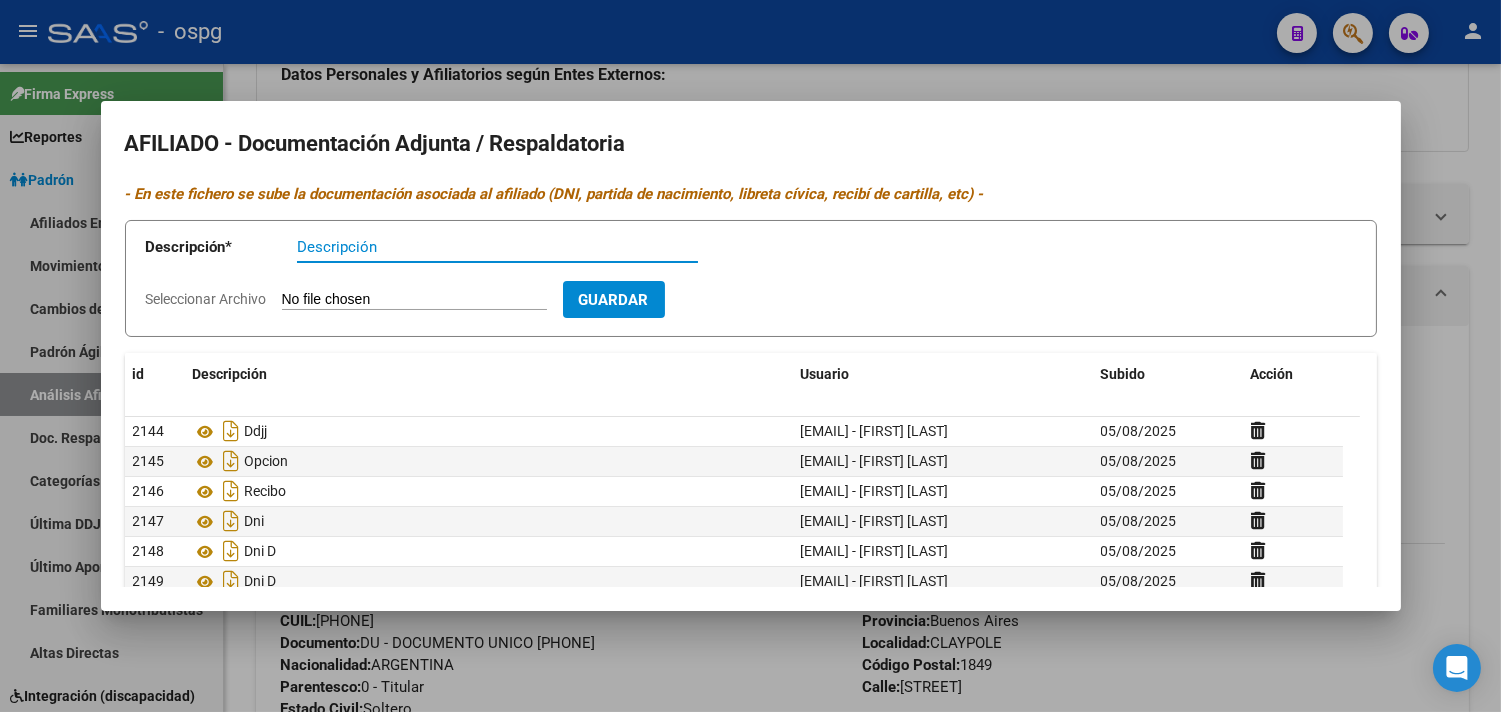 click at bounding box center (750, 356) 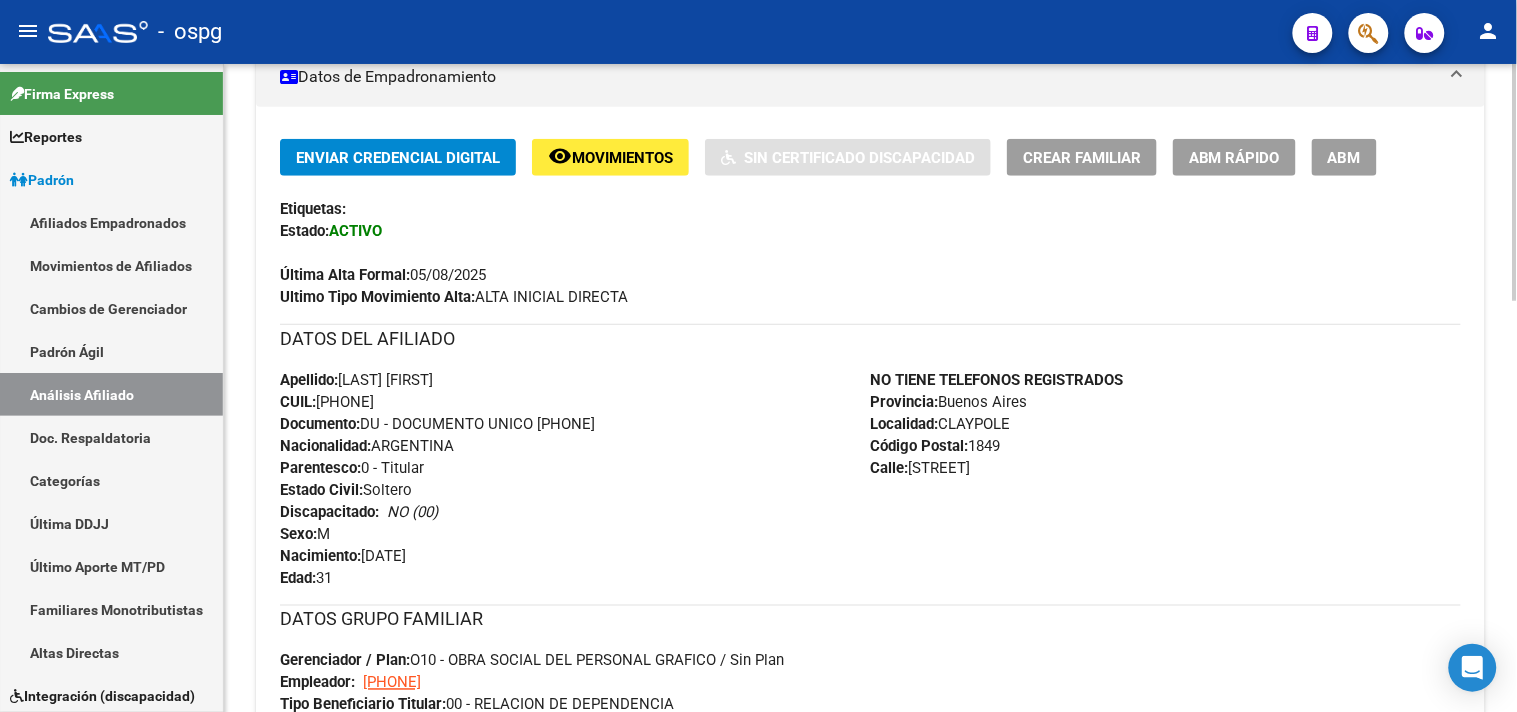 scroll, scrollTop: 666, scrollLeft: 0, axis: vertical 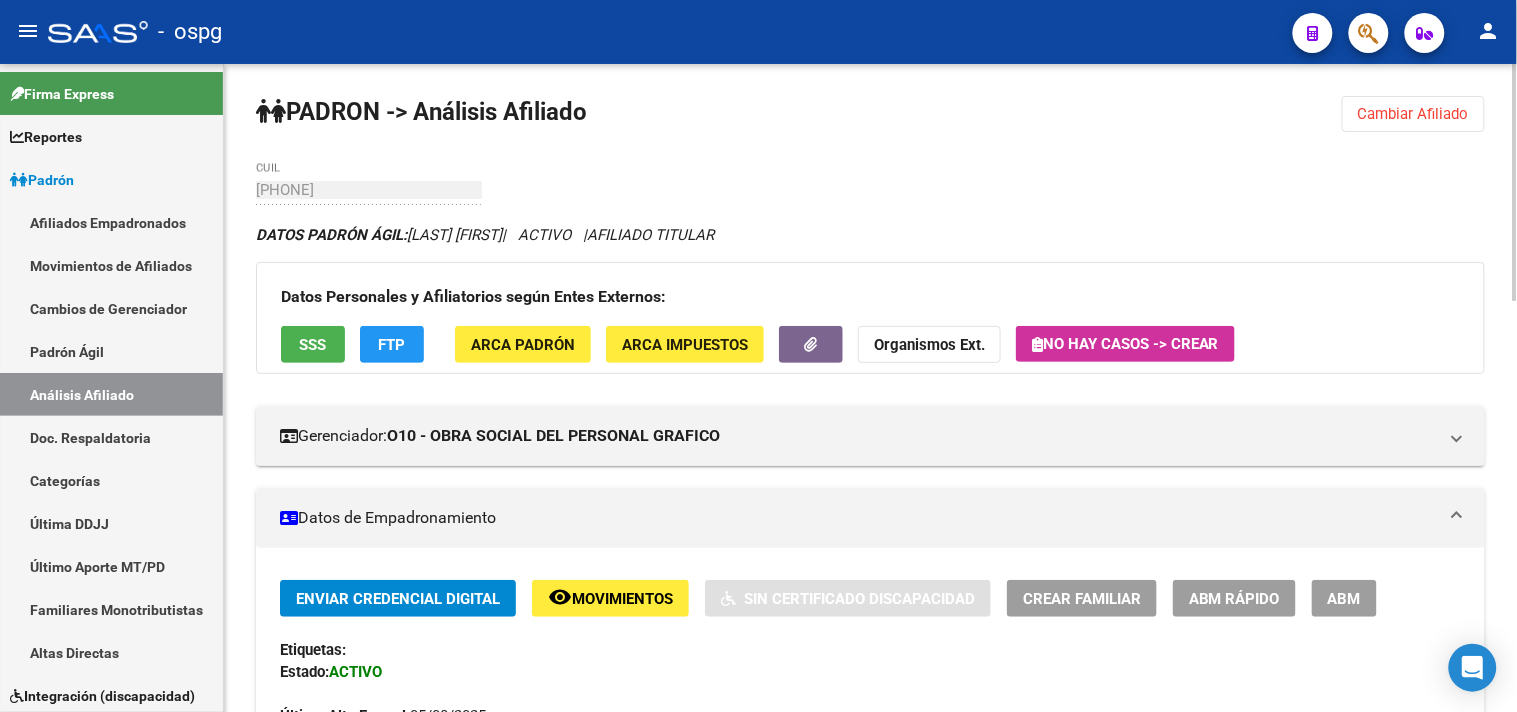 drag, startPoint x: 1392, startPoint y: 112, endPoint x: 780, endPoint y: 160, distance: 613.87946 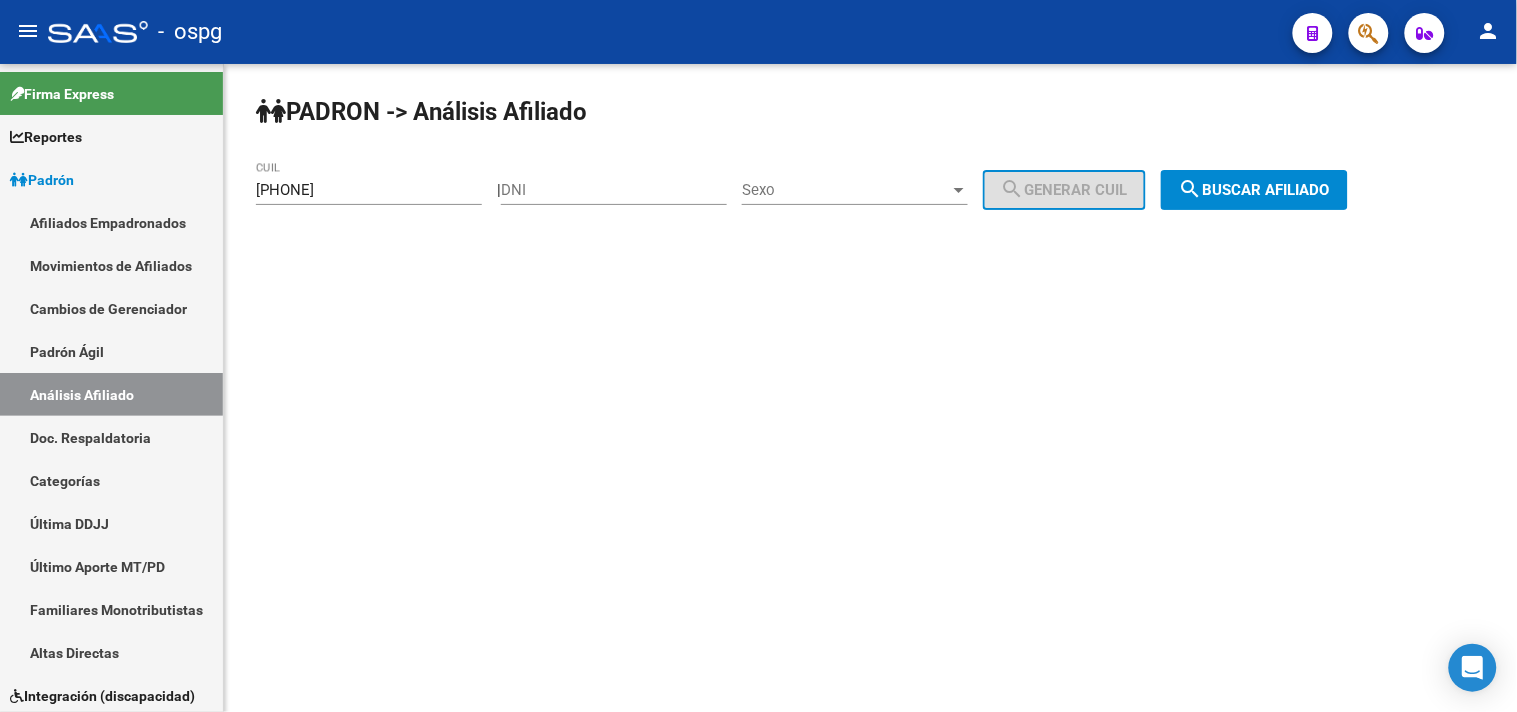 drag, startPoint x: 374, startPoint y: 188, endPoint x: 233, endPoint y: 205, distance: 142.02112 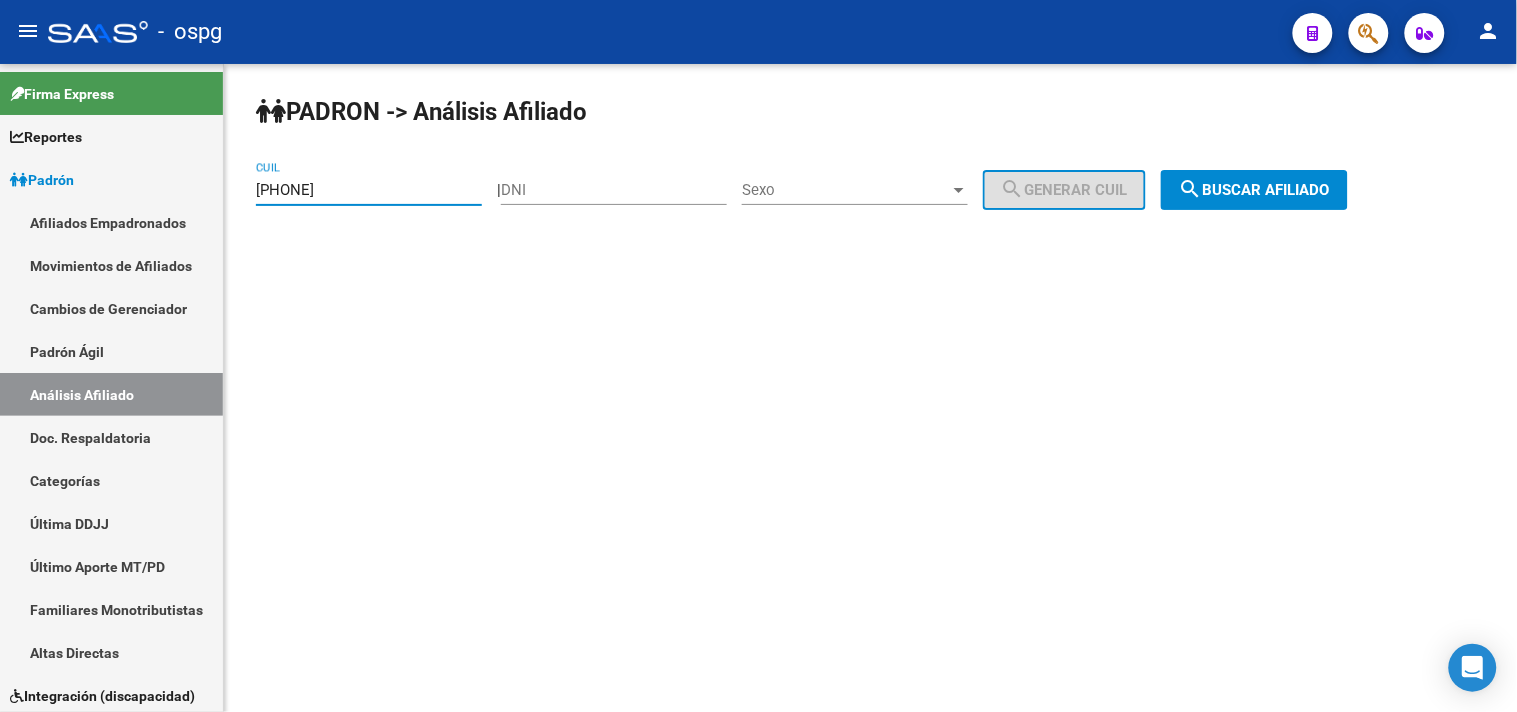 type on "[PHONE]" 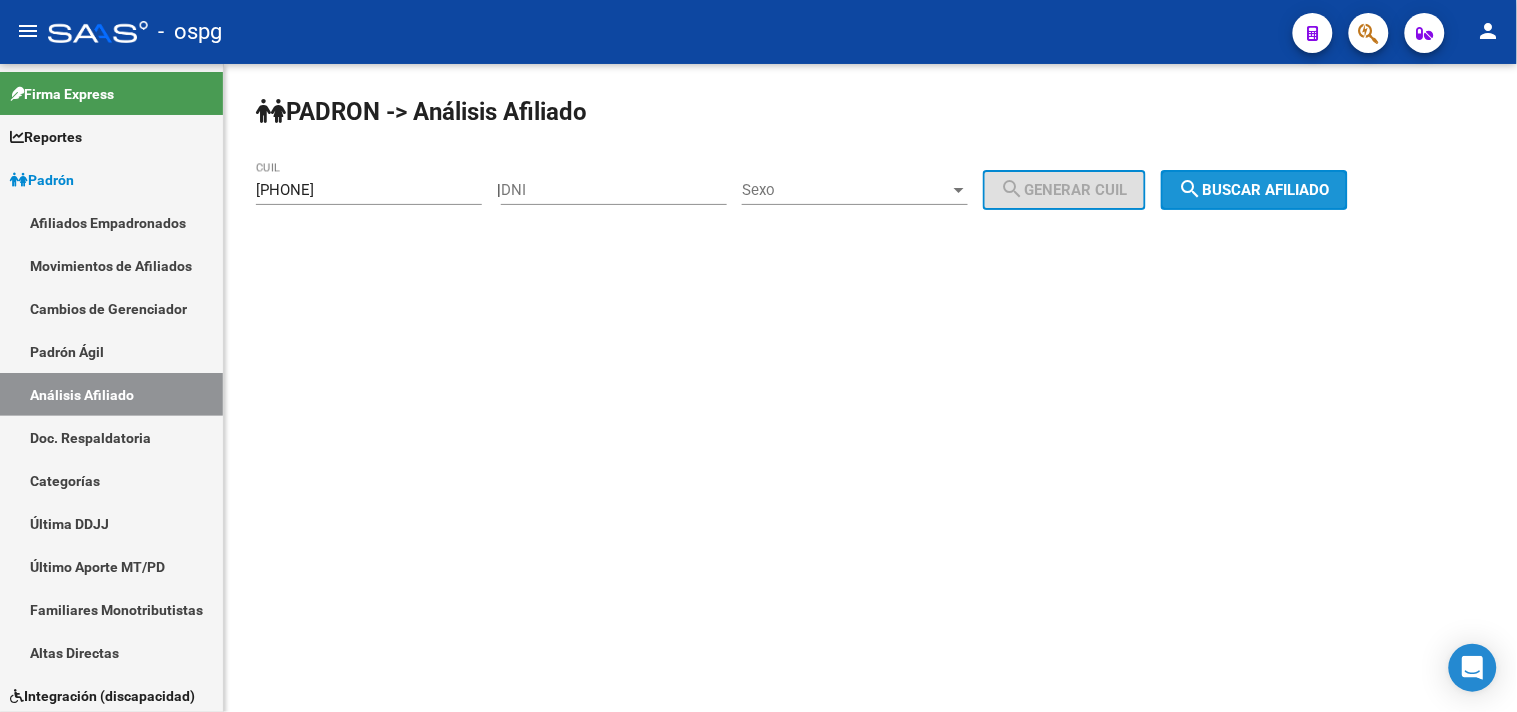 click on "search  Buscar afiliado" 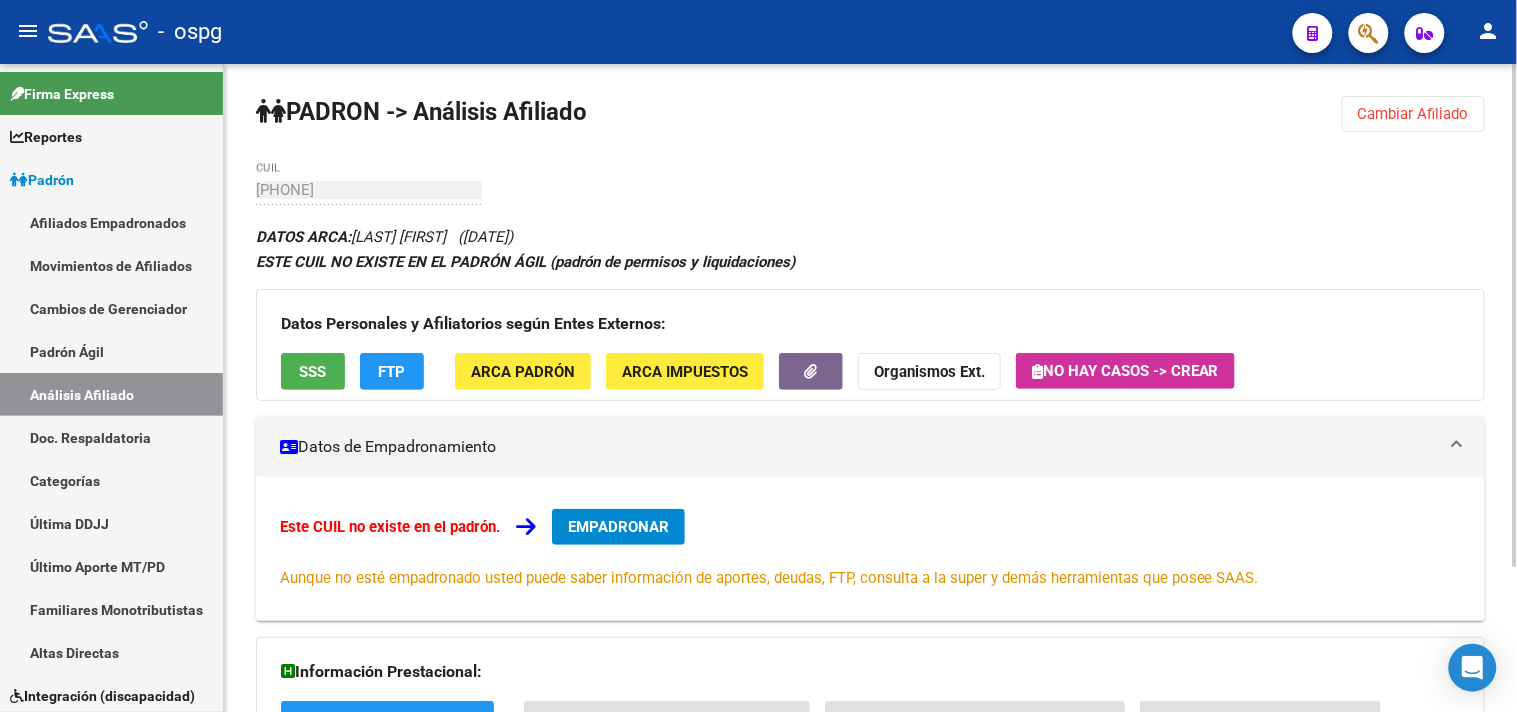 click on "EMPADRONAR" at bounding box center [618, 527] 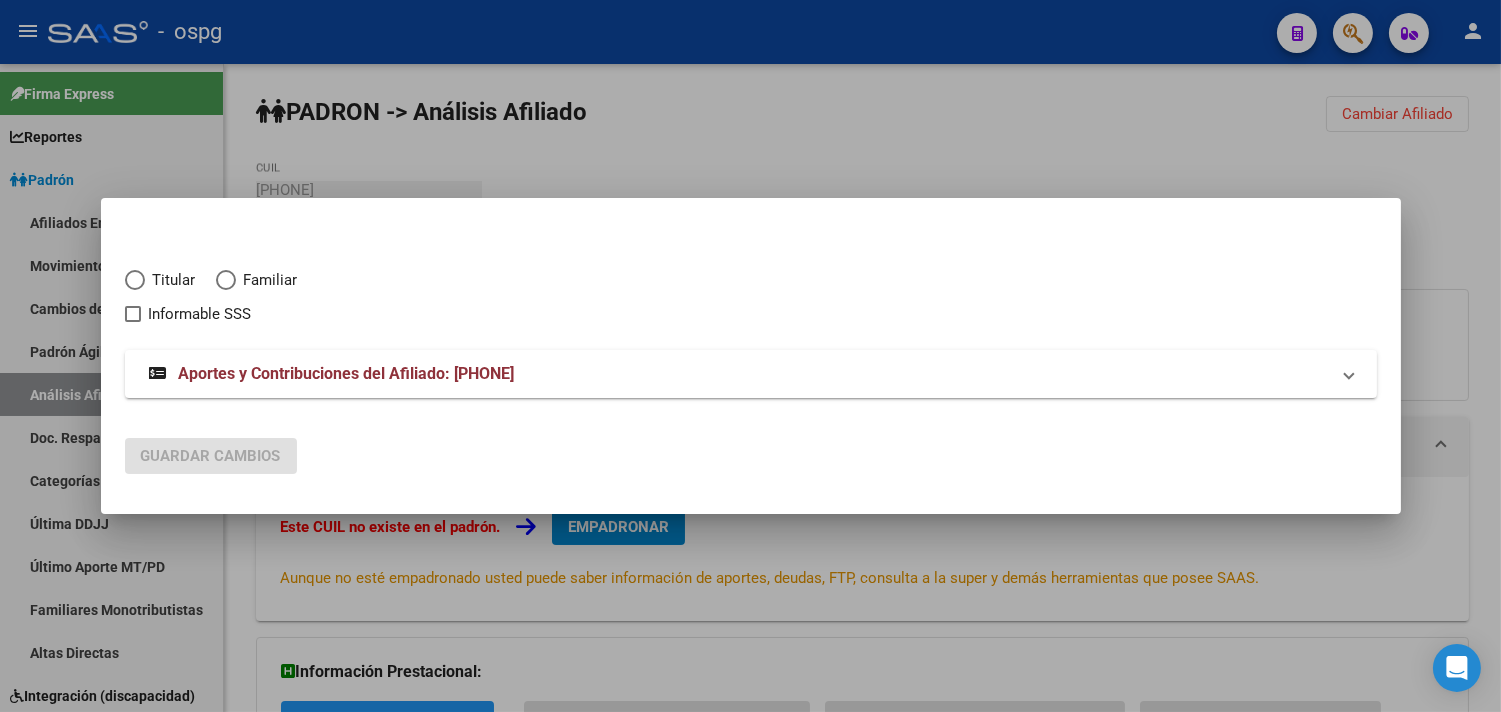 click at bounding box center (135, 280) 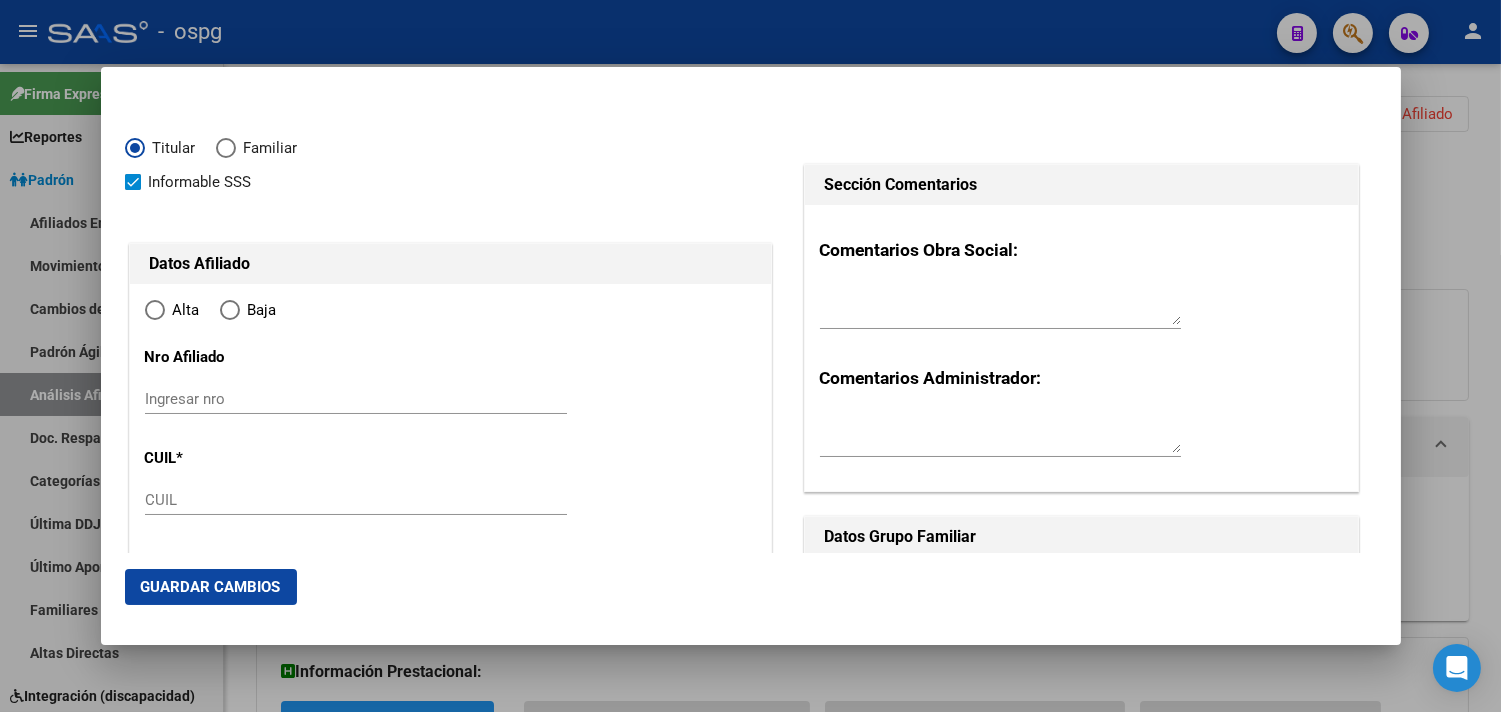 scroll, scrollTop: 333, scrollLeft: 0, axis: vertical 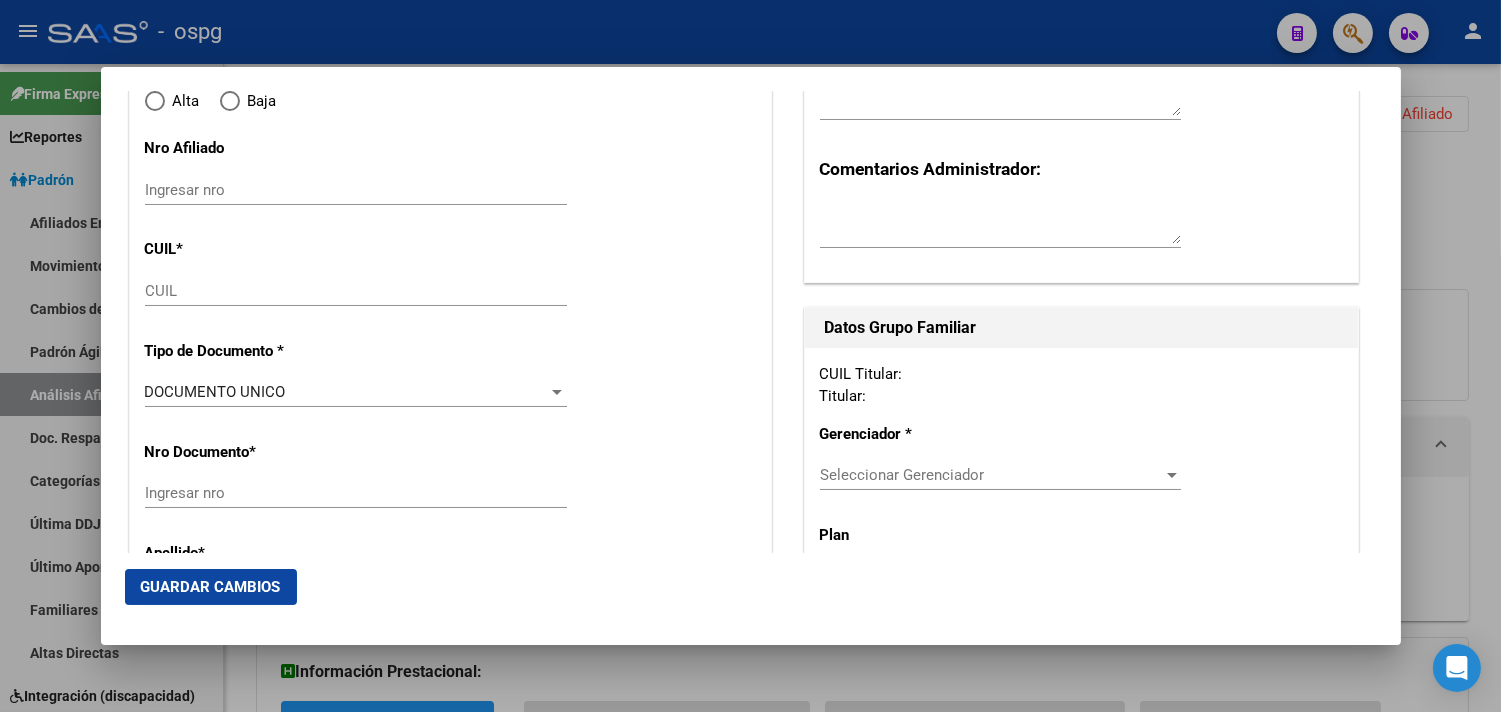 type on "[PHONE]" 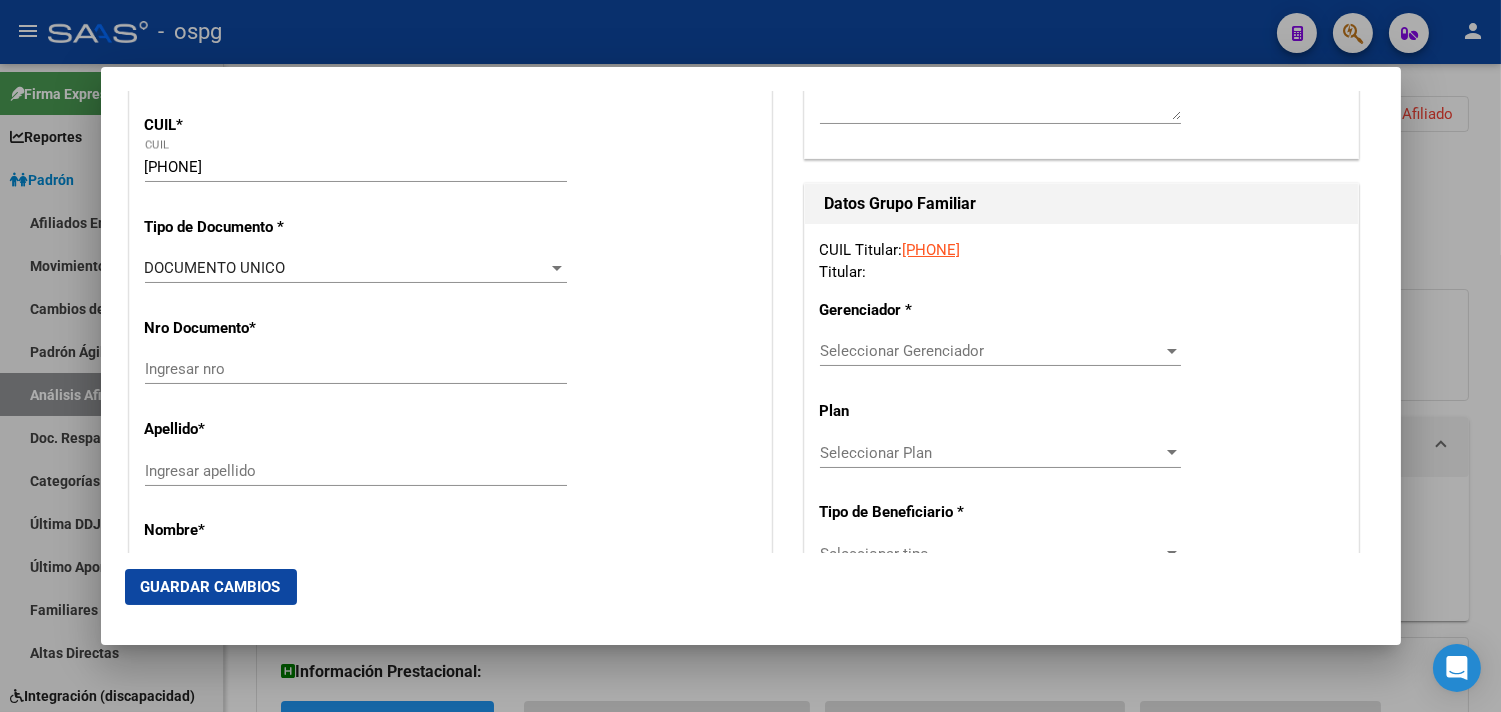 type on "[PHONE]" 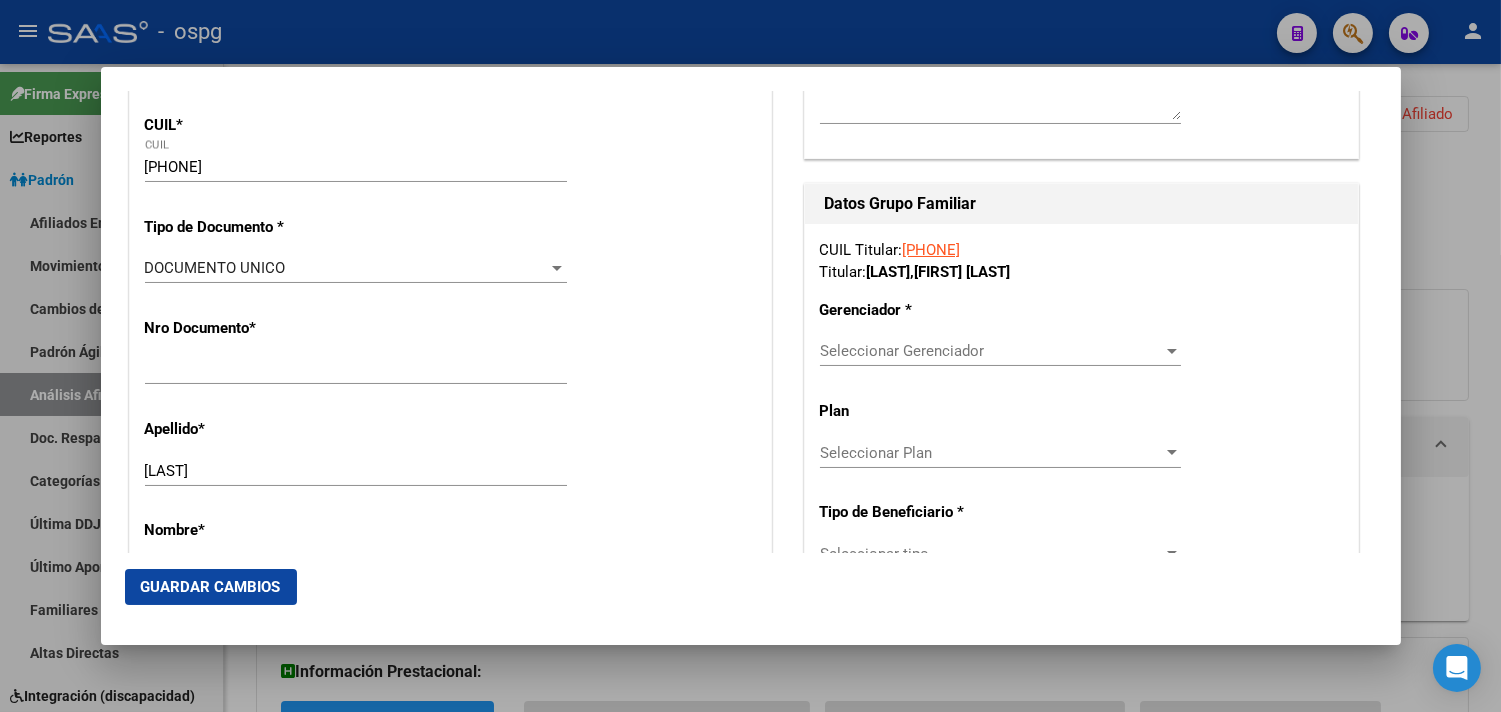 radio on "true" 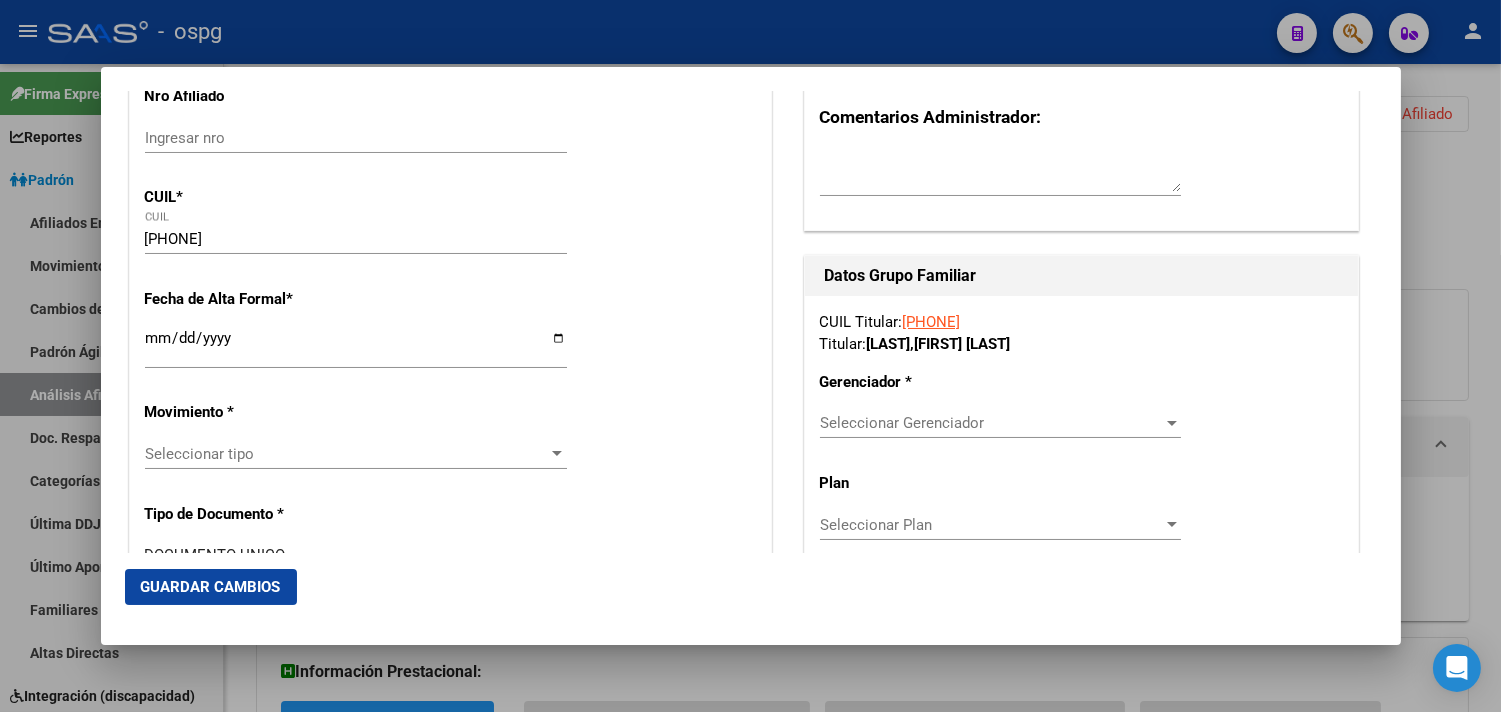scroll, scrollTop: 222, scrollLeft: 0, axis: vertical 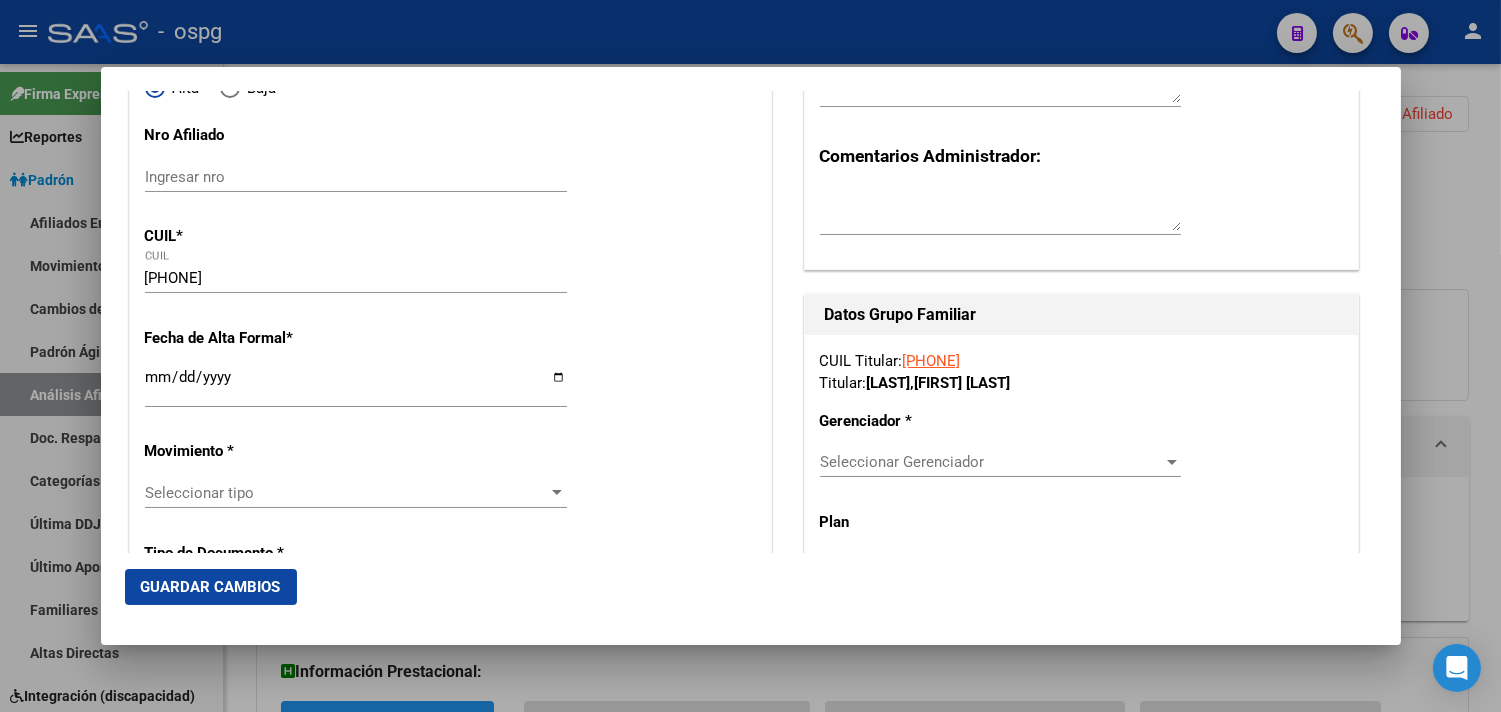 click on "Ingresar nro" at bounding box center [356, 177] 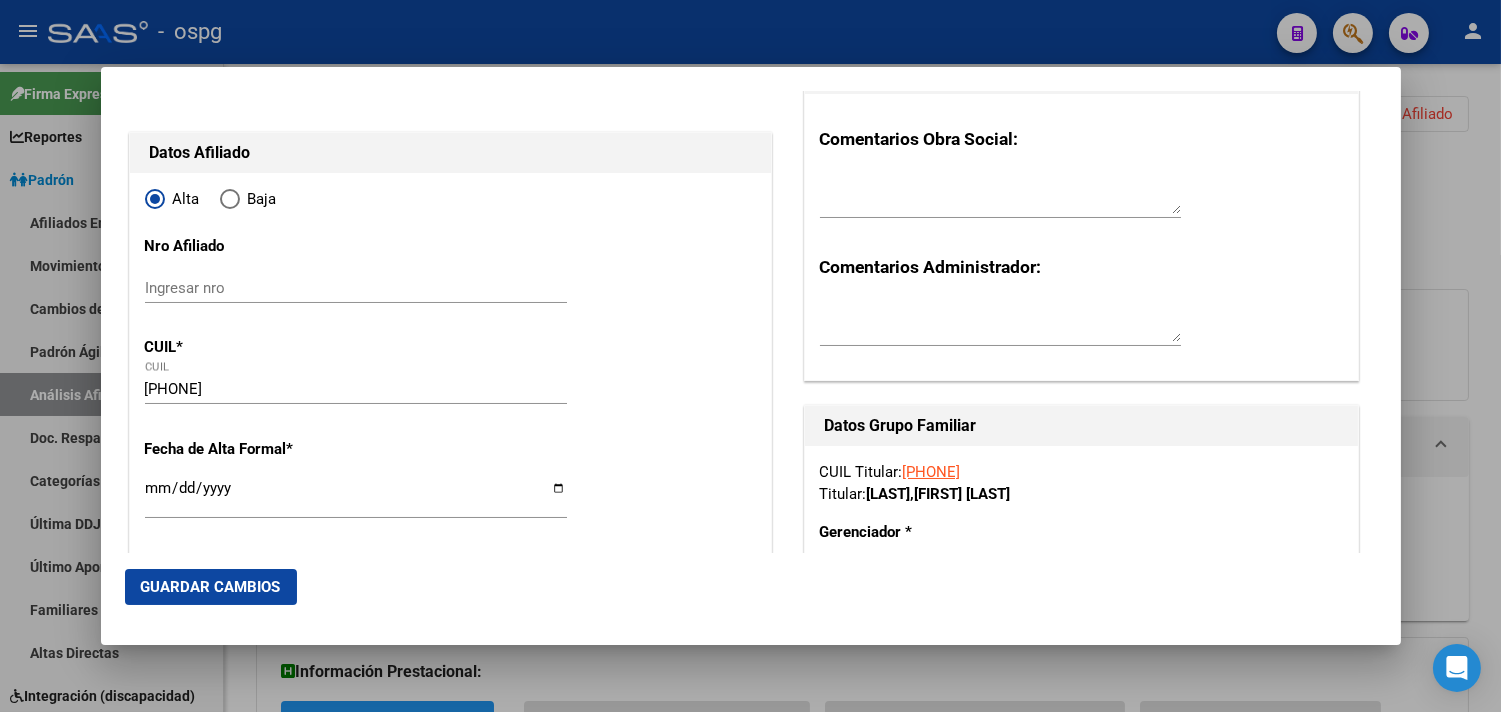 scroll, scrollTop: 222, scrollLeft: 0, axis: vertical 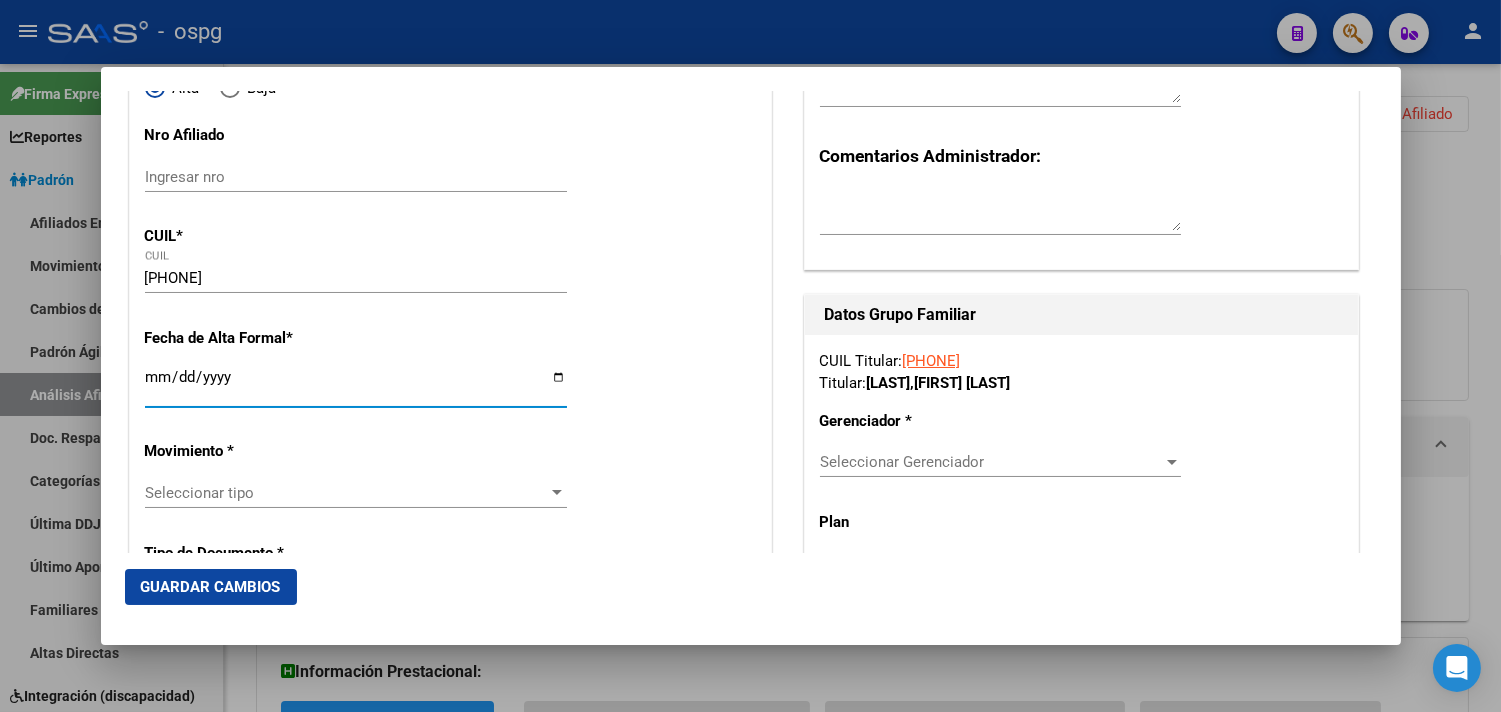 click on "Ingresar fecha" at bounding box center (356, 385) 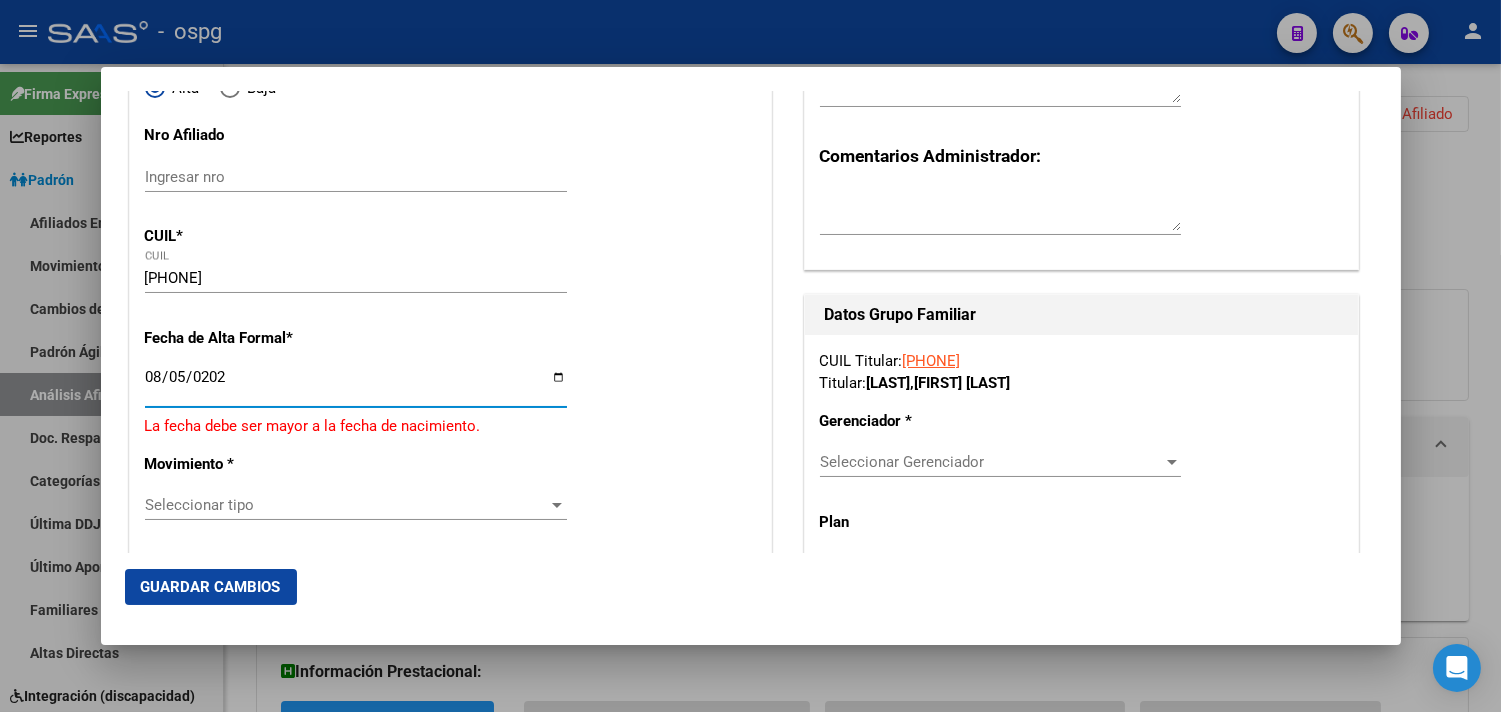type on "2025-08-05" 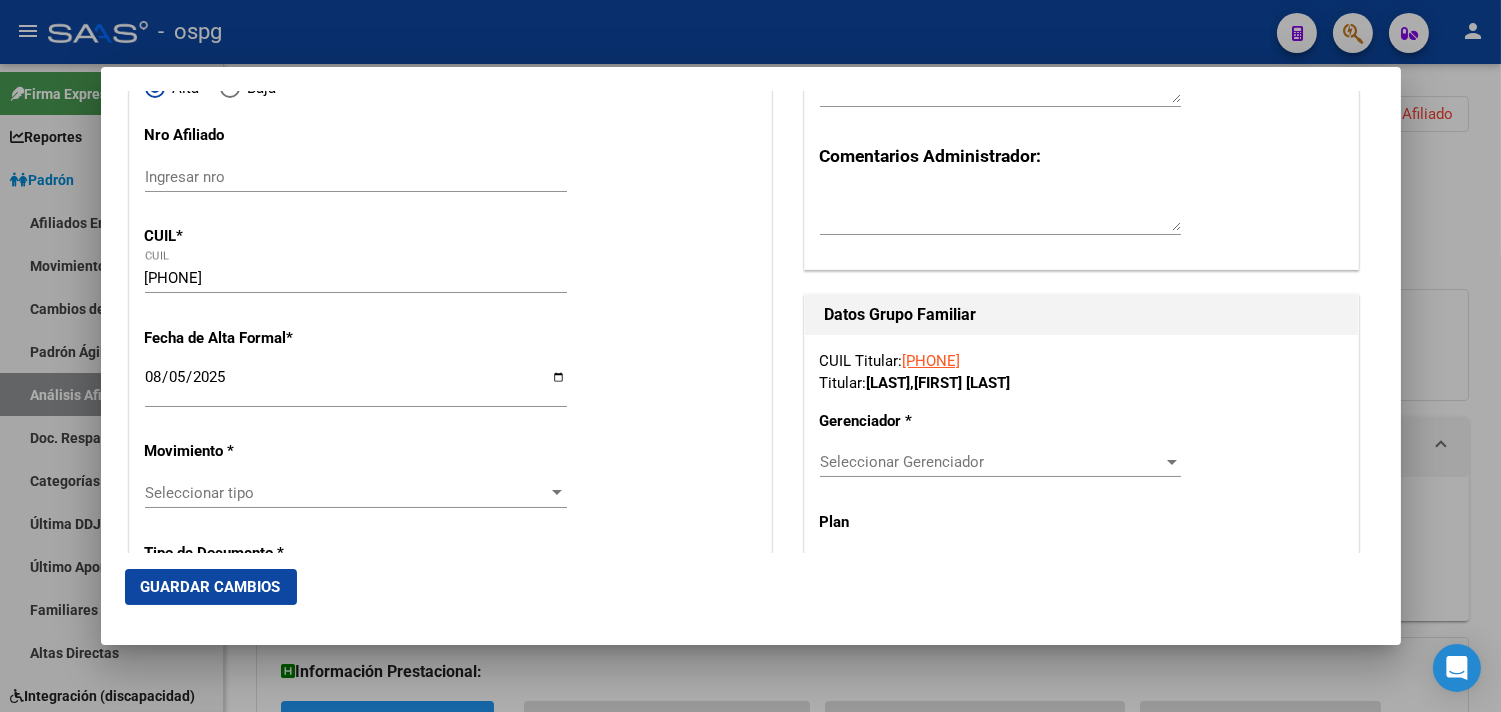 click on "Seleccionar tipo Seleccionar tipo" 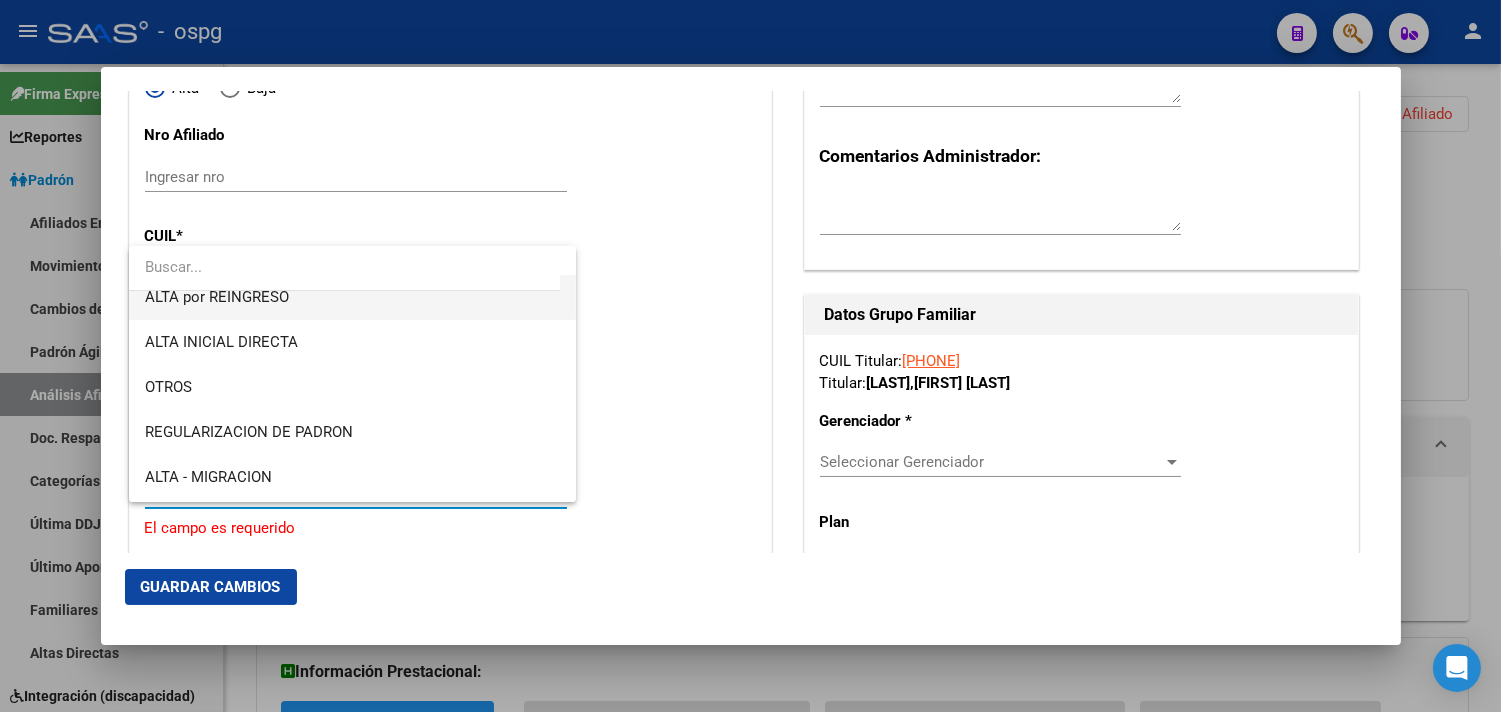 scroll, scrollTop: 0, scrollLeft: 0, axis: both 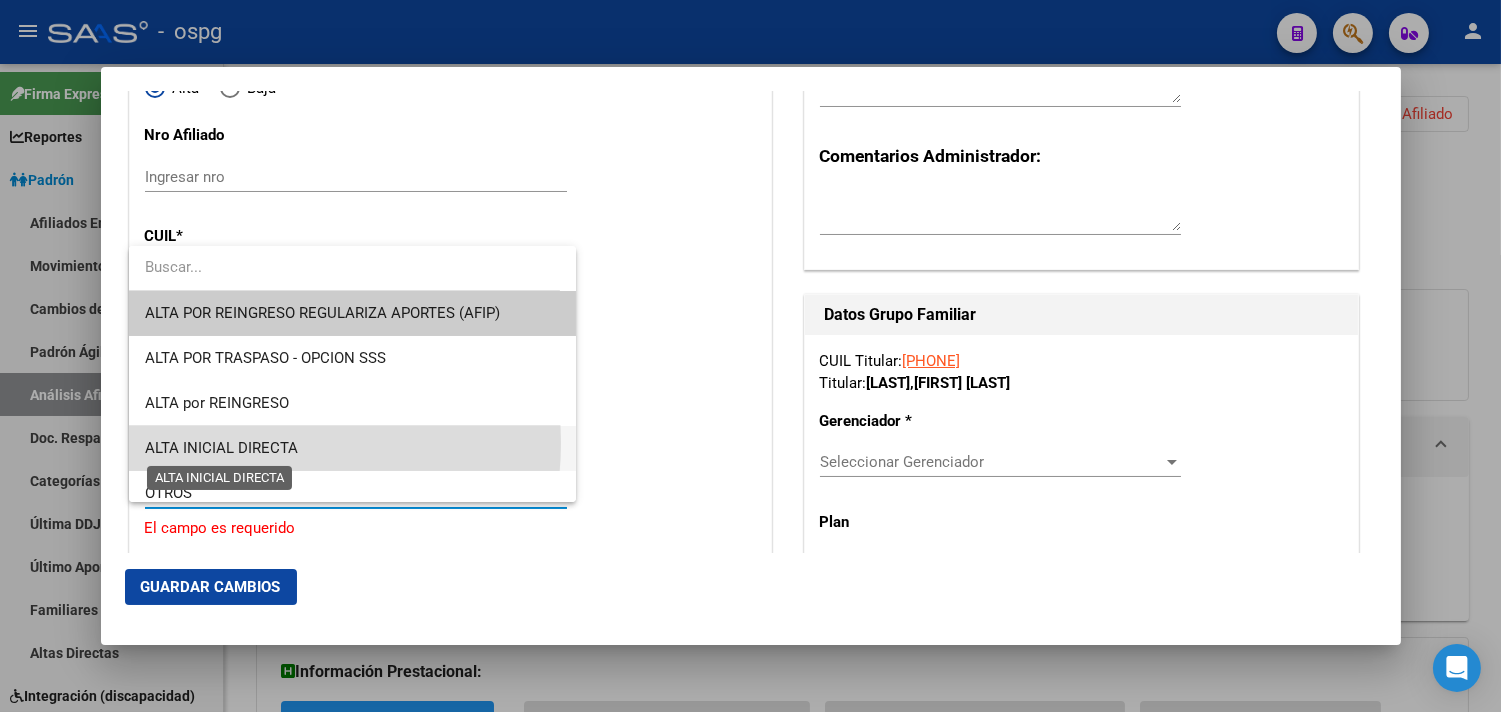 click on "ALTA INICIAL DIRECTA" at bounding box center [221, 448] 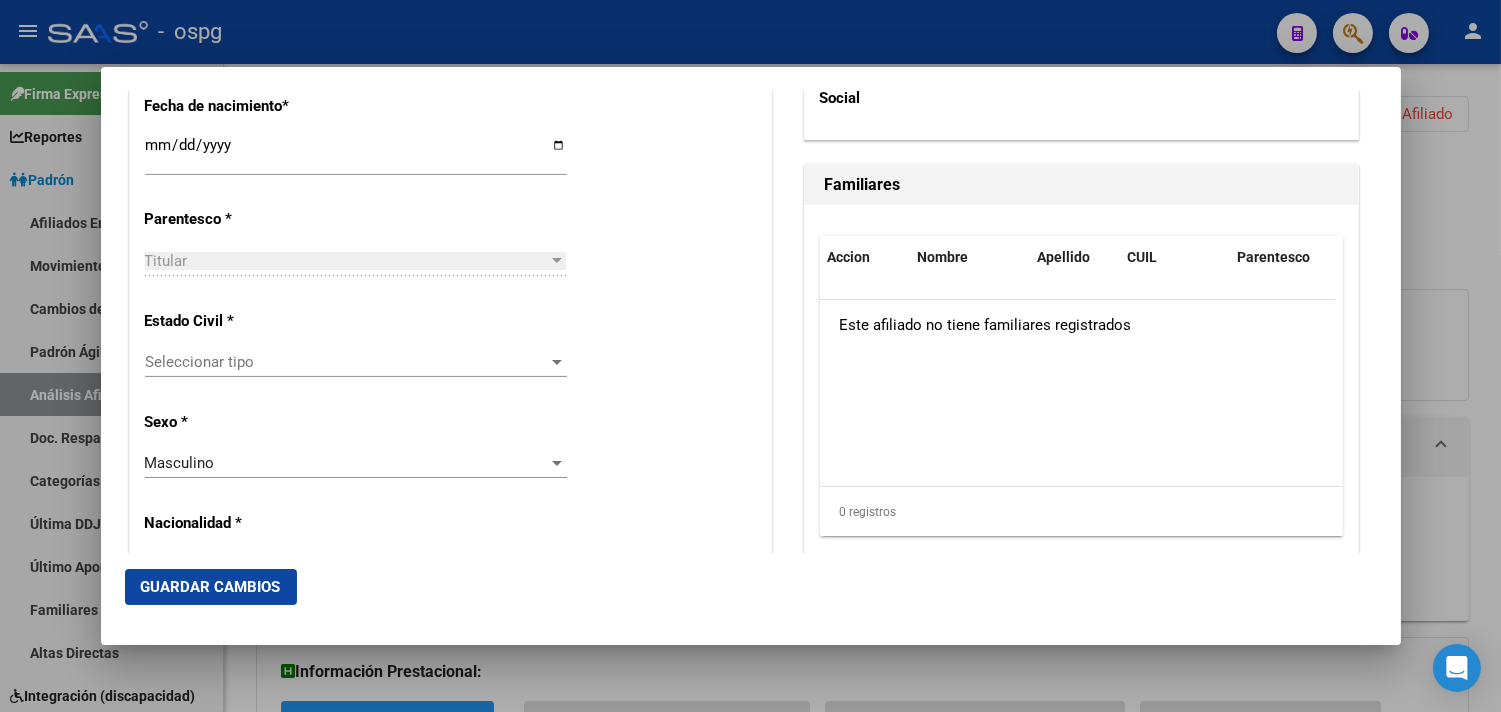 scroll, scrollTop: 1111, scrollLeft: 0, axis: vertical 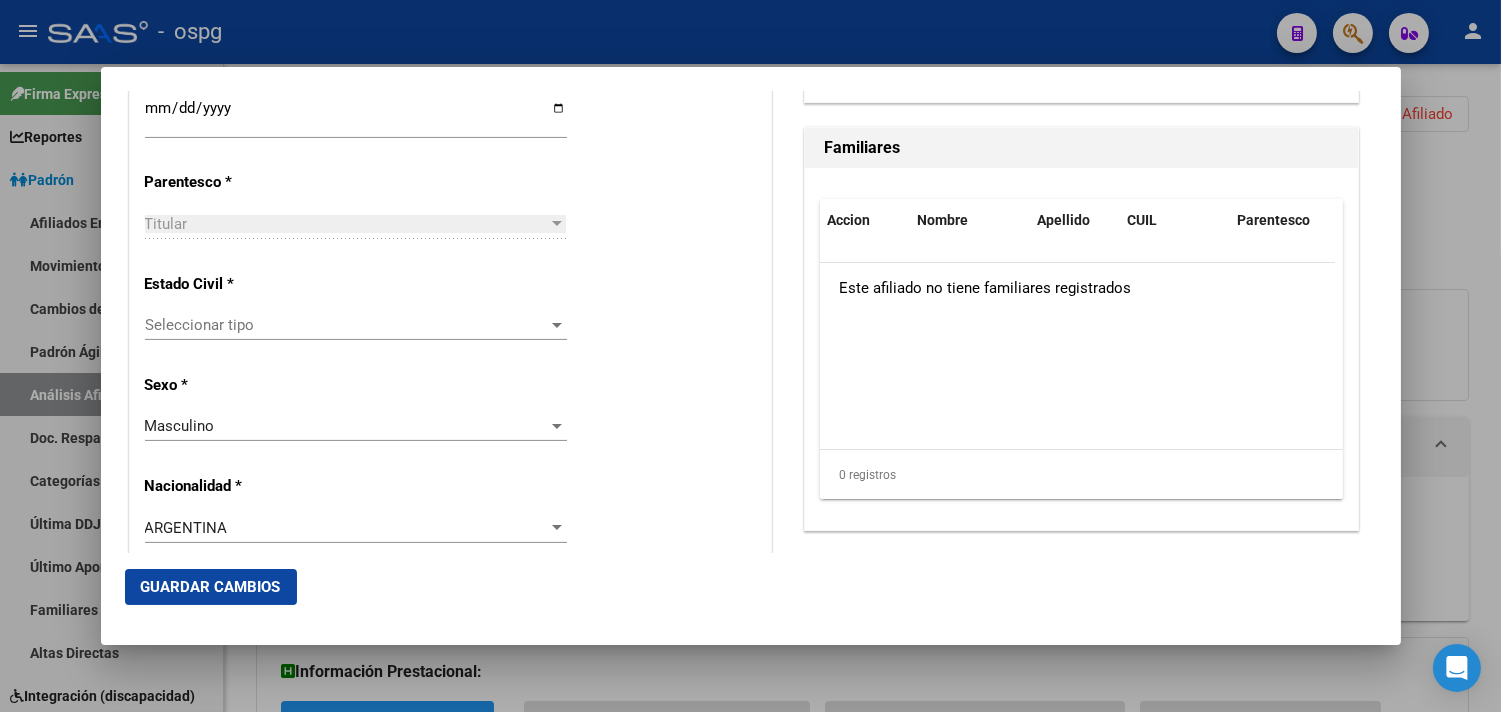 click on "Seleccionar tipo" at bounding box center [347, 325] 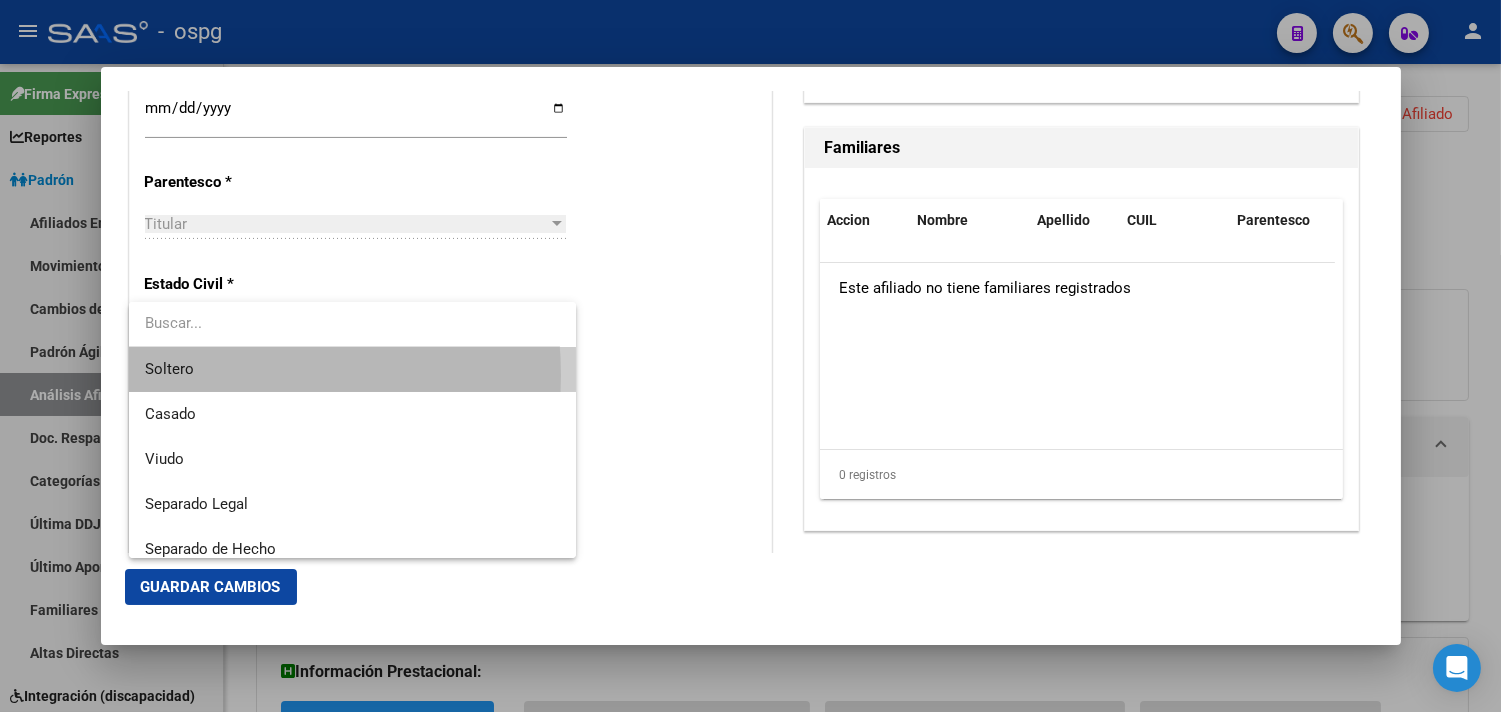 drag, startPoint x: 203, startPoint y: 375, endPoint x: 215, endPoint y: 376, distance: 12.0415945 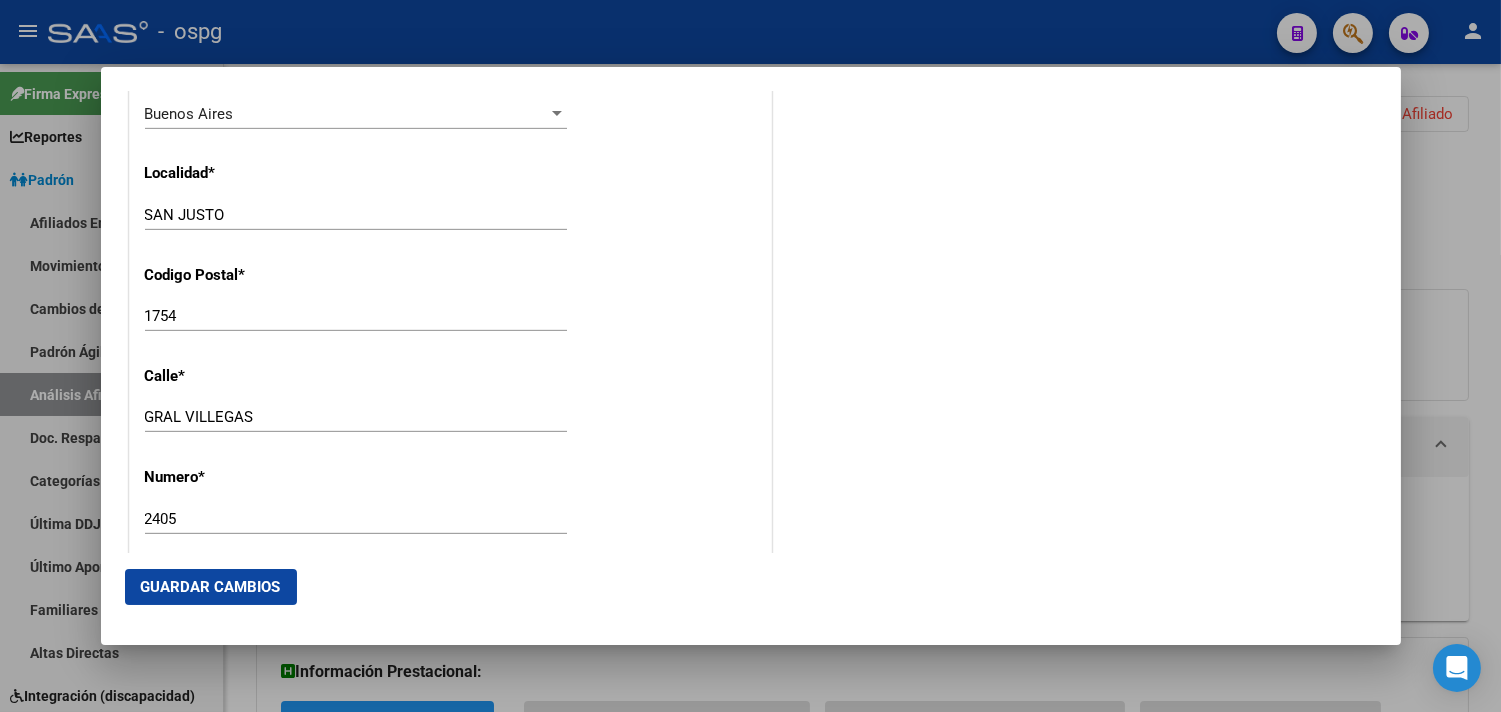 scroll, scrollTop: 2000, scrollLeft: 0, axis: vertical 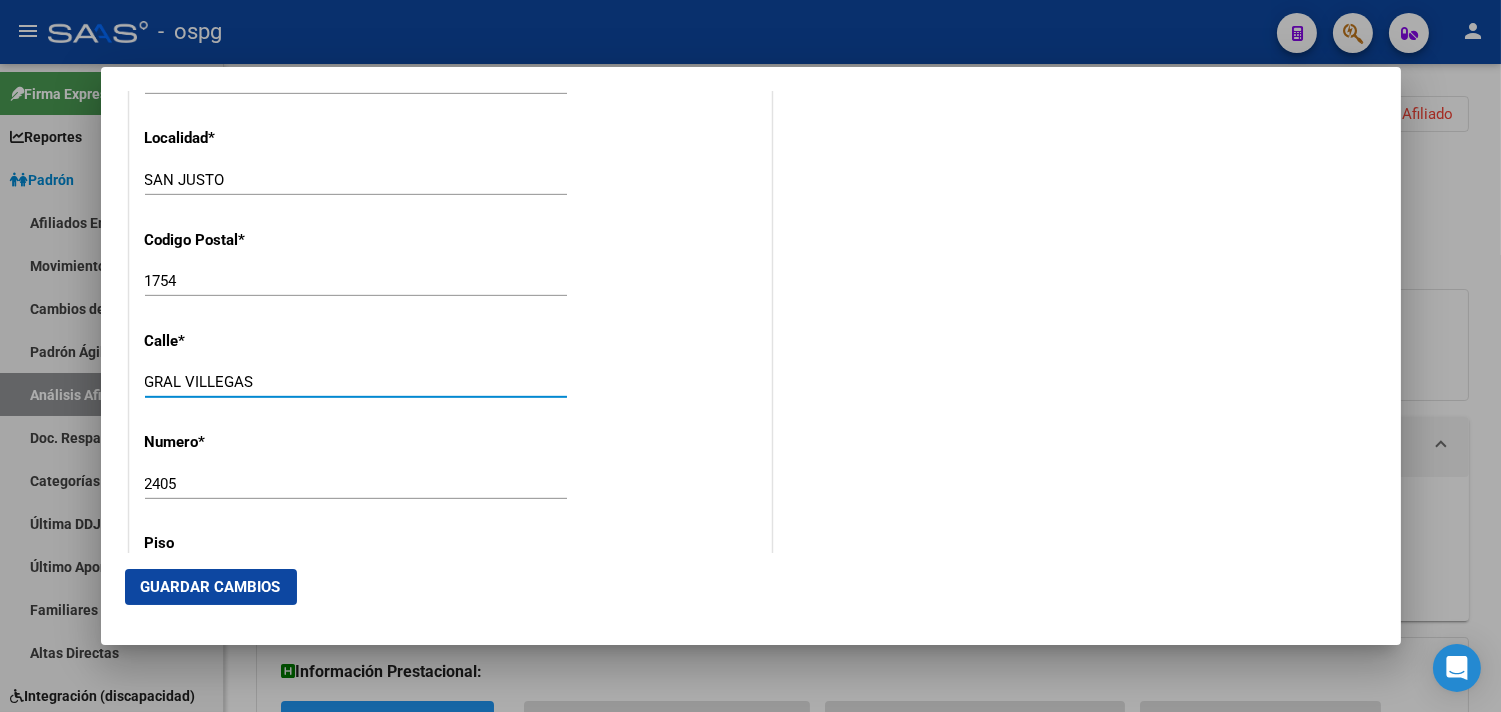 drag, startPoint x: 287, startPoint y: 385, endPoint x: 143, endPoint y: 374, distance: 144.41953 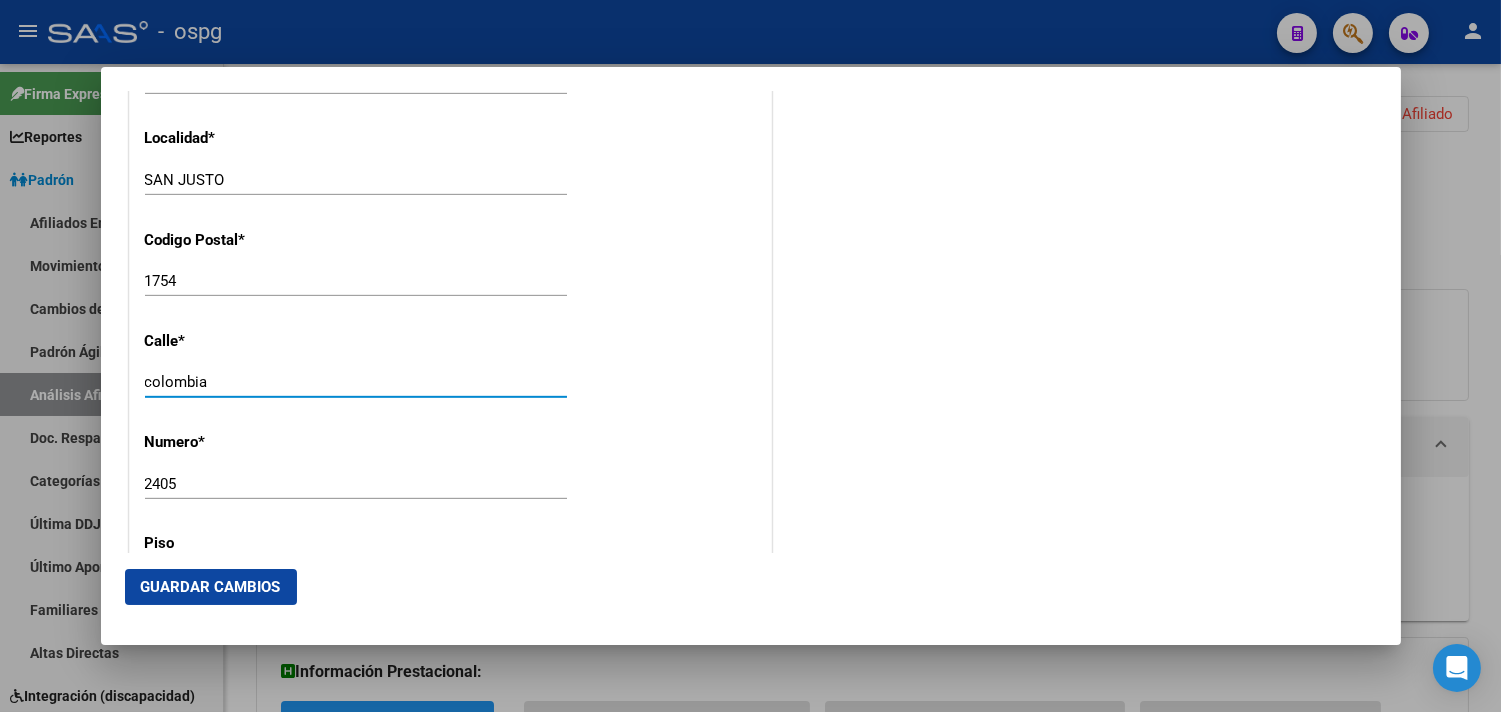 type on "colombia" 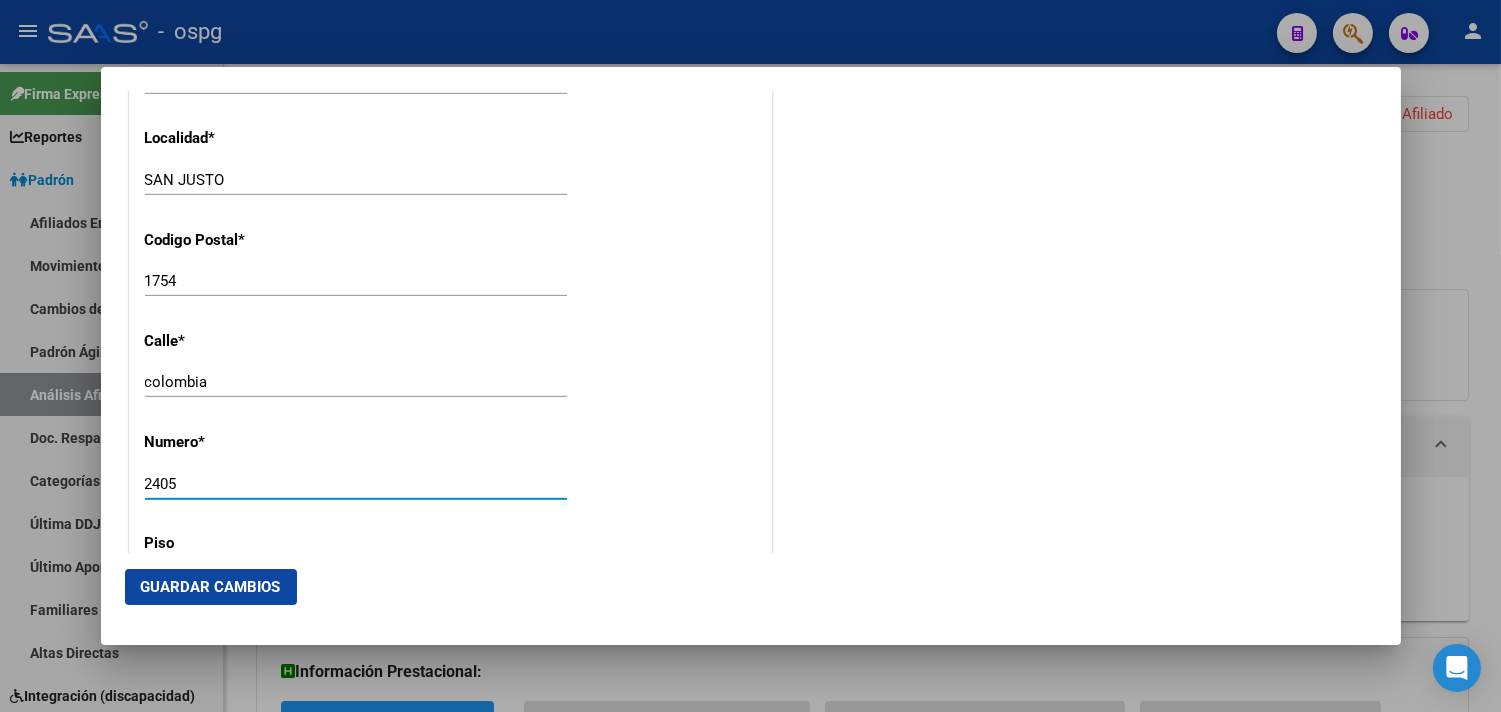 drag, startPoint x: 190, startPoint y: 485, endPoint x: 116, endPoint y: 485, distance: 74 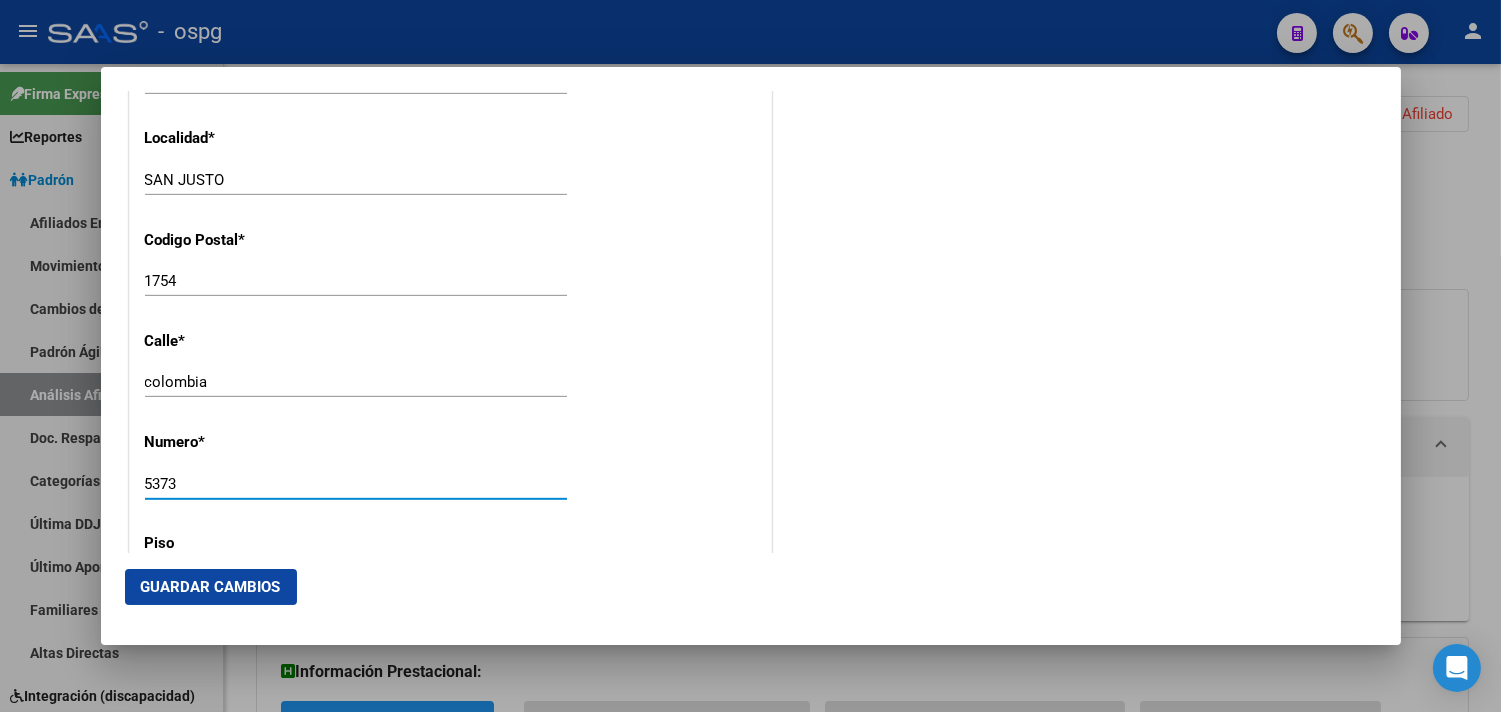 type on "5373" 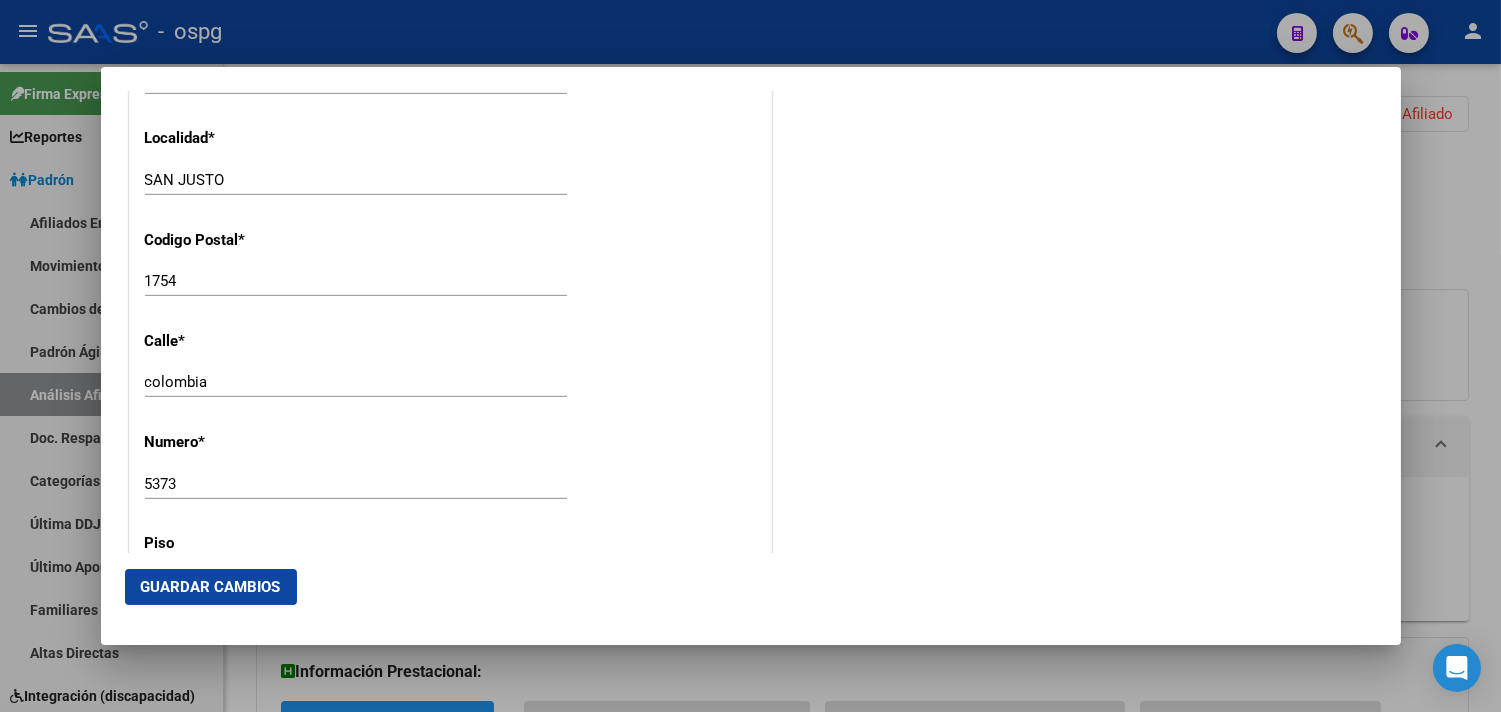 scroll, scrollTop: 2222, scrollLeft: 0, axis: vertical 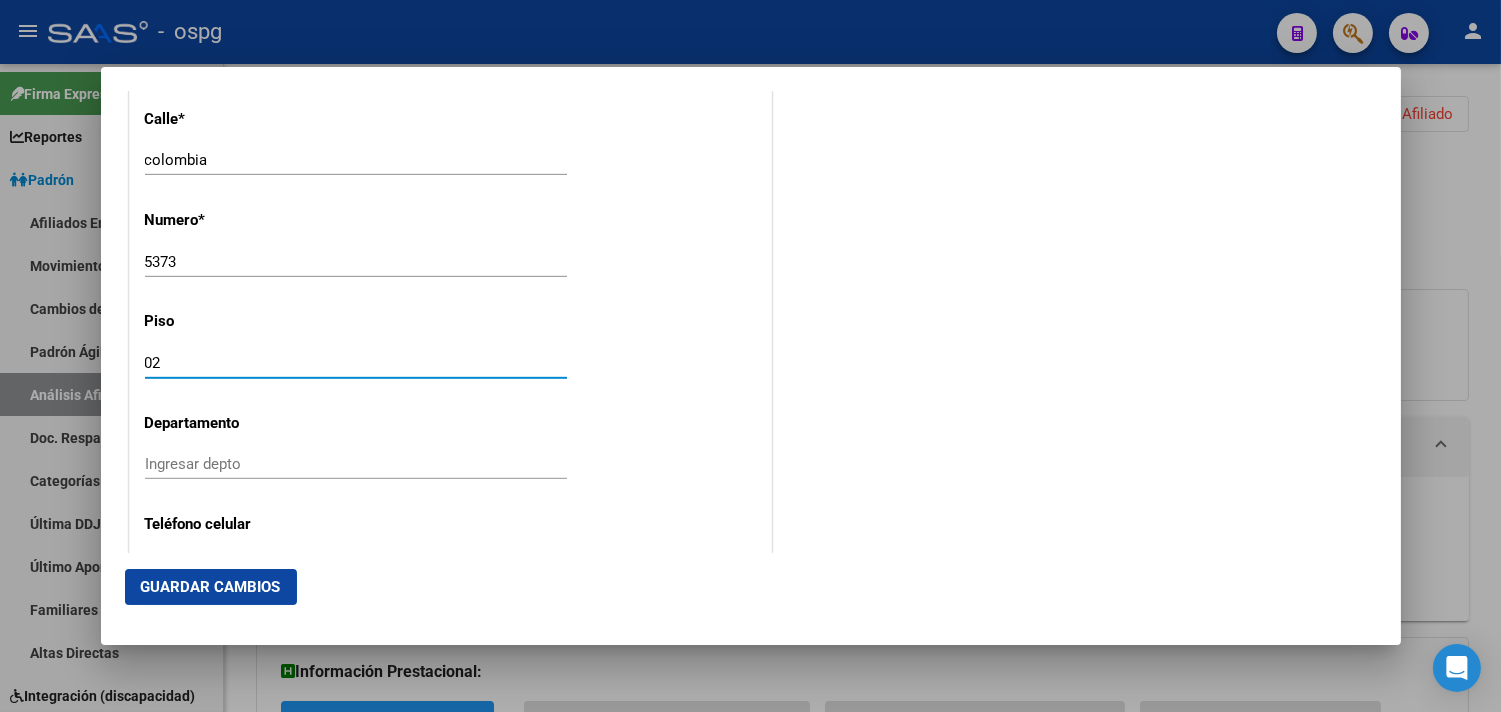 drag, startPoint x: 167, startPoint y: 364, endPoint x: 76, endPoint y: 335, distance: 95.50916 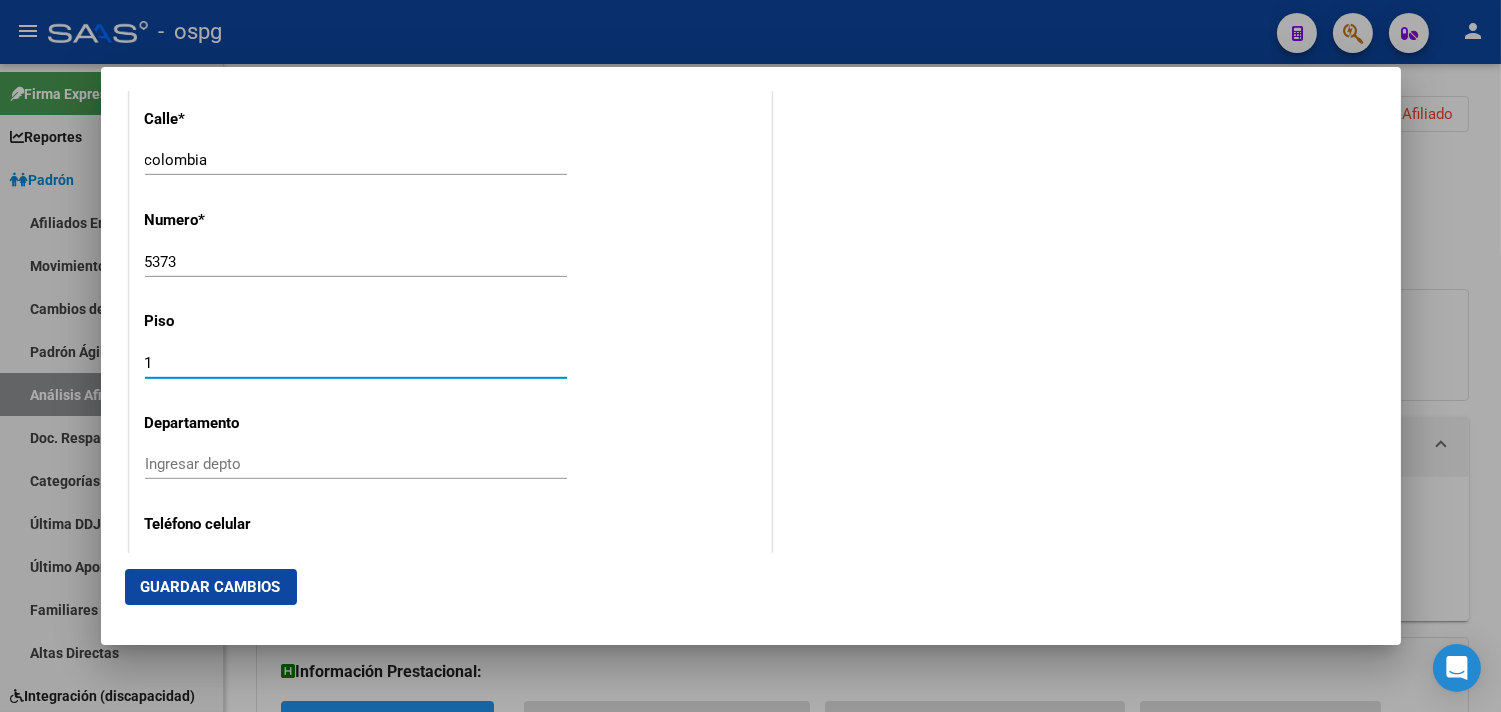 type on "1" 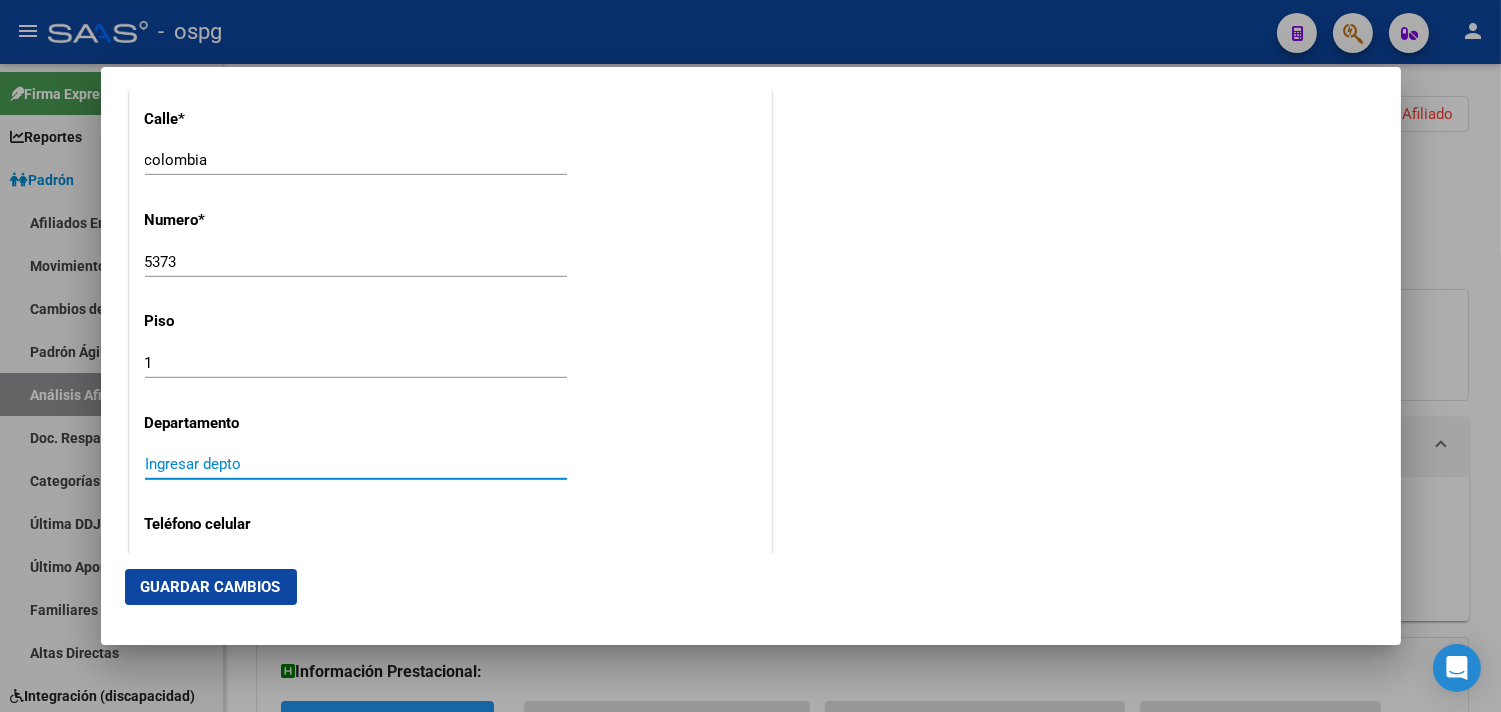 drag, startPoint x: 146, startPoint y: 464, endPoint x: 130, endPoint y: 460, distance: 16.492422 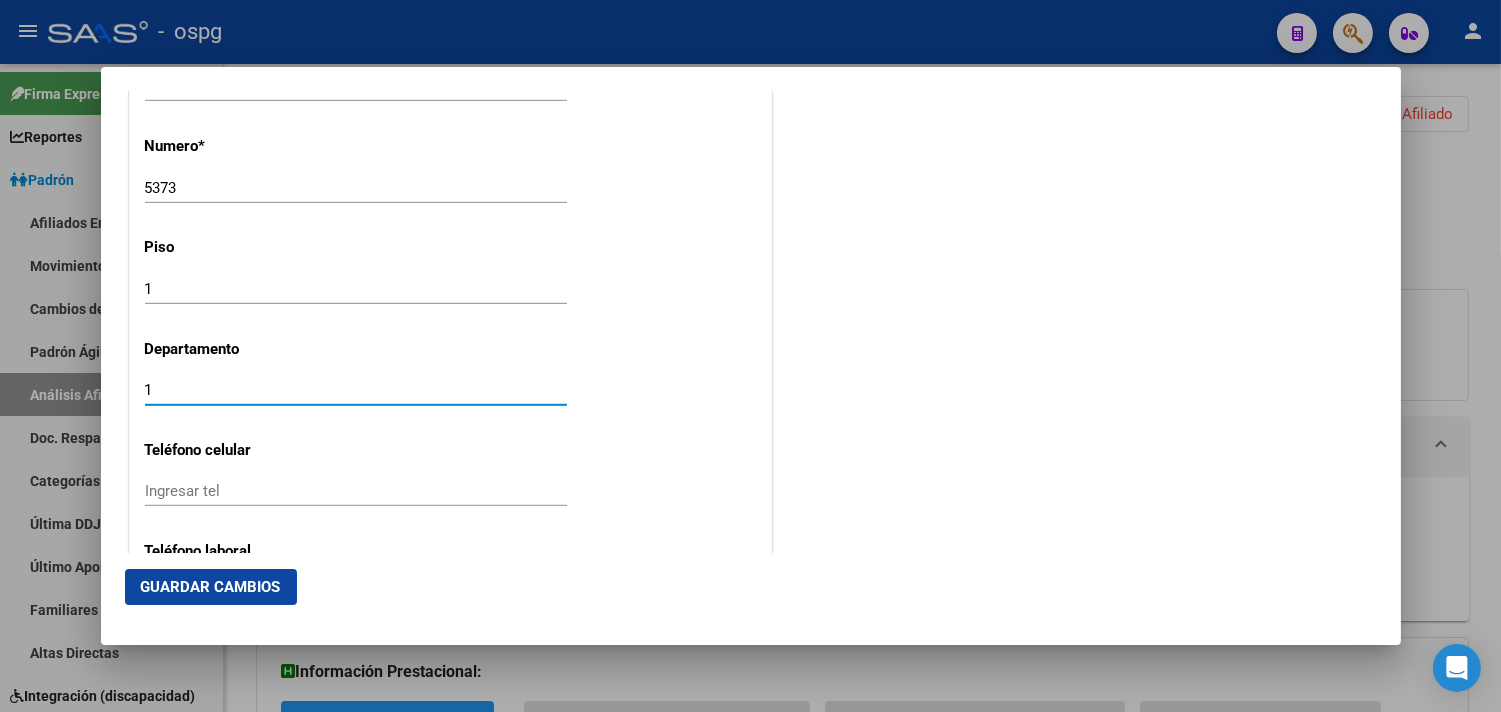 scroll, scrollTop: 2333, scrollLeft: 0, axis: vertical 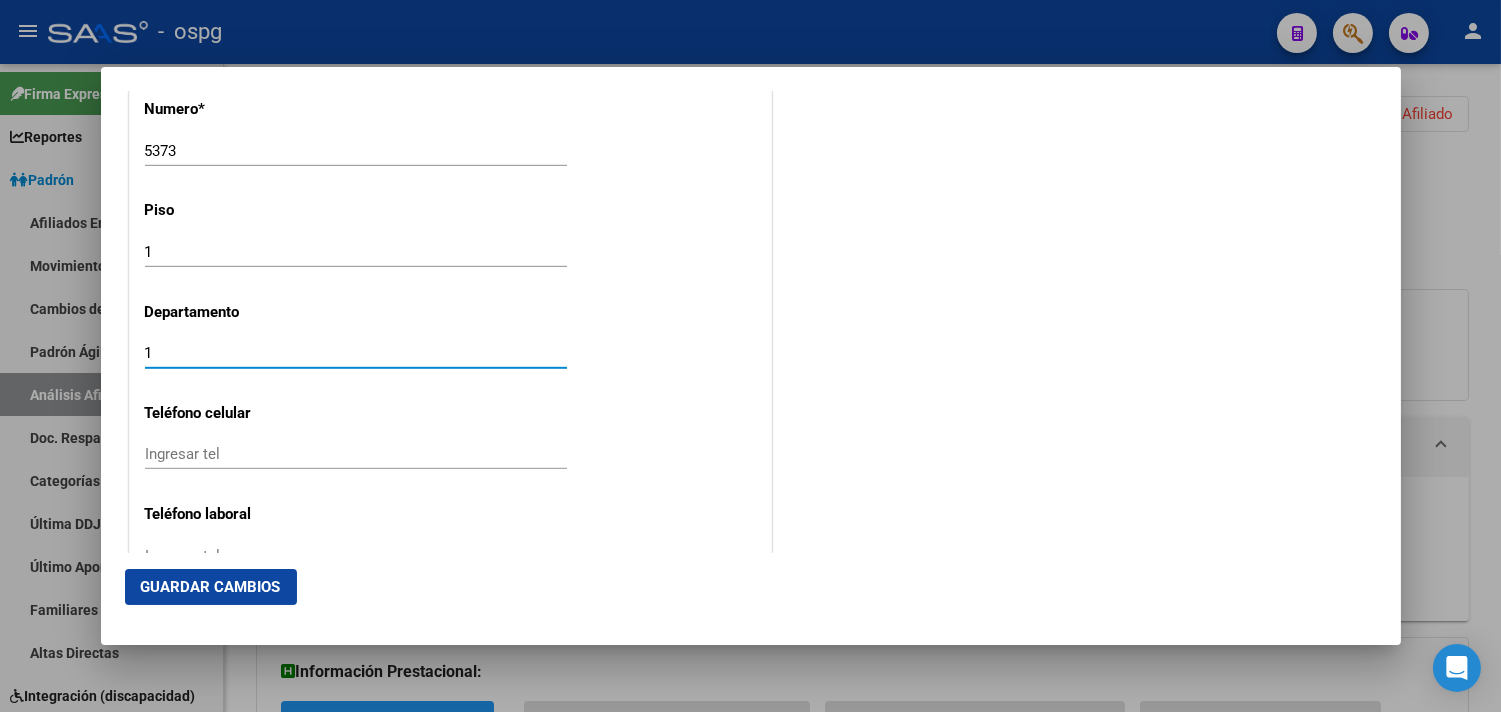 type on "1" 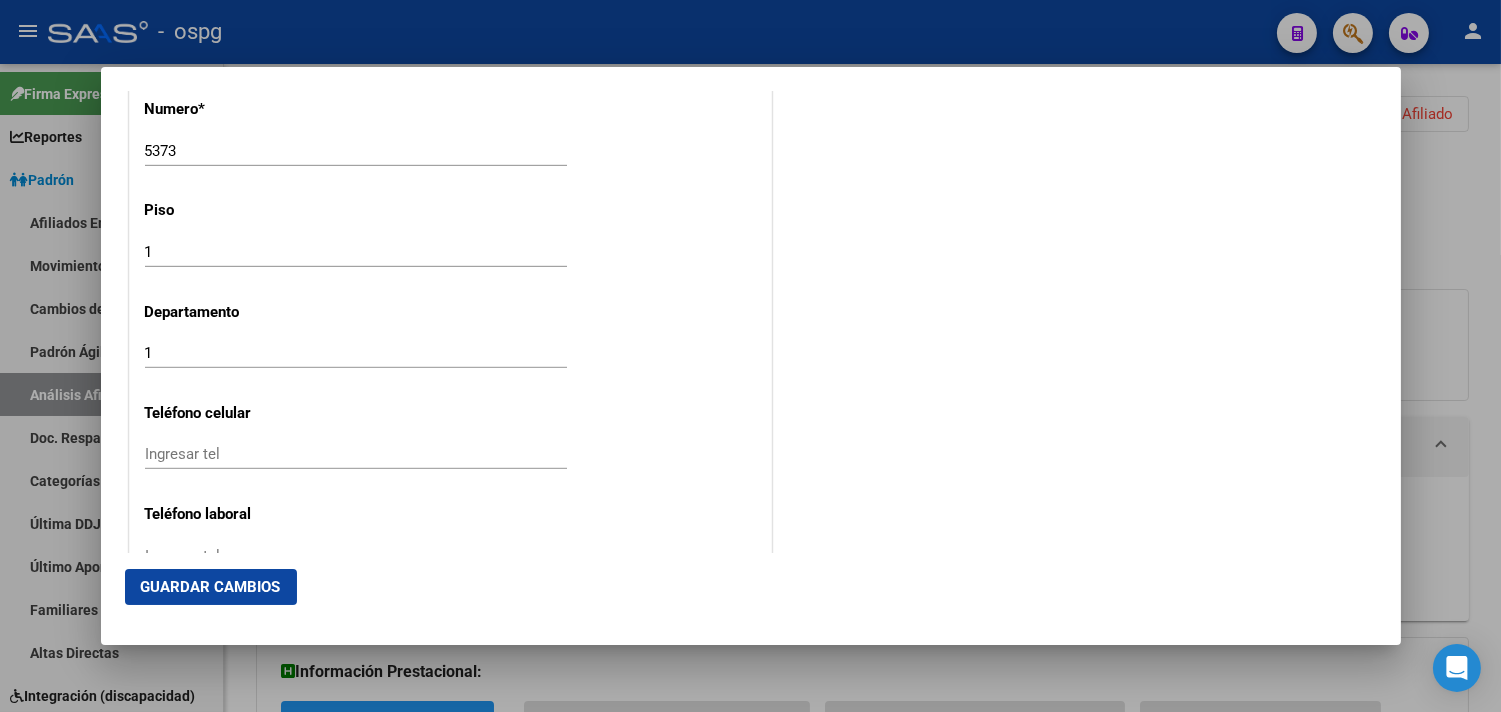 click on "Titular Familiar Informable SSS Datos Afiliado Alta Baja Nro Afiliado Ingresar nro CUIL * [PHONE] CUIL ARCA Padrón Fecha de Alta Formal * 2025-08-05 Ingresar fecha Movimiento * ALTA INICIAL DIRECTA Seleccionar tipo Tipo de Documento * DOCUMENTO UNICO Seleccionar tipo Nro Documento * [PHONE] Ingresar nro Apellido * ALEGRE Ingresar apellido Nombre * ANGEL ALBERTO Ingresar nombre Fecha de nacimiento * 1972-05-28 Ingresar fecha Parentesco * Titular Seleccionar parentesco Estado Civil * Soltero Seleccionar tipo Sexo * Masculino Seleccionar sexo Nacionalidad * ARGENTINA Seleccionar tipo Discapacitado * No incapacitado Seleccionar tipo Vencimiento Certificado Estudio Ingresar fecha Tipo domicilio * Domicilio Completo Seleccionar tipo domicilio Provincia * Buenos Aires Seleccionar provincia Localidad * SAN JUSTO Ingresar el nombre Codigo Postal * 1754 Ingresar el codigo Calle * colombia Ingresar calle Numero * 5373 Ingresar nro Piso 1 Ingresar piso Departamento 1 Ingresar depto" at bounding box center (450, -621) 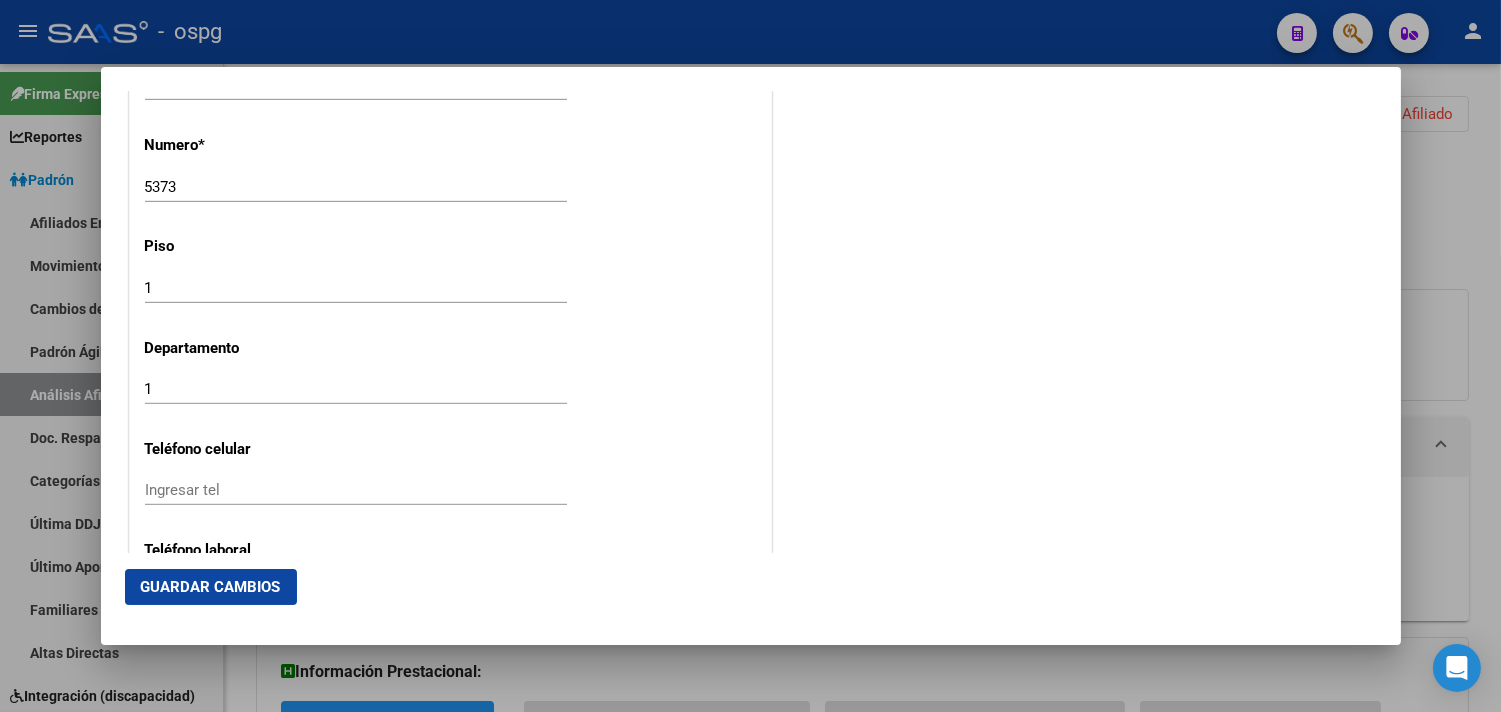 scroll, scrollTop: 2333, scrollLeft: 0, axis: vertical 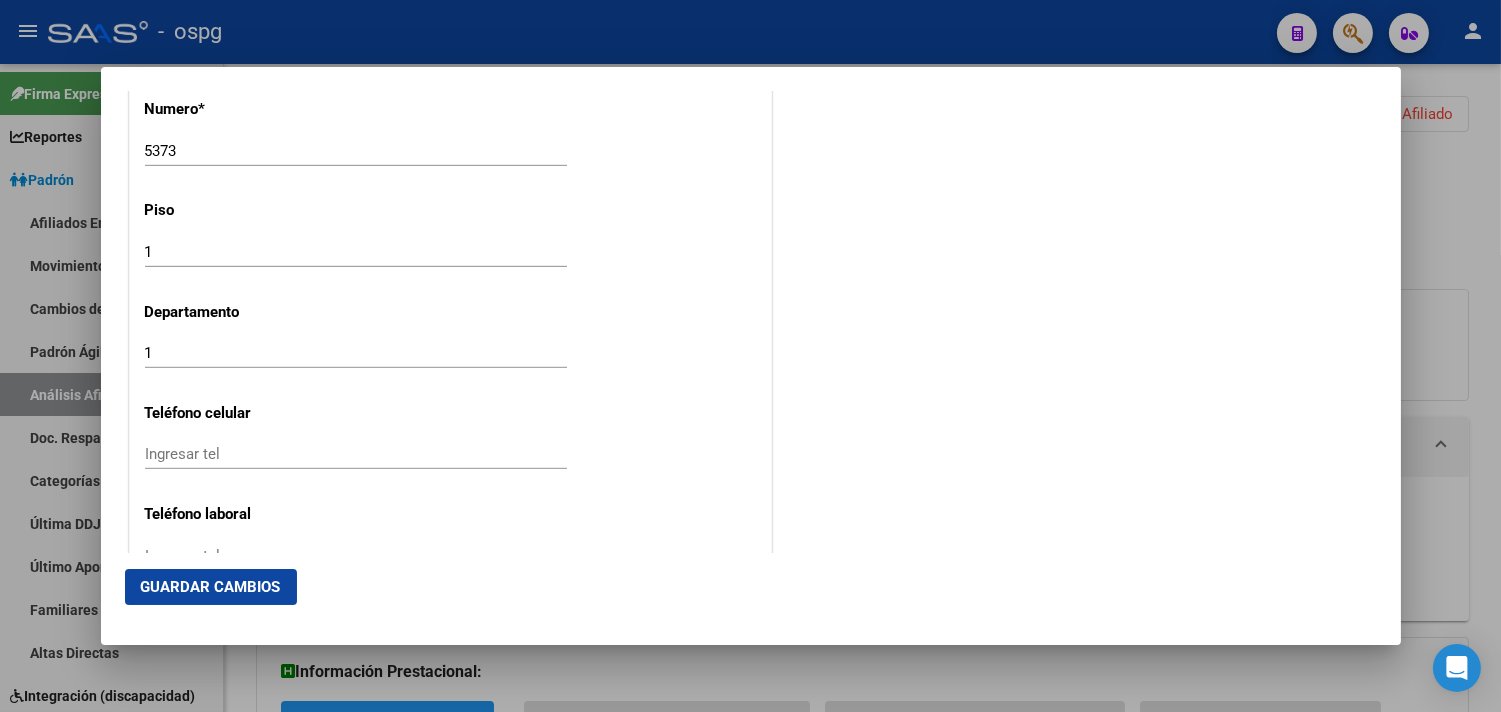 click on "Ingresar tel" at bounding box center (356, 454) 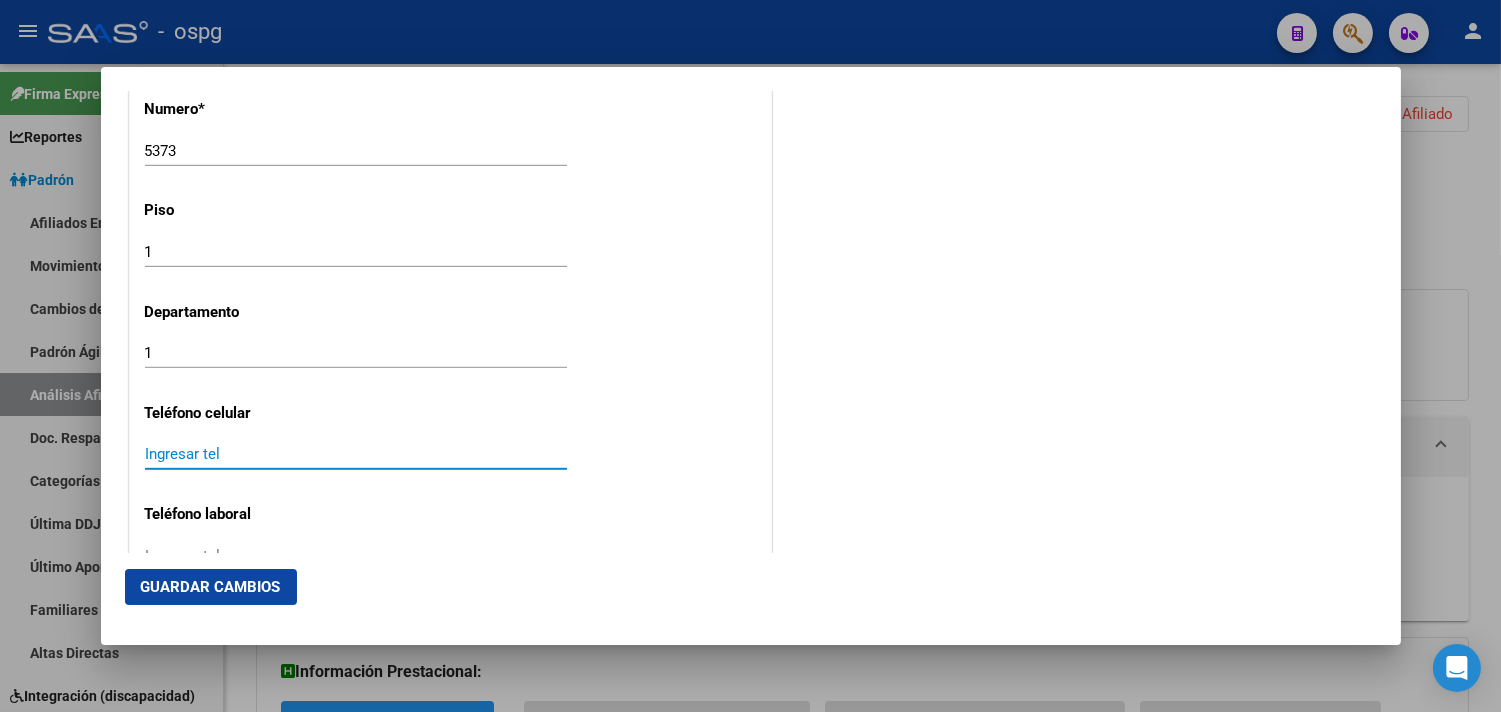 drag, startPoint x: 240, startPoint y: 446, endPoint x: 101, endPoint y: 444, distance: 139.01439 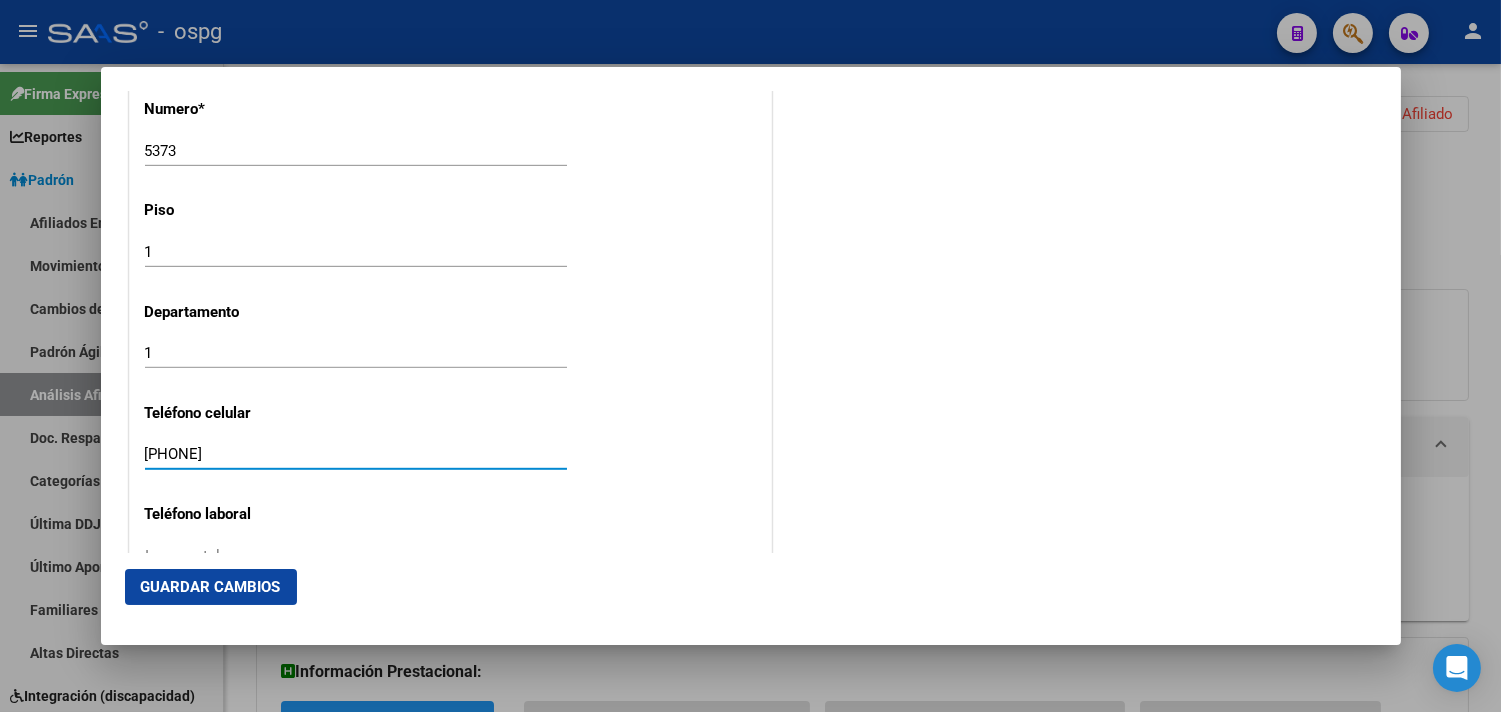 type on "[PHONE]" 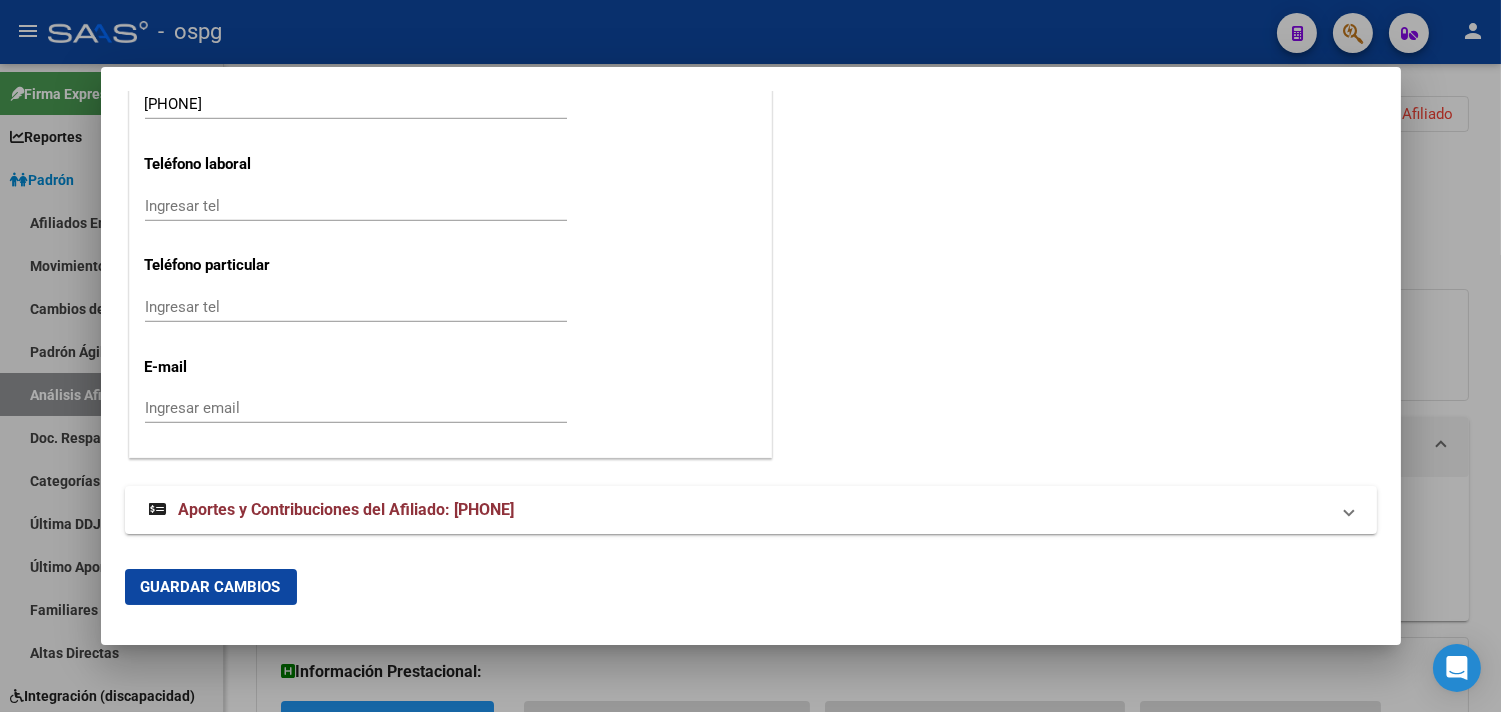 scroll, scrollTop: 2686, scrollLeft: 0, axis: vertical 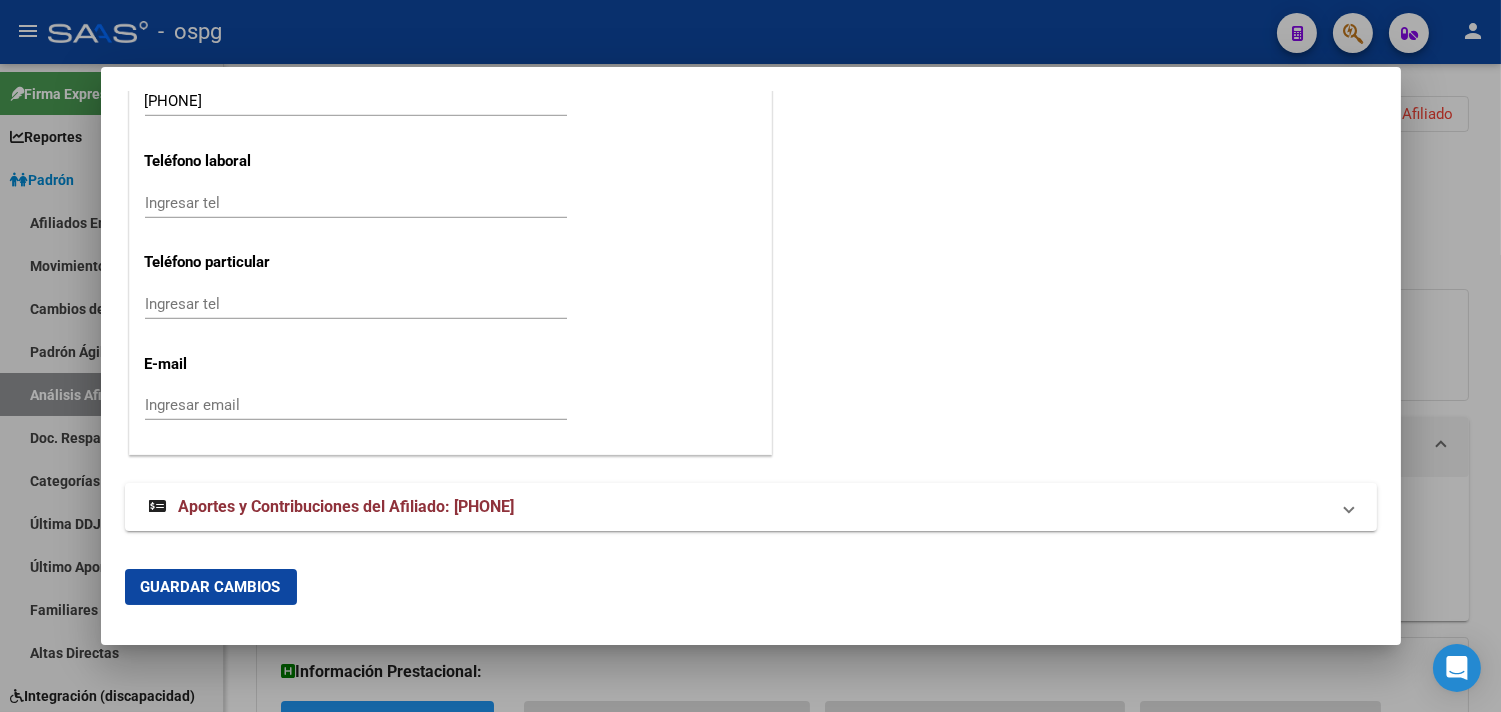 click on "Ingresar email" 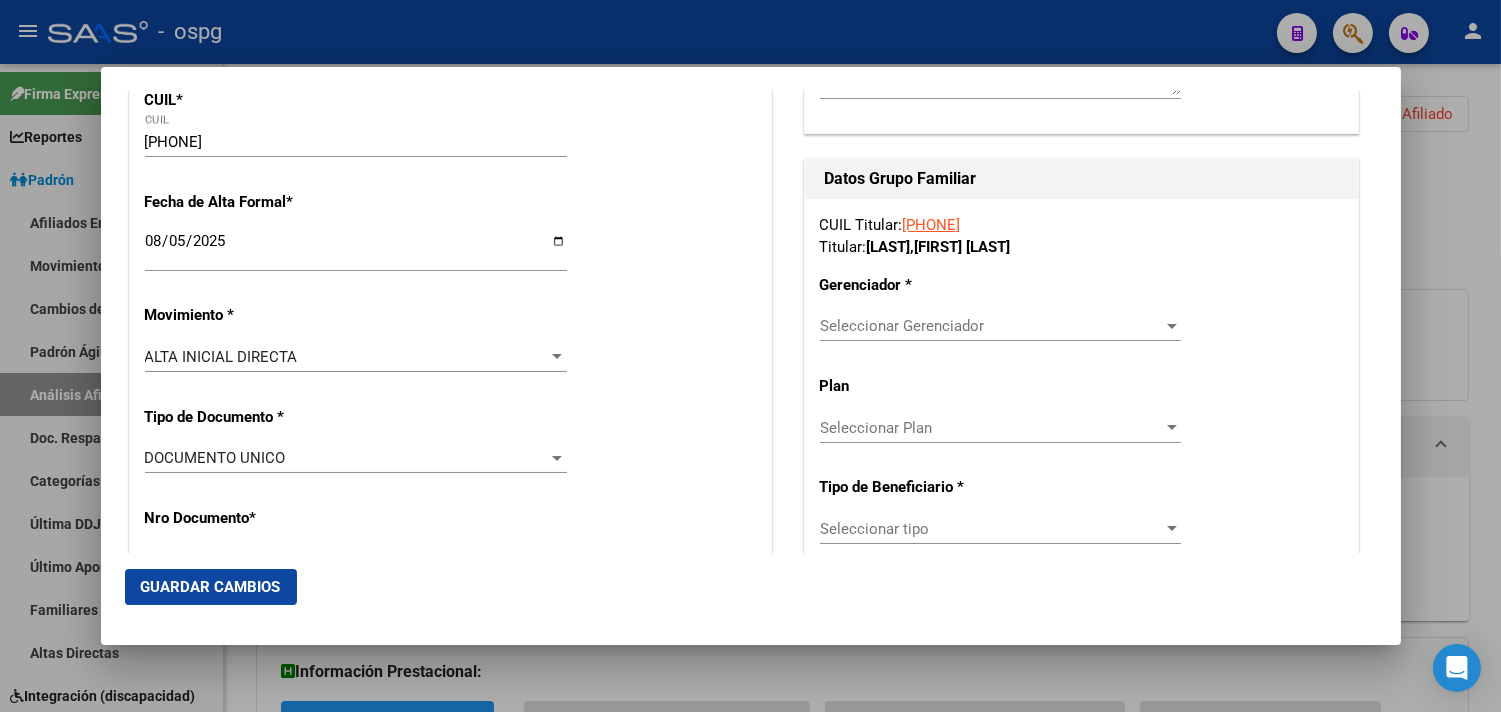 scroll, scrollTop: 353, scrollLeft: 0, axis: vertical 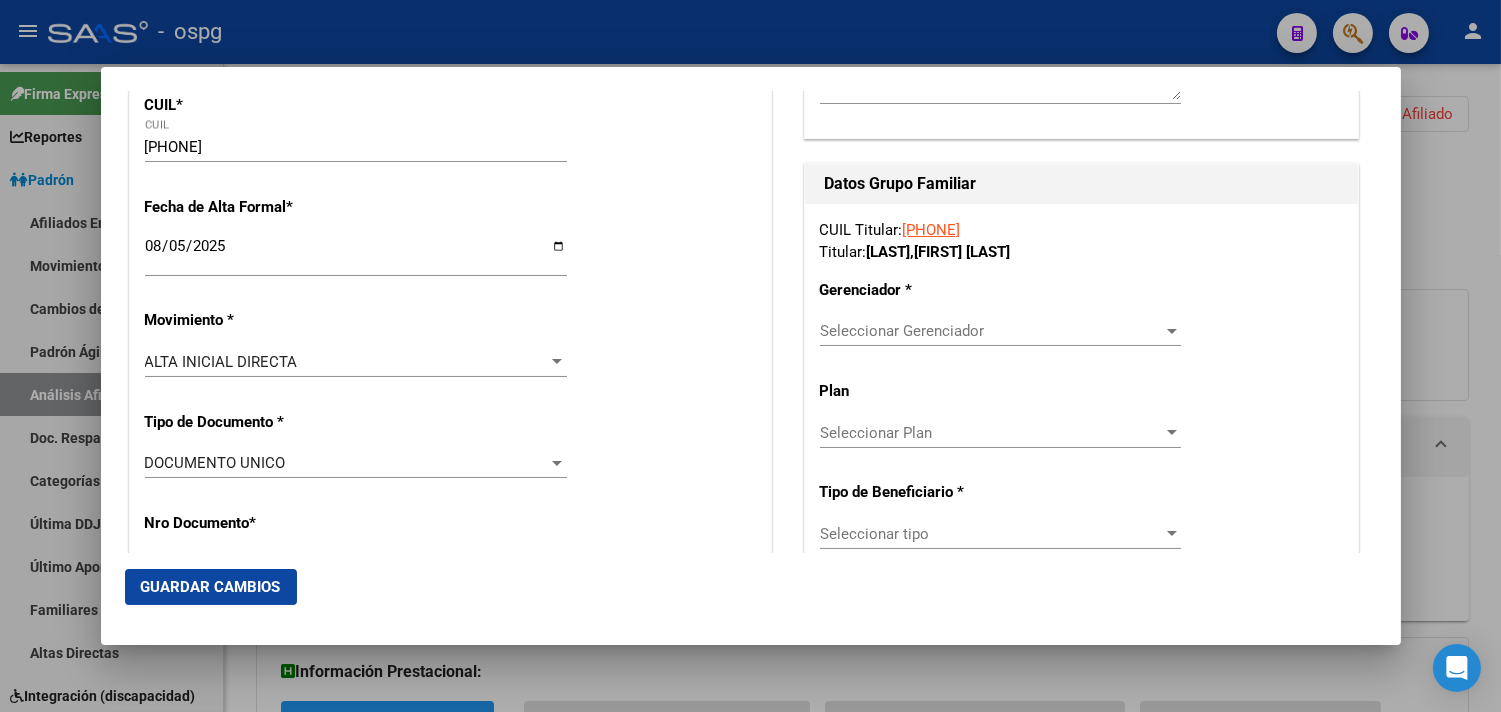 type on "[EMAIL]" 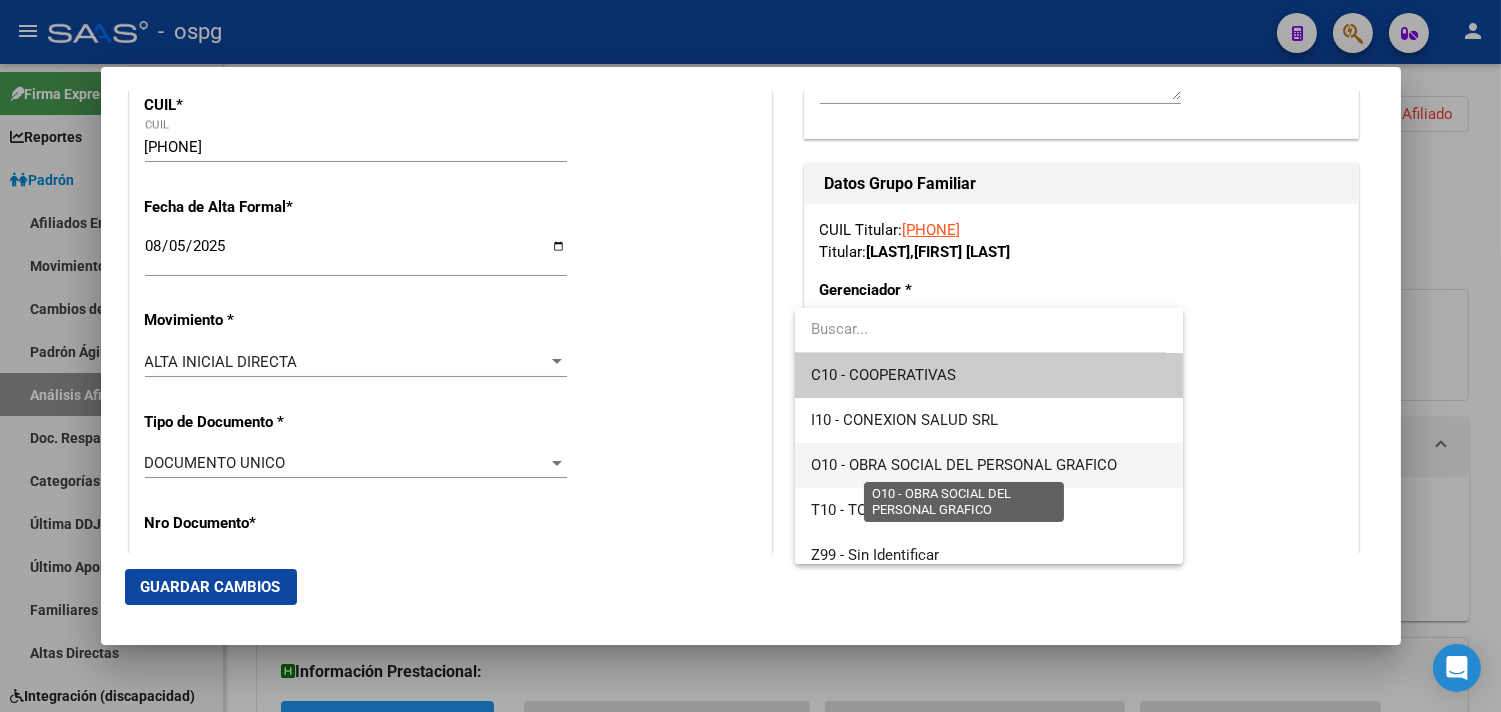 drag, startPoint x: 925, startPoint y: 467, endPoint x: 927, endPoint y: 457, distance: 10.198039 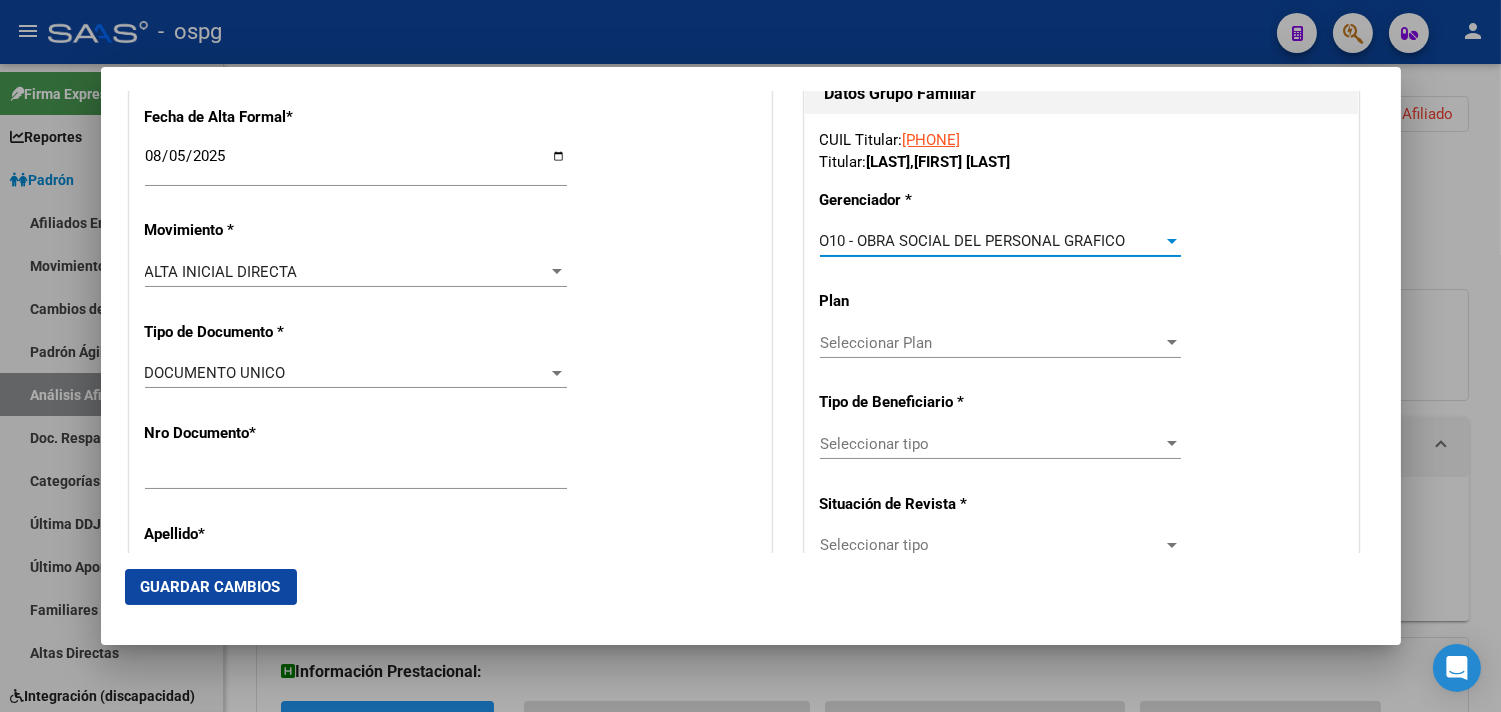 scroll, scrollTop: 575, scrollLeft: 0, axis: vertical 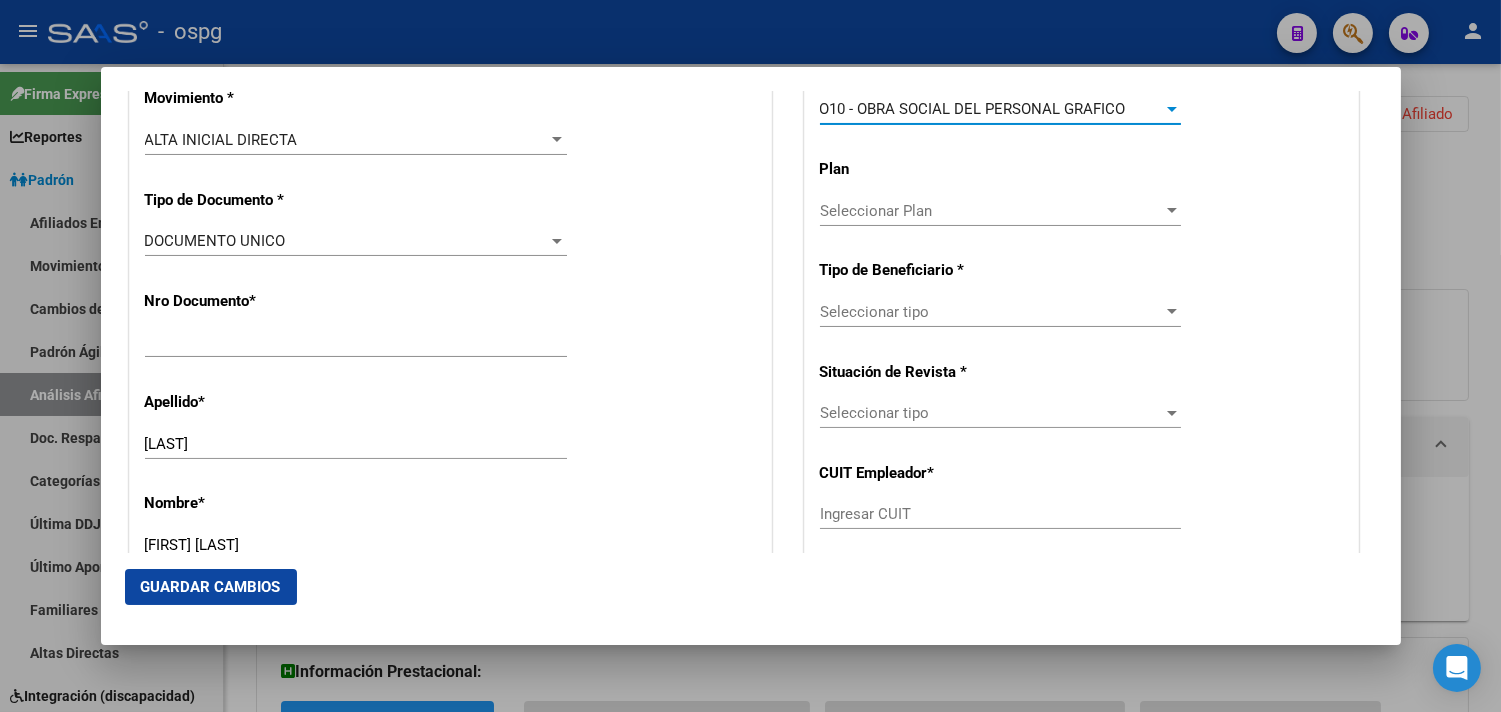click on "Seleccionar tipo" at bounding box center [991, 312] 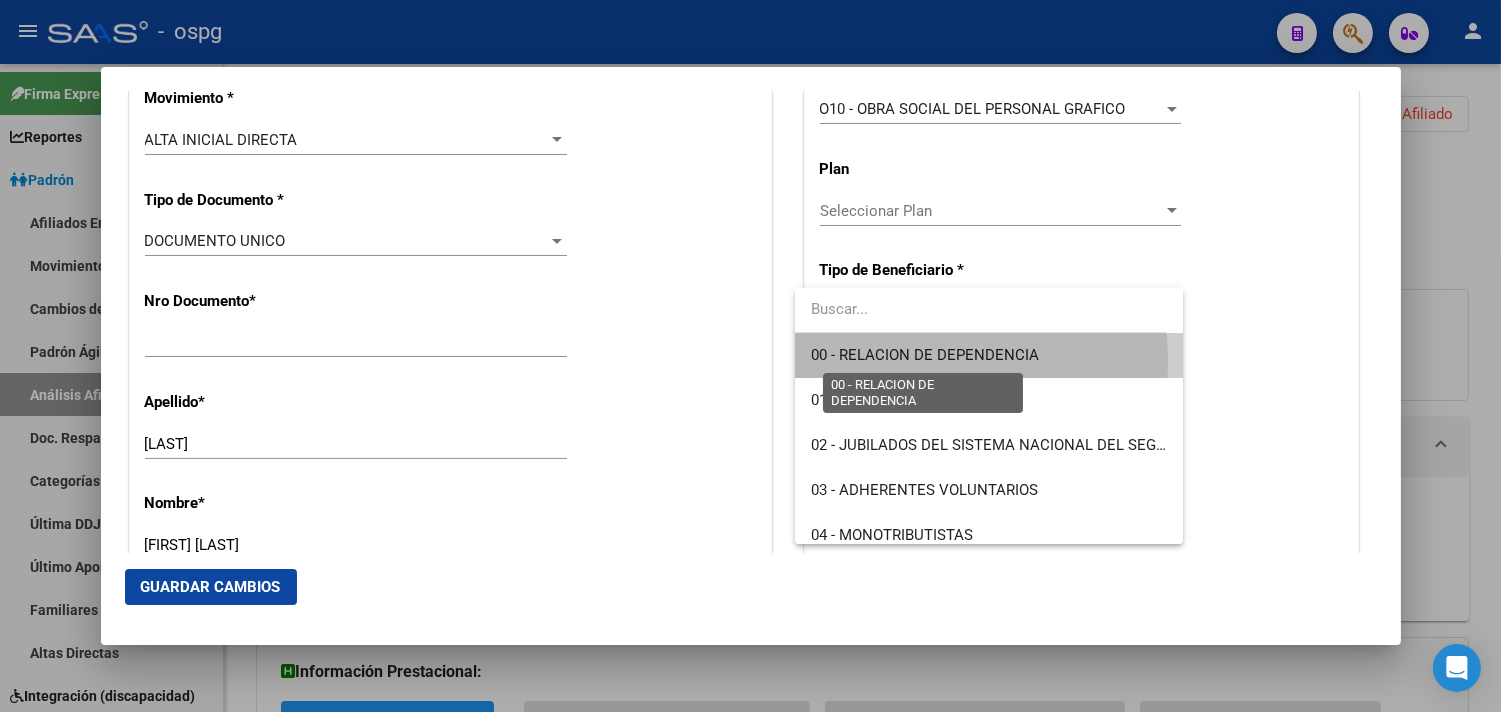 drag, startPoint x: 910, startPoint y: 361, endPoint x: 950, endPoint y: 362, distance: 40.012497 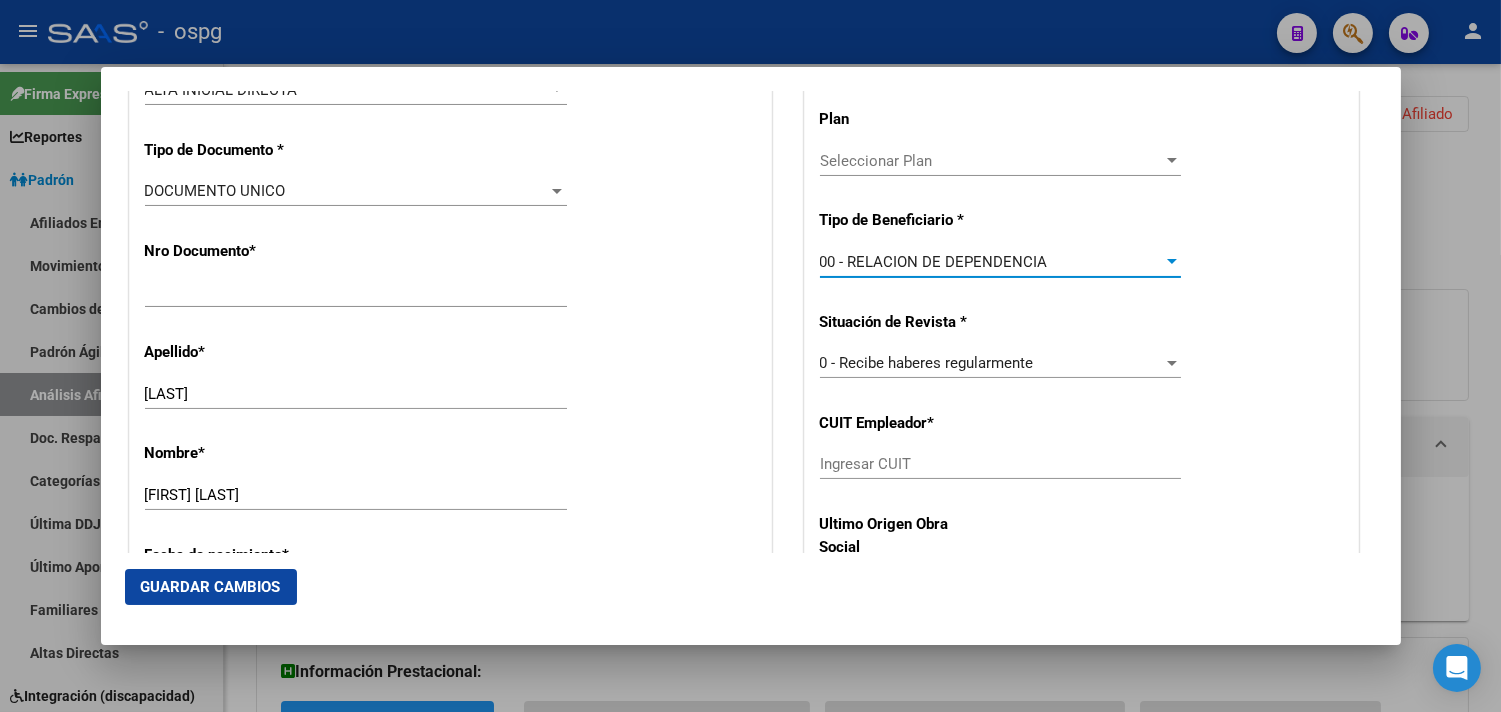 type on "[PHONE]" 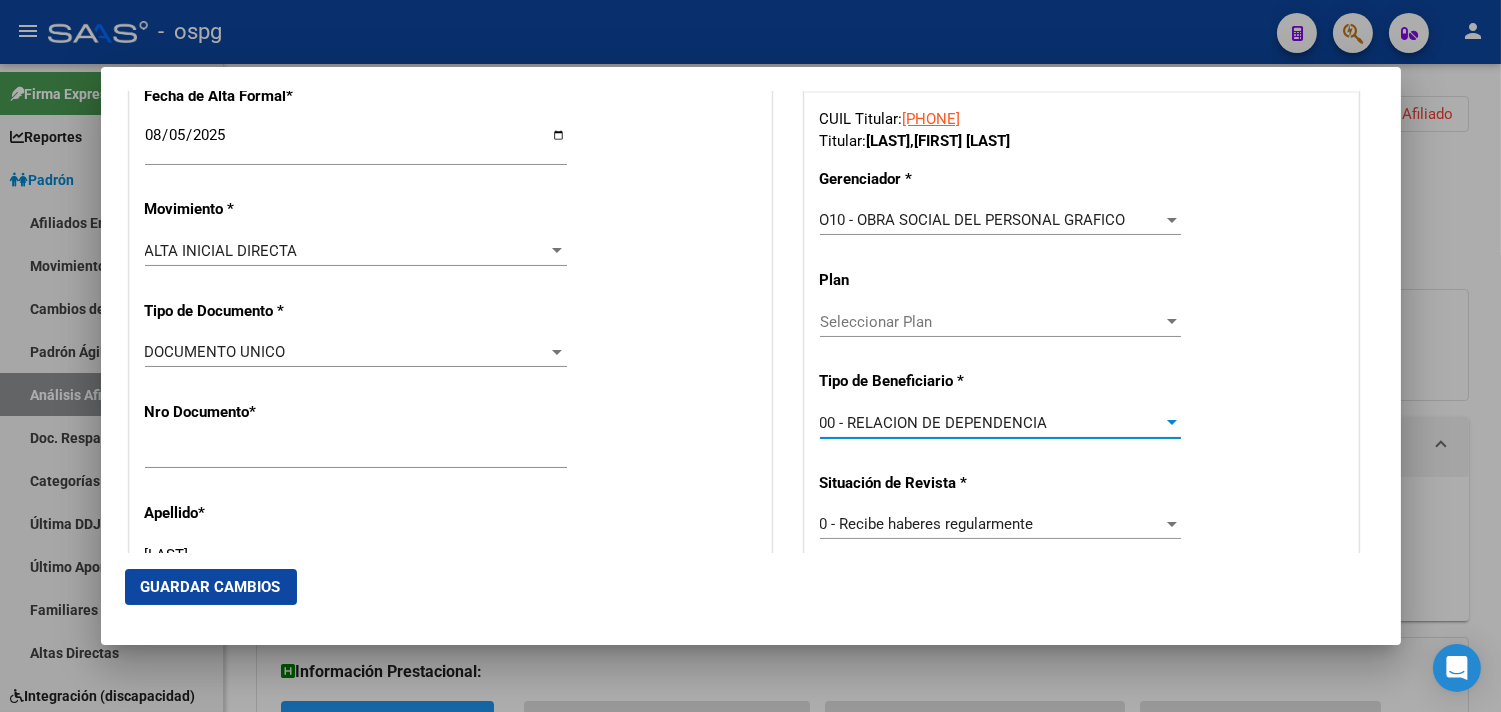 scroll, scrollTop: 0, scrollLeft: 0, axis: both 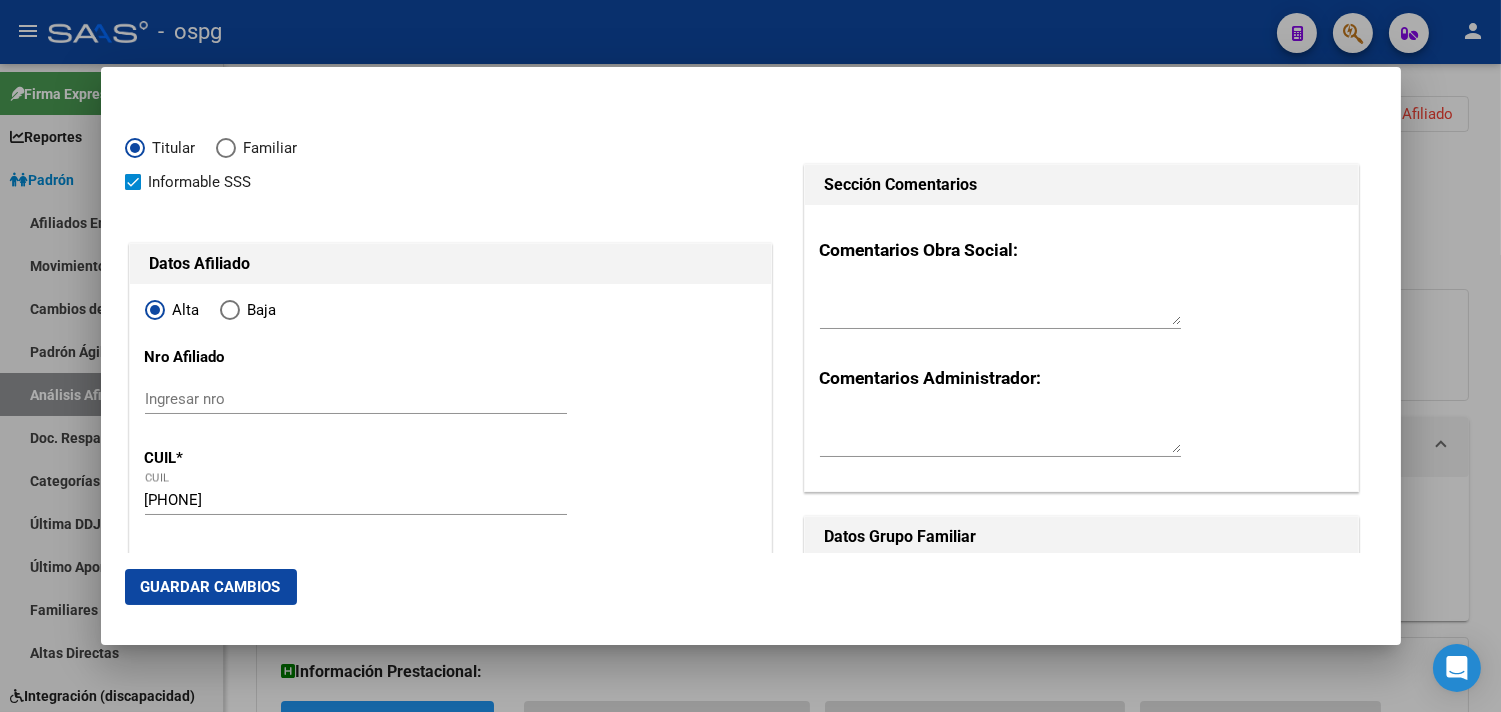 click on "Guardar Cambios" 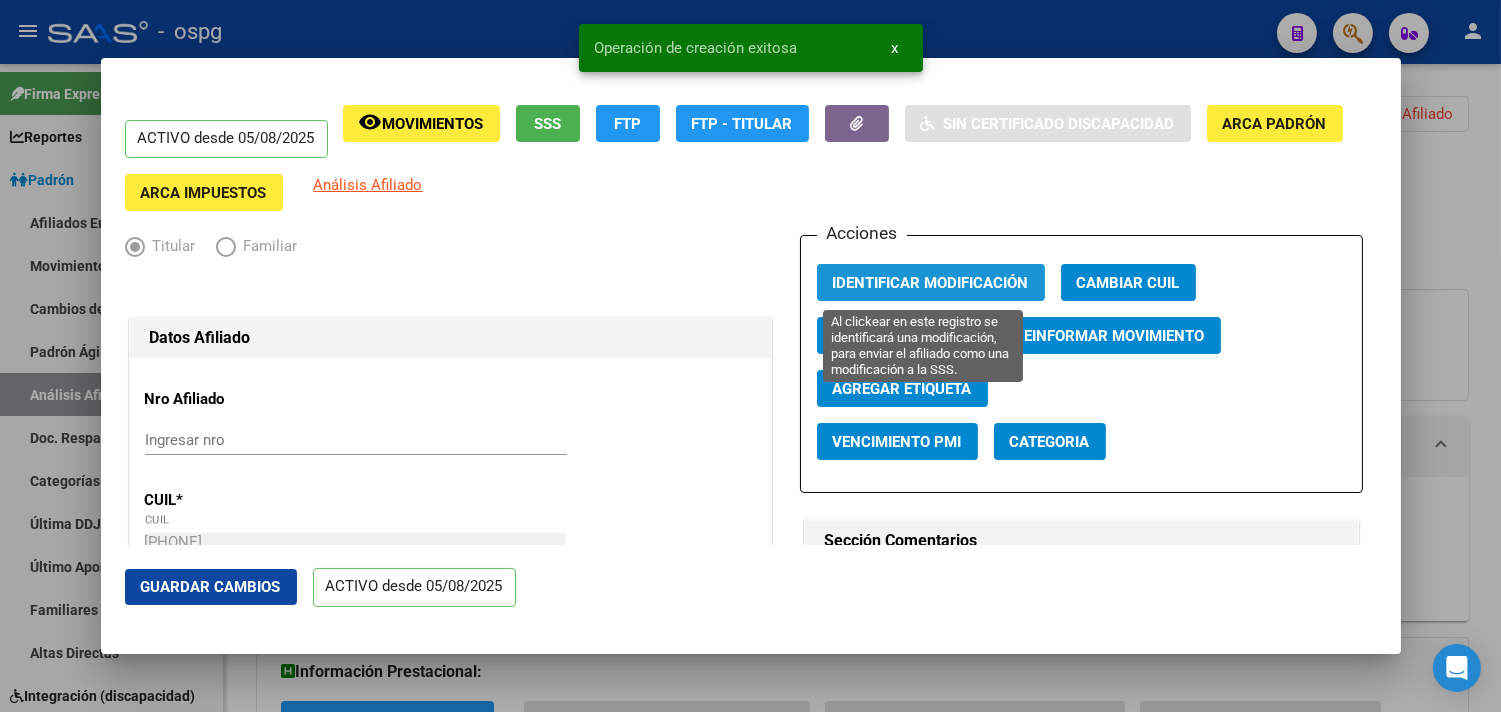 drag, startPoint x: 916, startPoint y: 276, endPoint x: 885, endPoint y: 254, distance: 38.013157 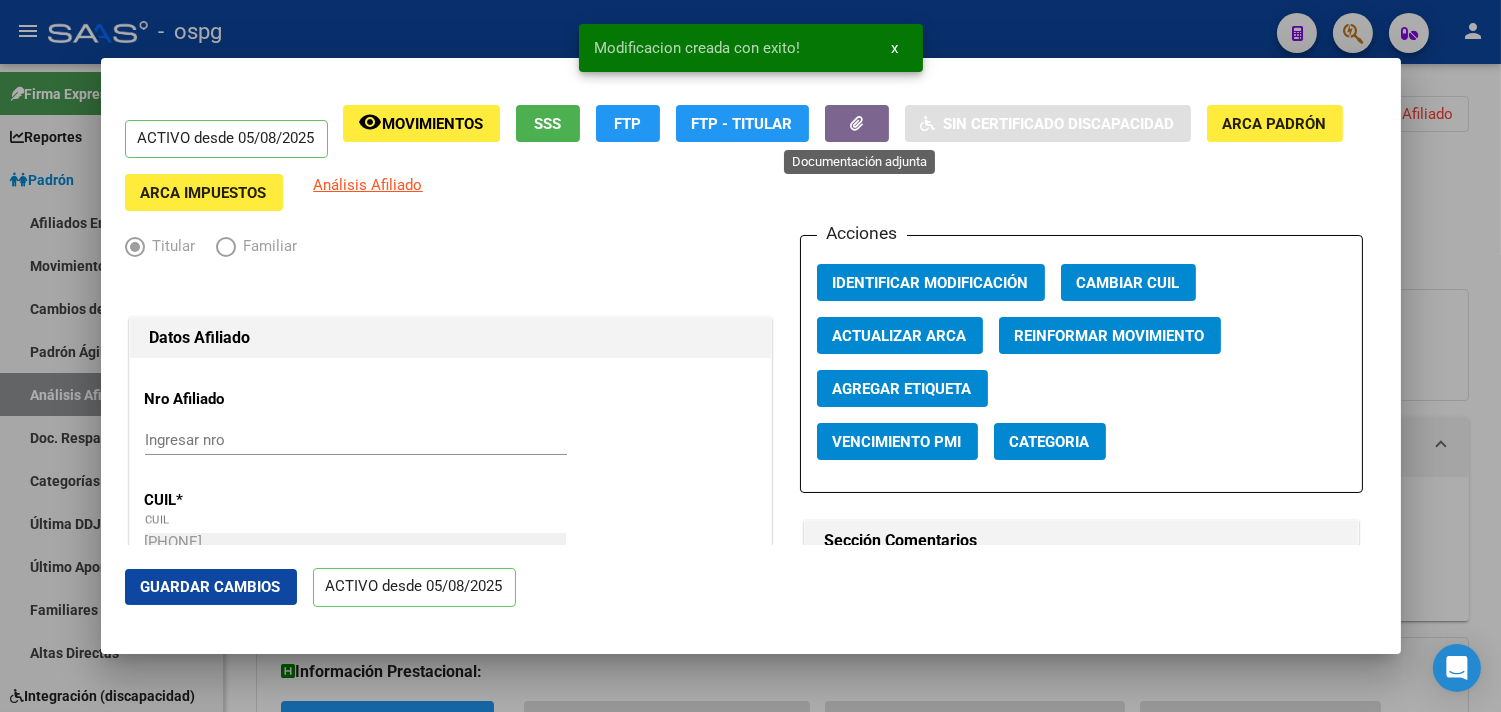 click 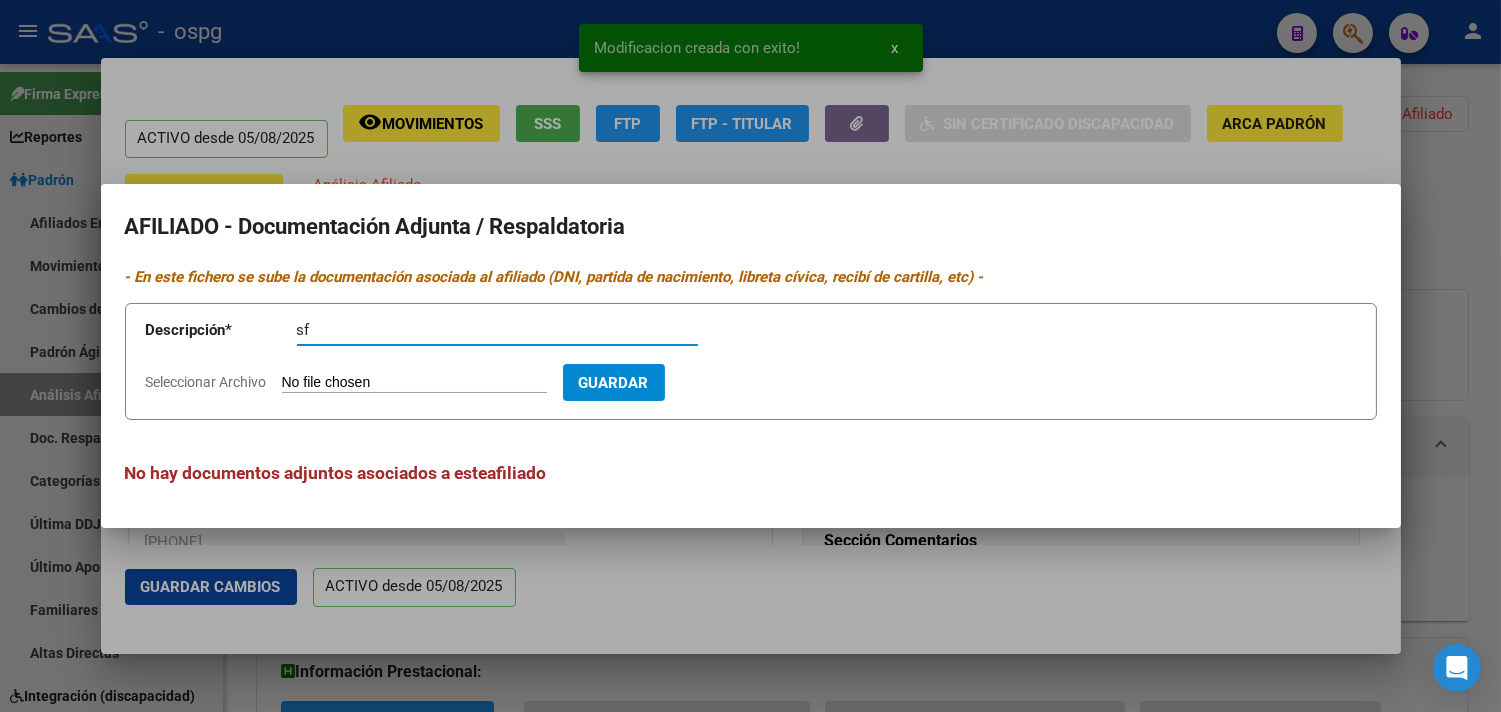 type on "sf" 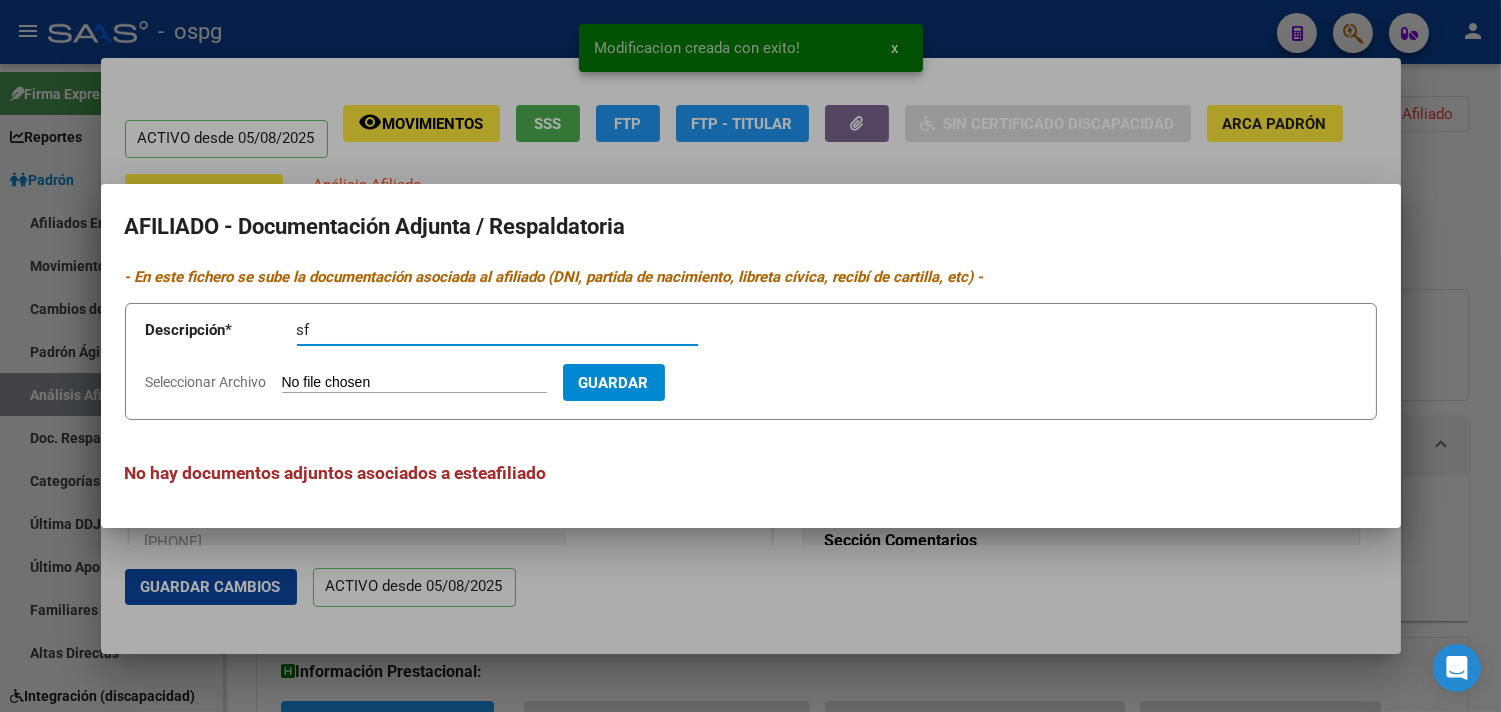 click on "Seleccionar Archivo" at bounding box center [414, 383] 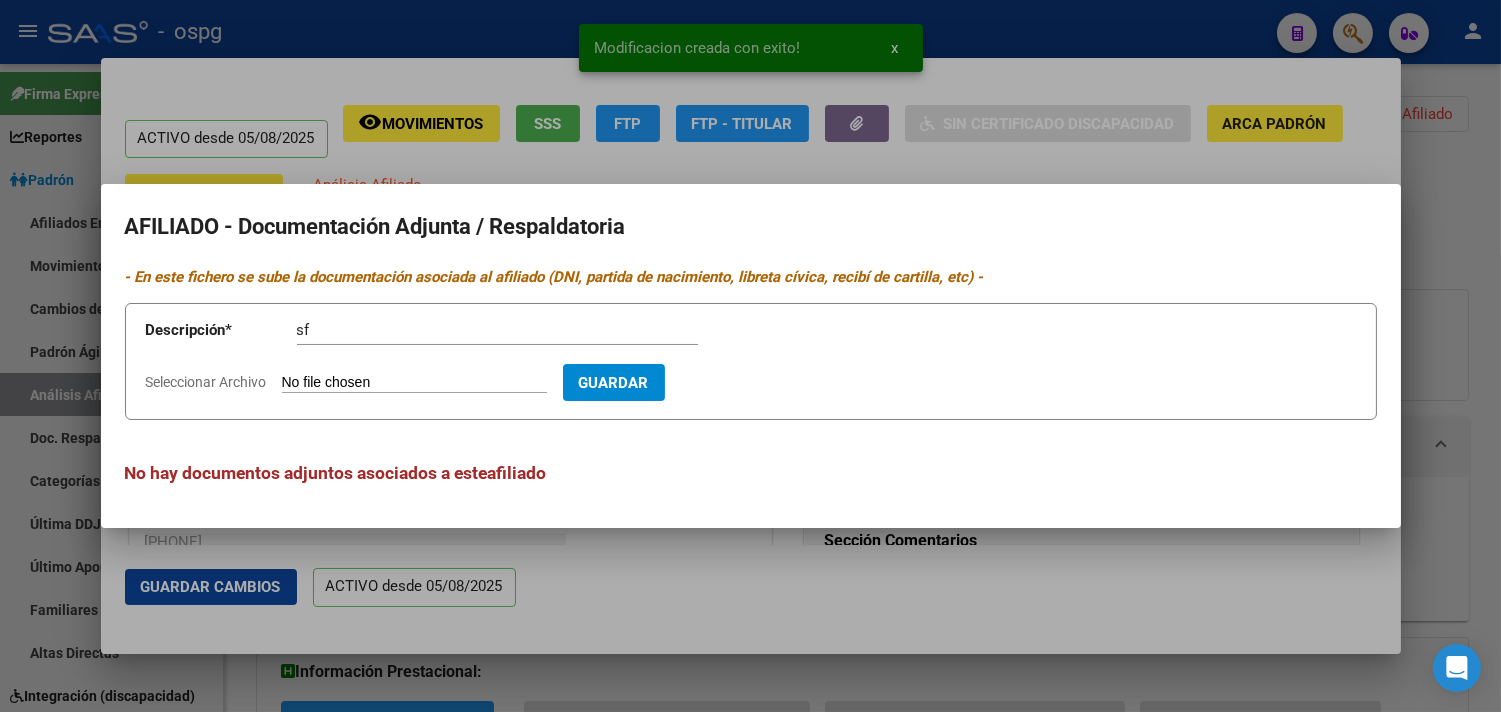 drag, startPoint x: 344, startPoint y: 345, endPoint x: 243, endPoint y: 338, distance: 101.24229 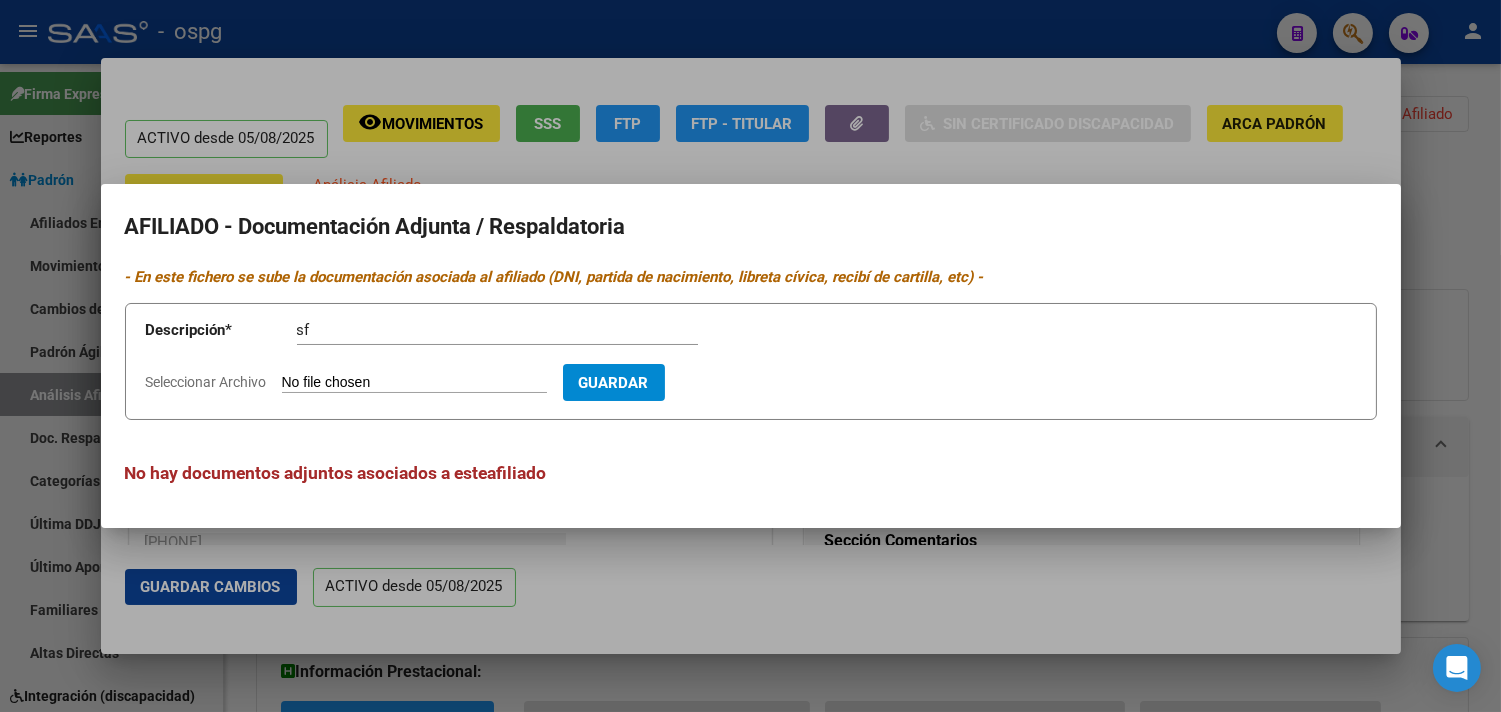click on "Seleccionar Archivo" at bounding box center [414, 383] 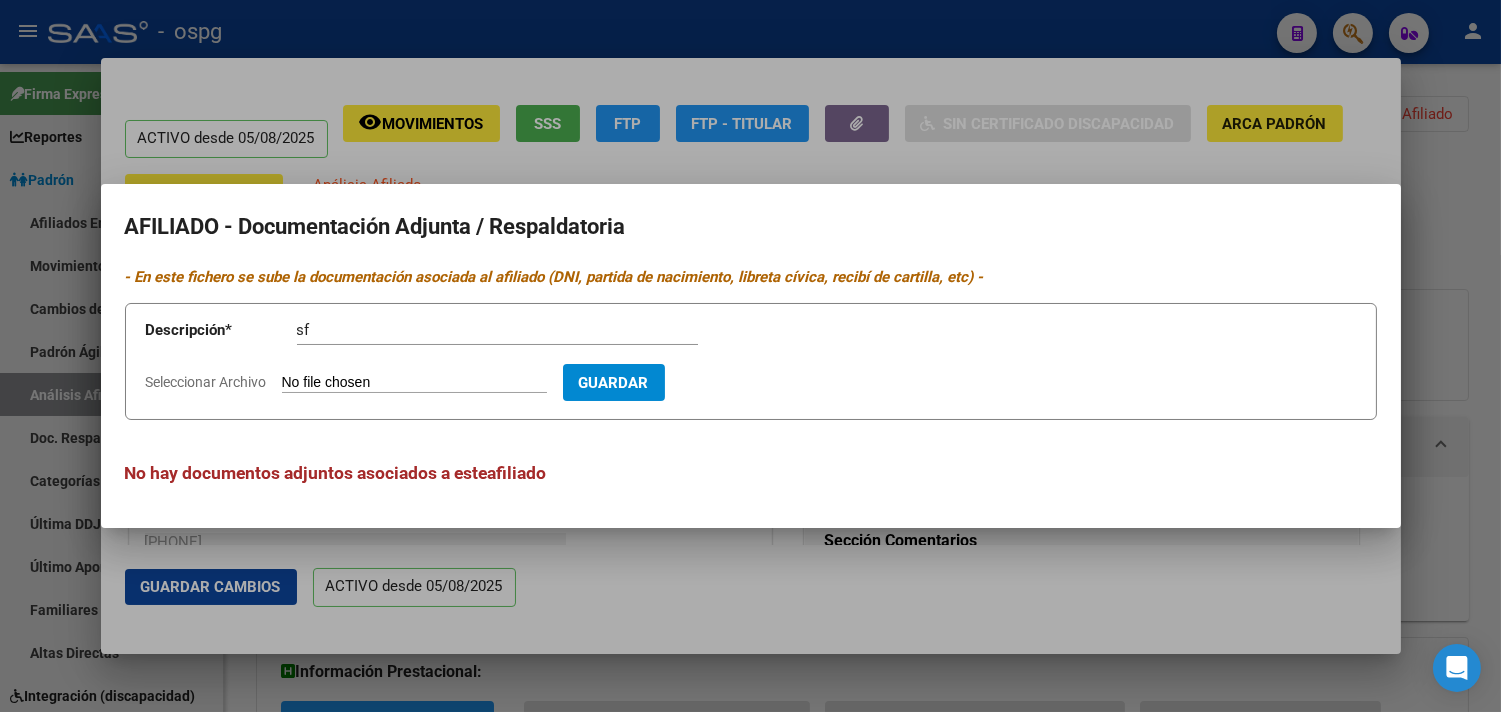 type on "C:\fakepath\ddjj alegre.jpeg" 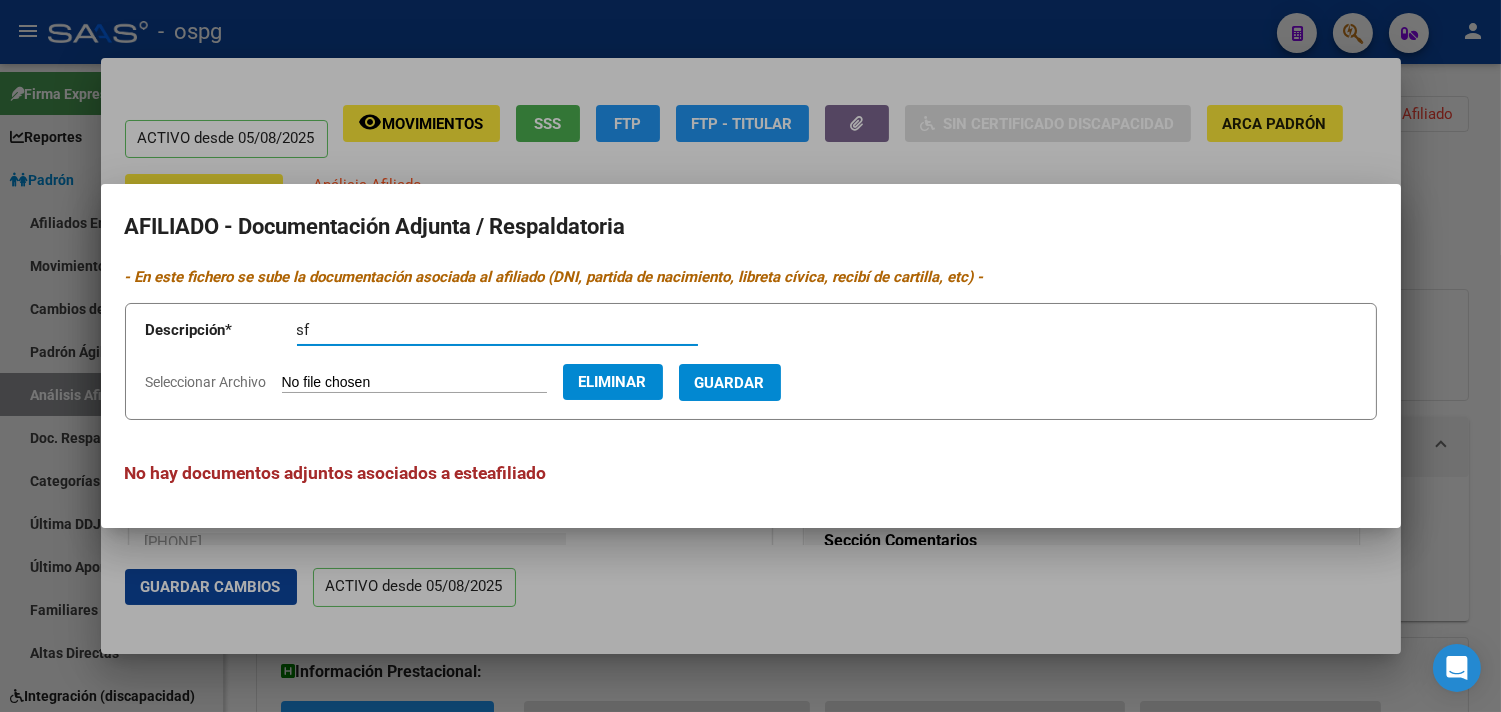 click on "sf" at bounding box center (497, 330) 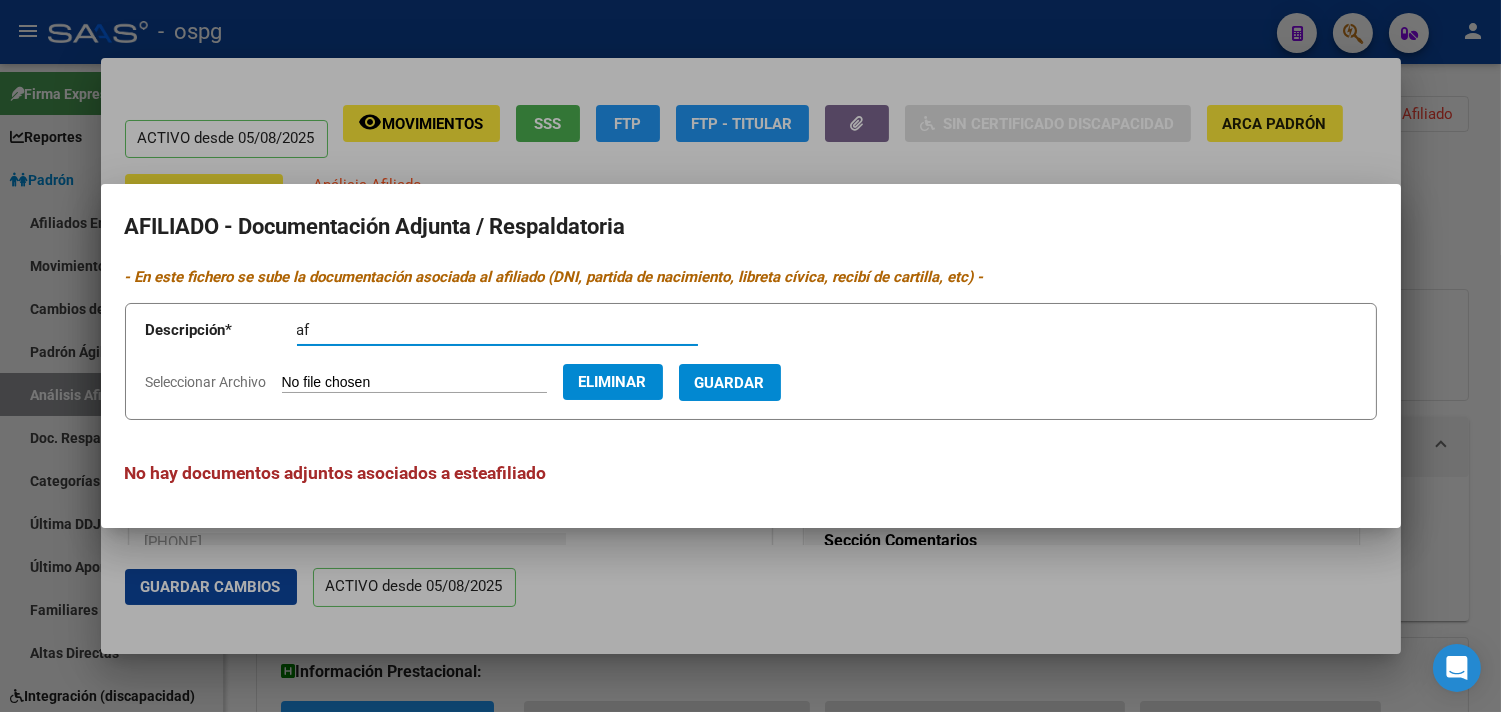 type on "af" 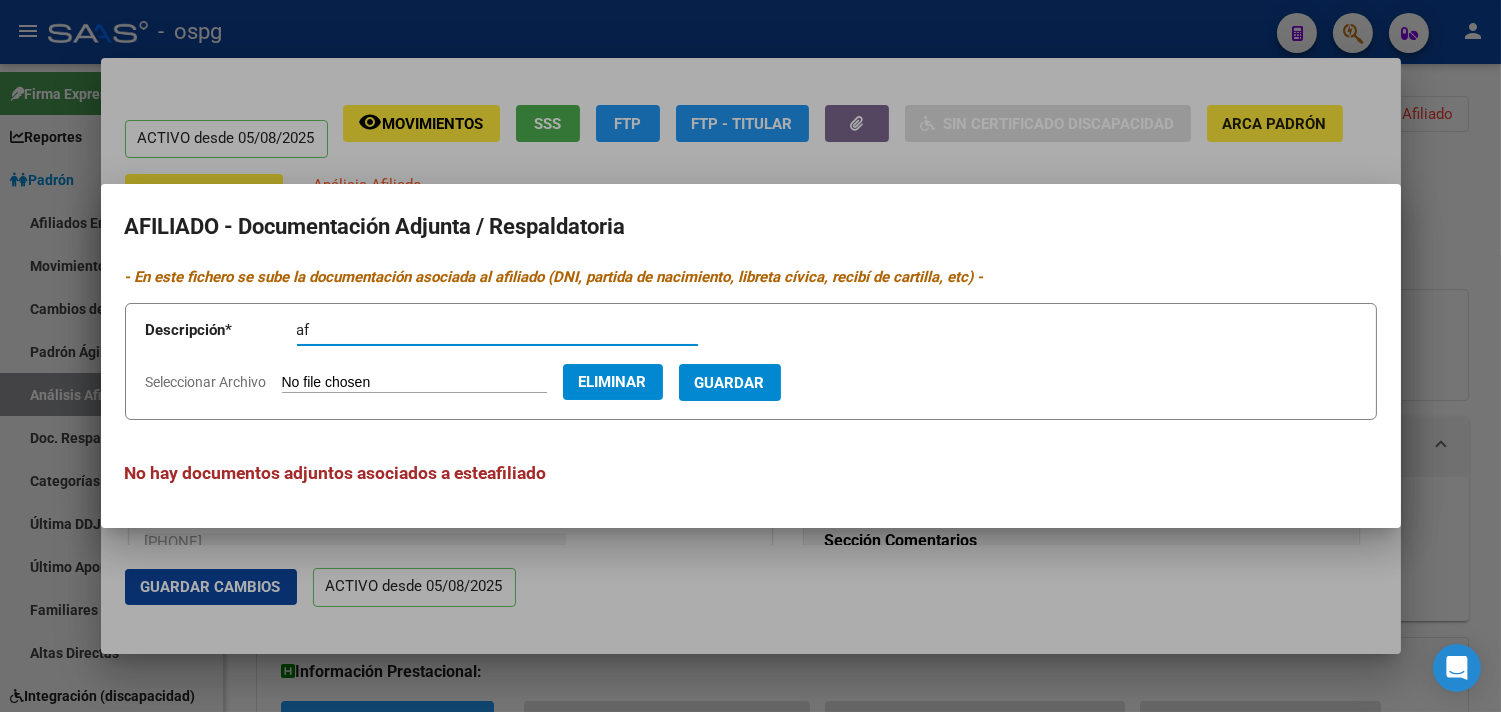 click on "Guardar" at bounding box center [730, 382] 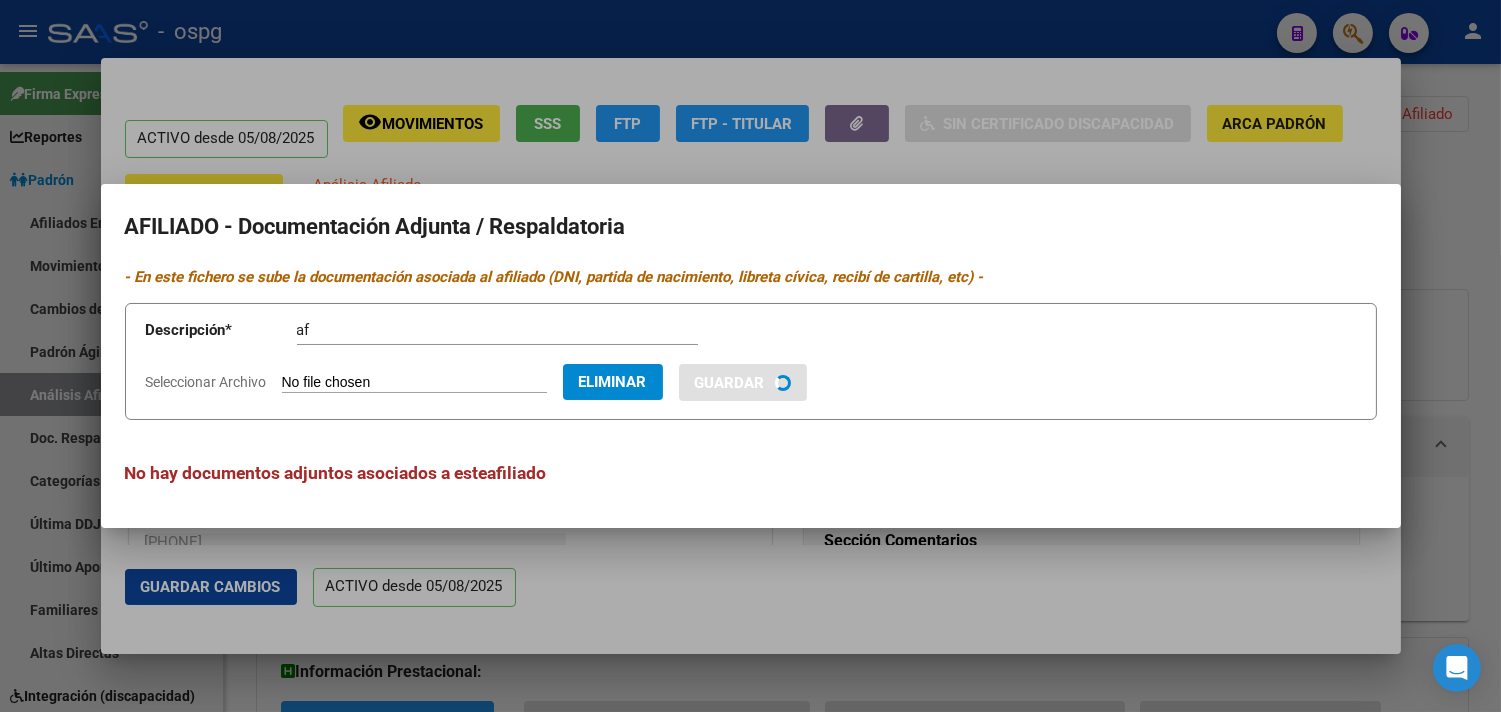 type 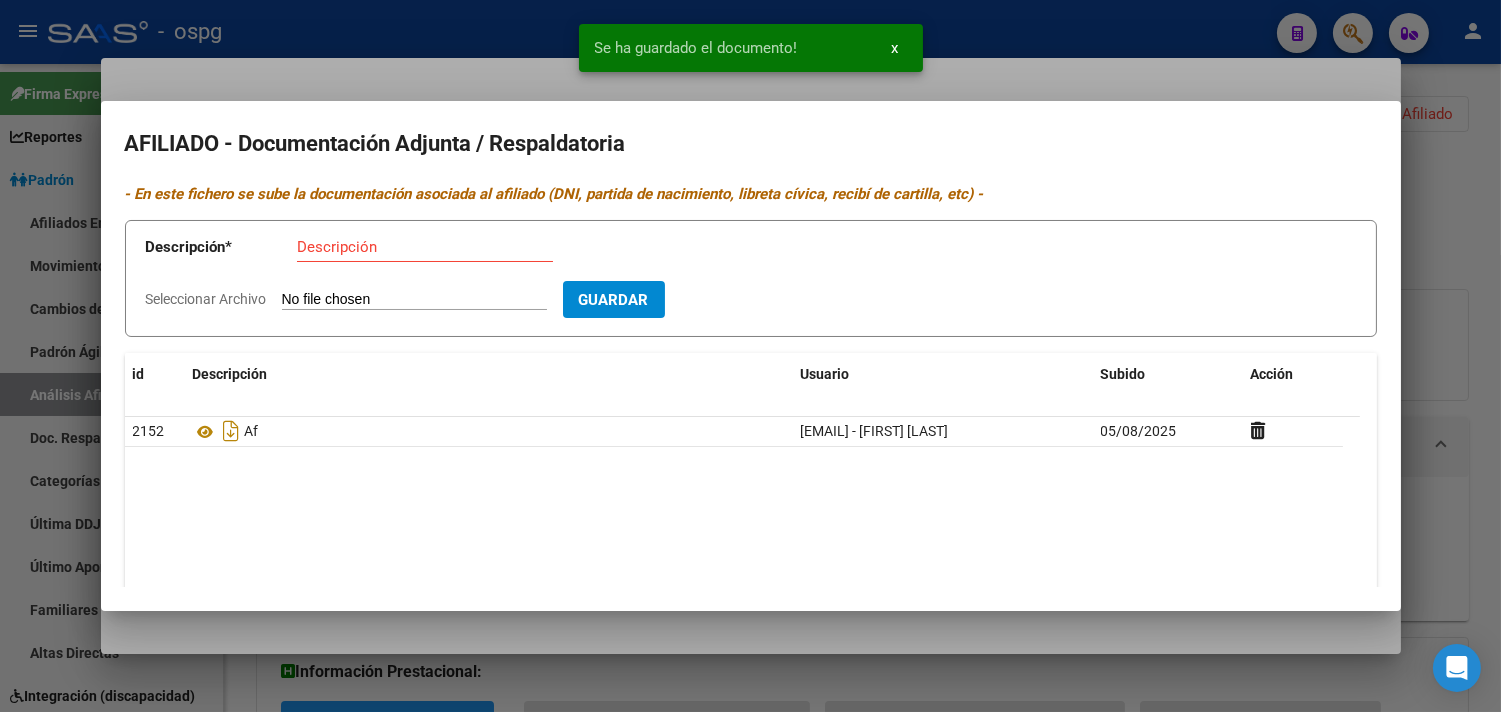 click on "Descripción" at bounding box center [425, 247] 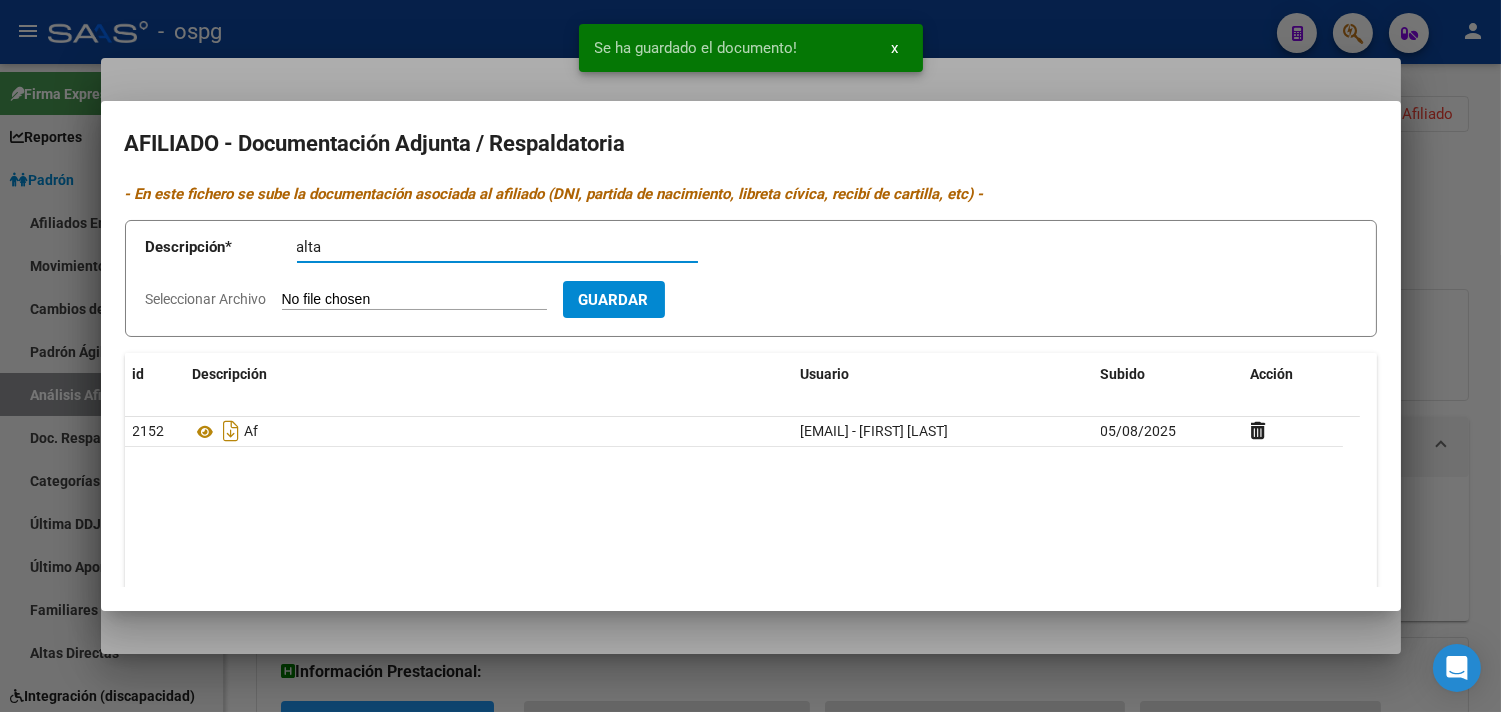 type on "alta" 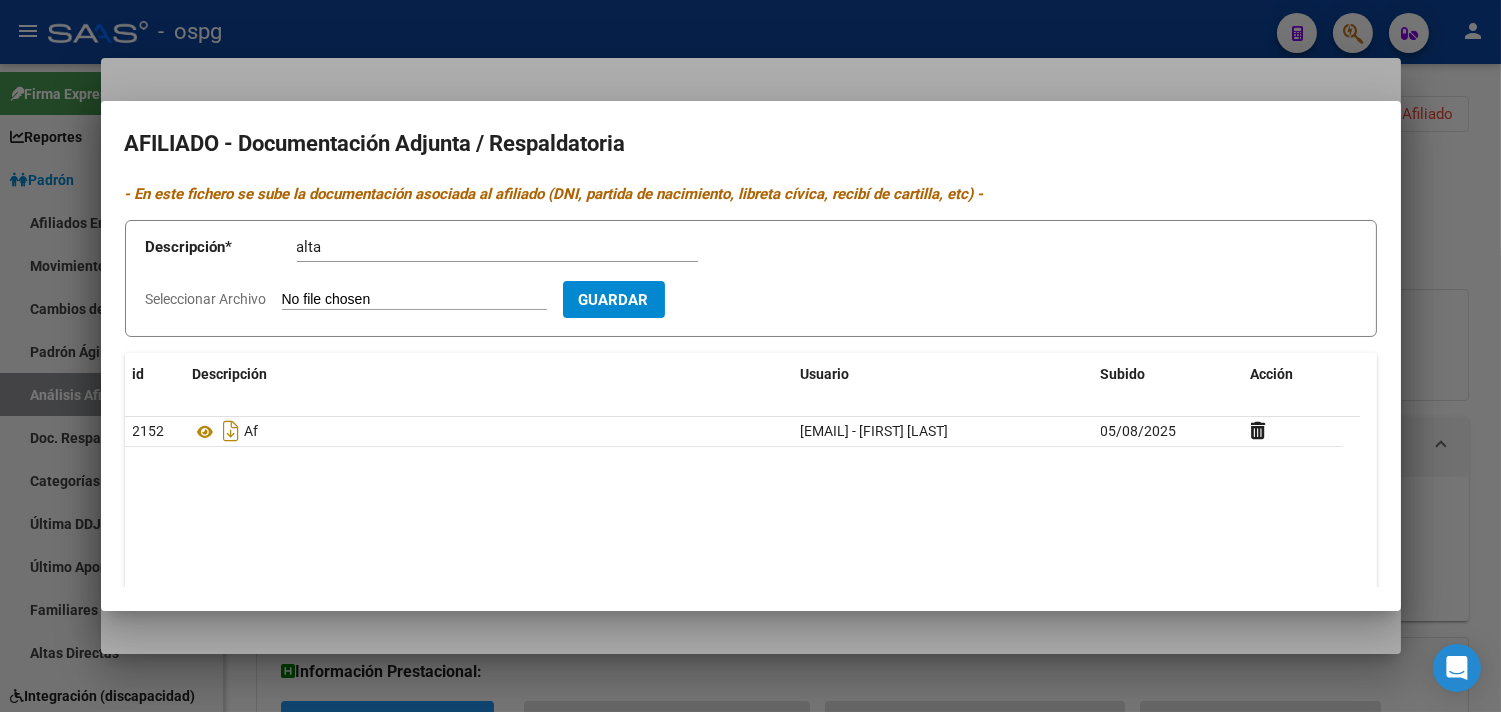 type on "C:\fakepath\[DOCUMENT]" 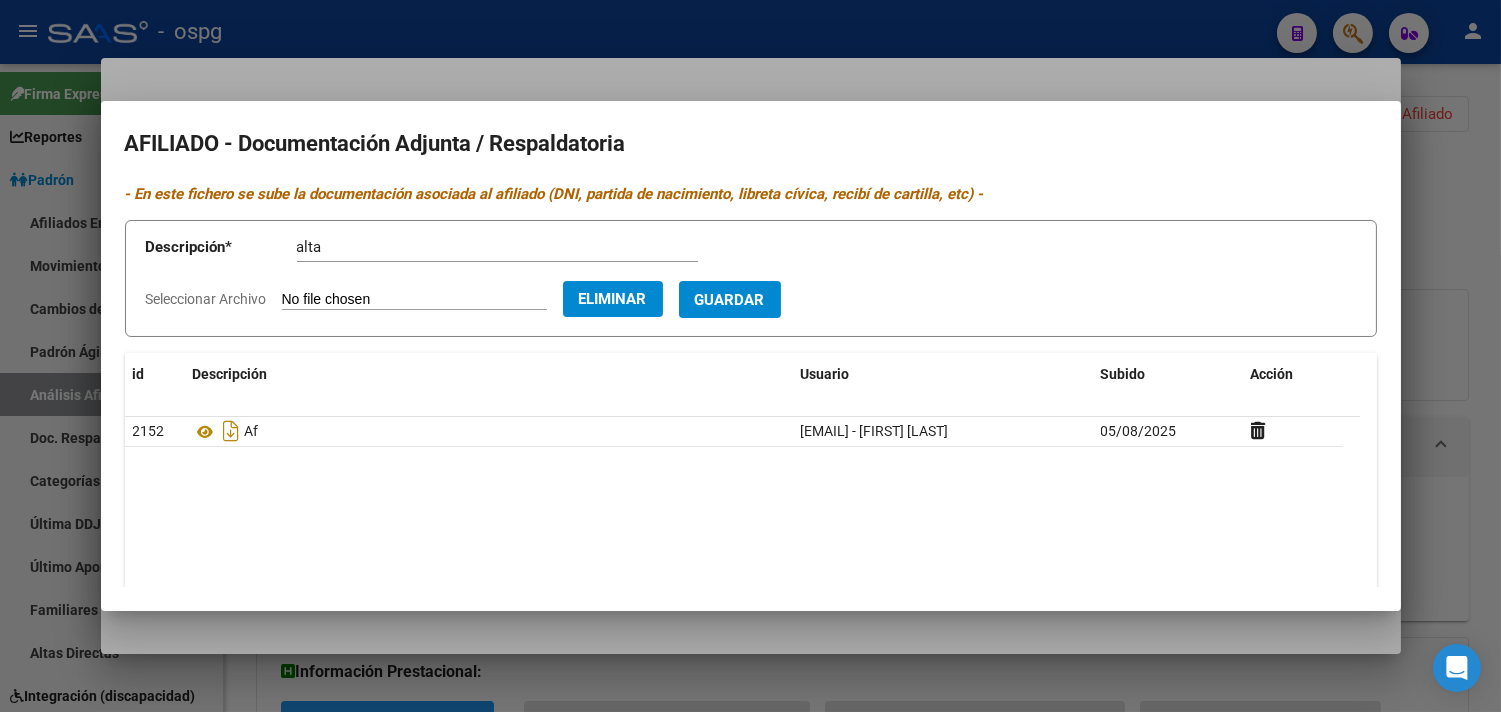 drag, startPoint x: 765, startPoint y: 300, endPoint x: 532, endPoint y: 280, distance: 233.8568 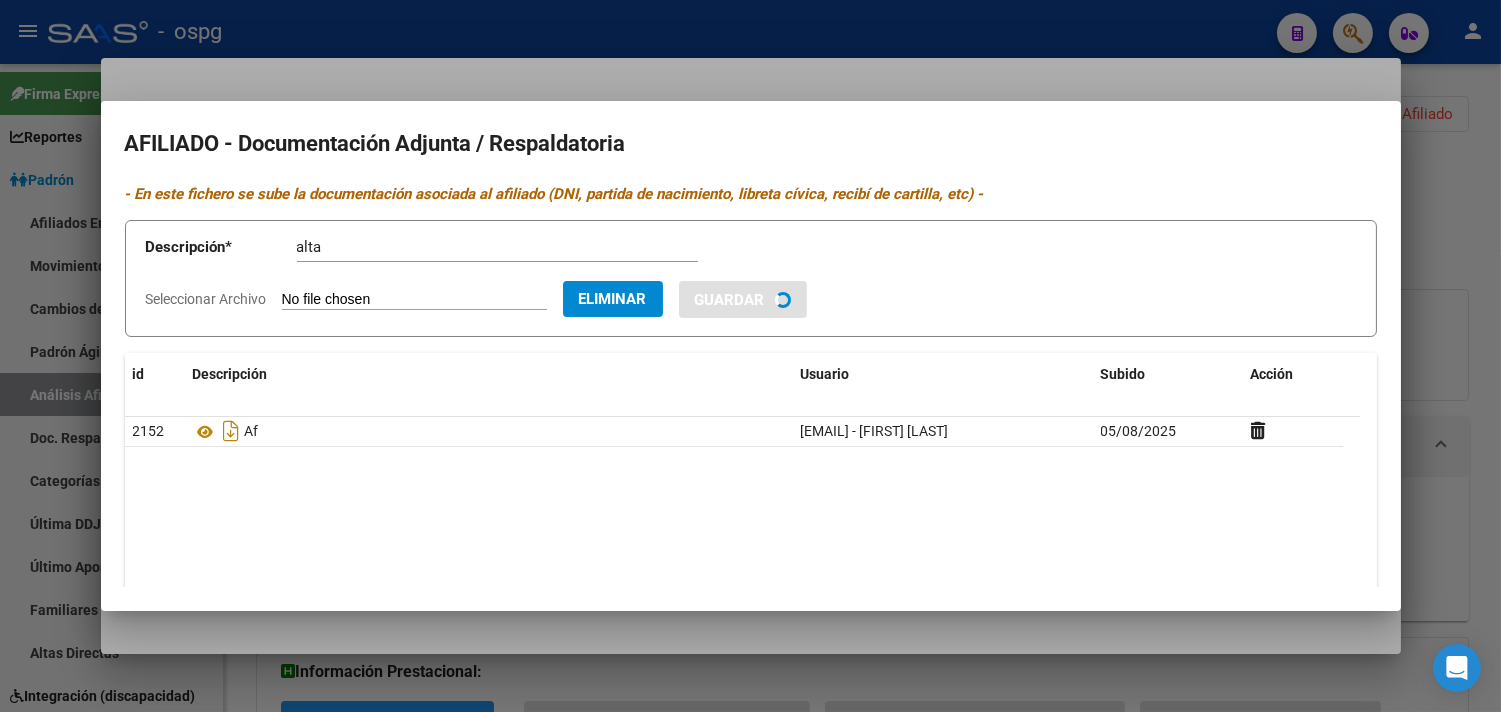 type 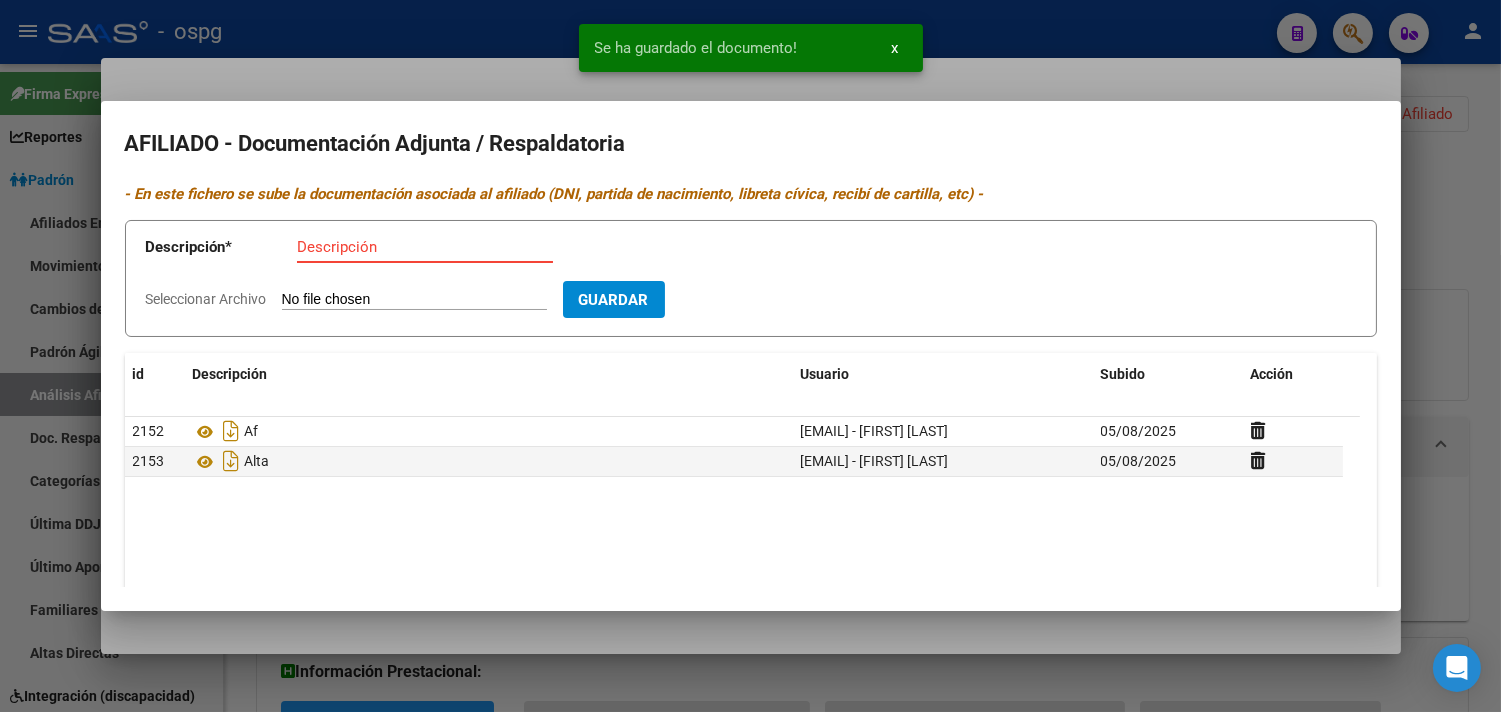 drag, startPoint x: 346, startPoint y: 245, endPoint x: 333, endPoint y: 243, distance: 13.152946 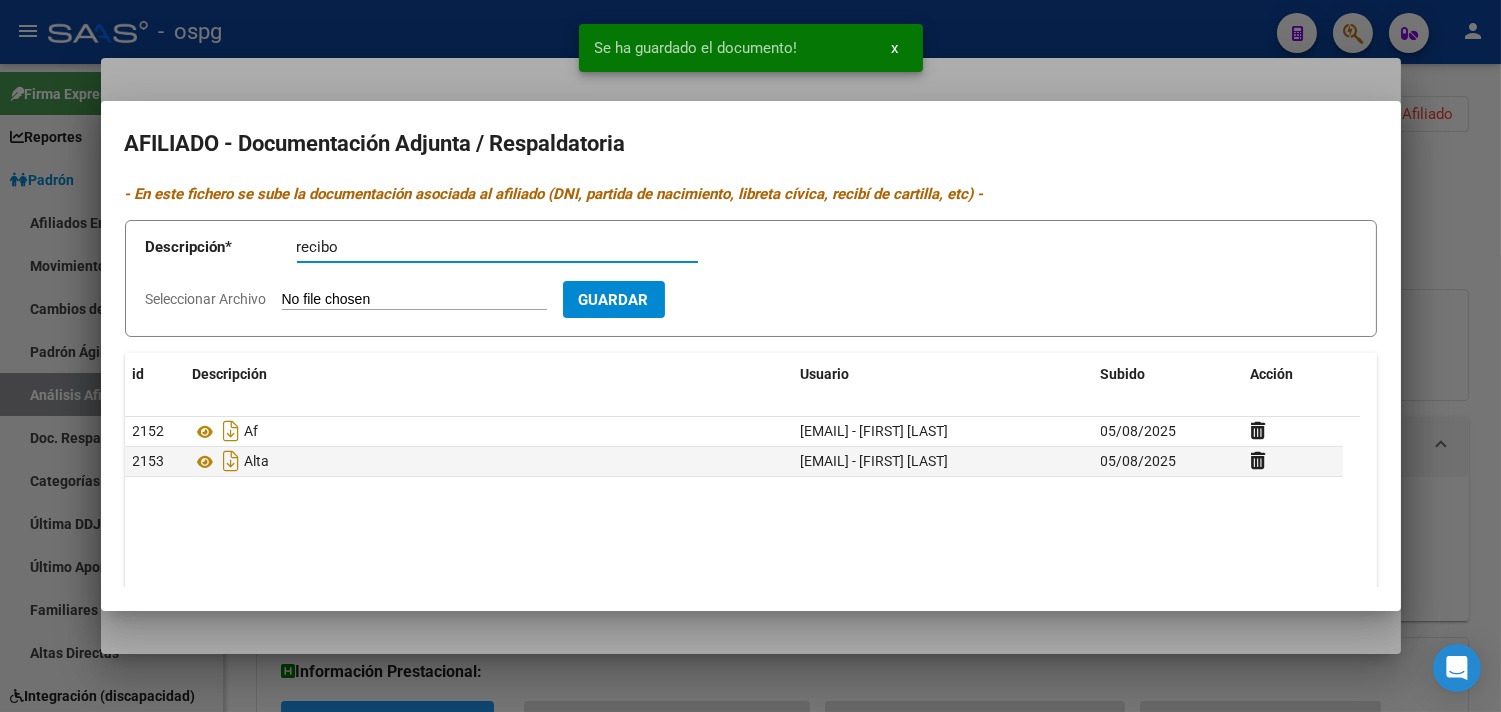 type on "recibo" 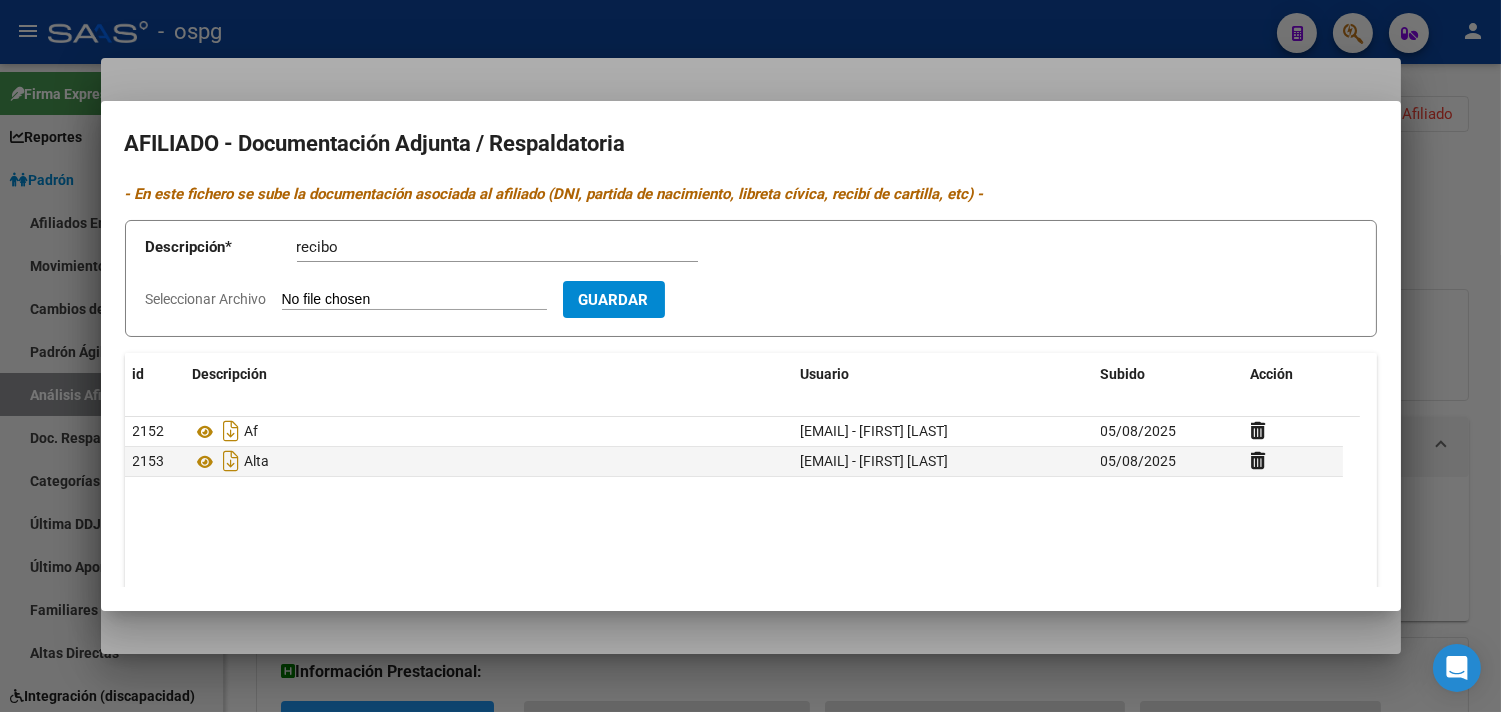 type on "C:\fakepath\[DOCUMENT]" 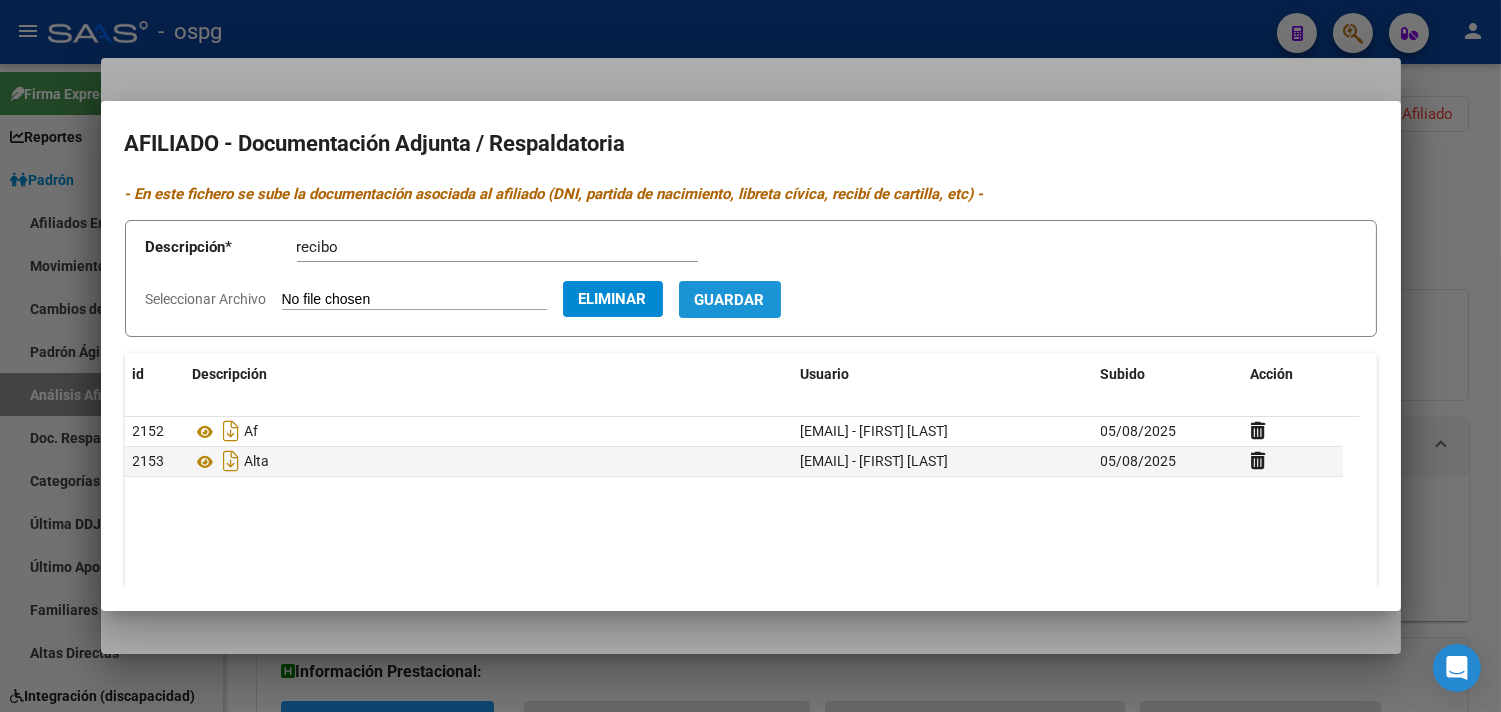 click on "Guardar" at bounding box center (730, 300) 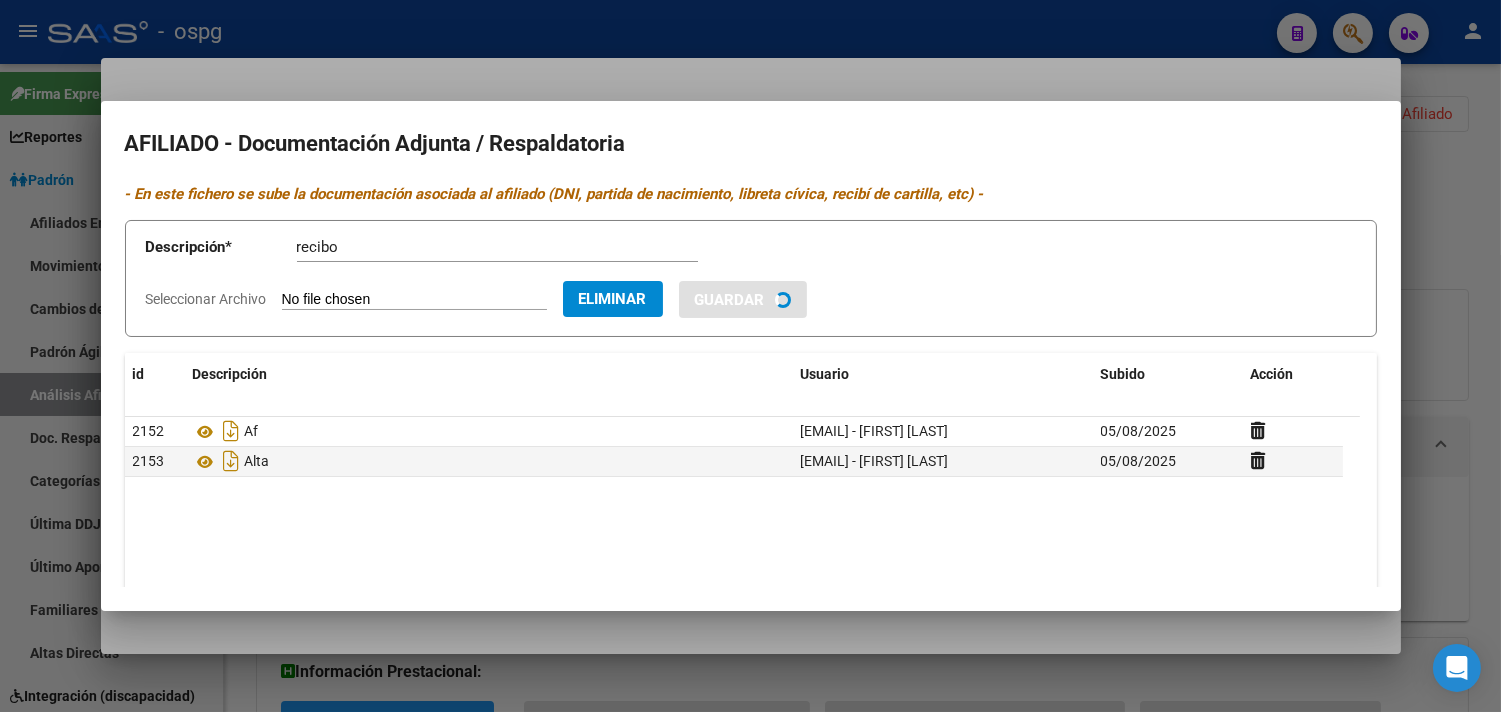 type 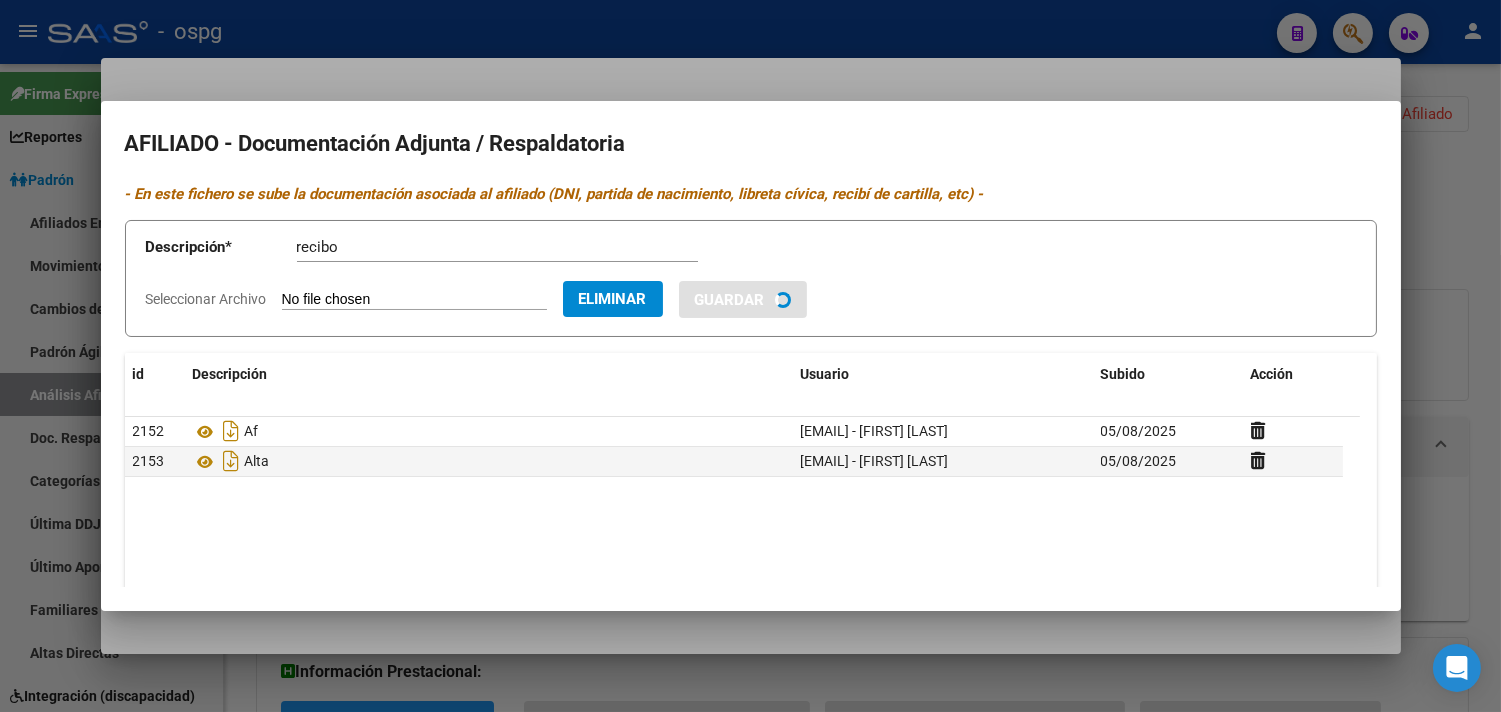 type 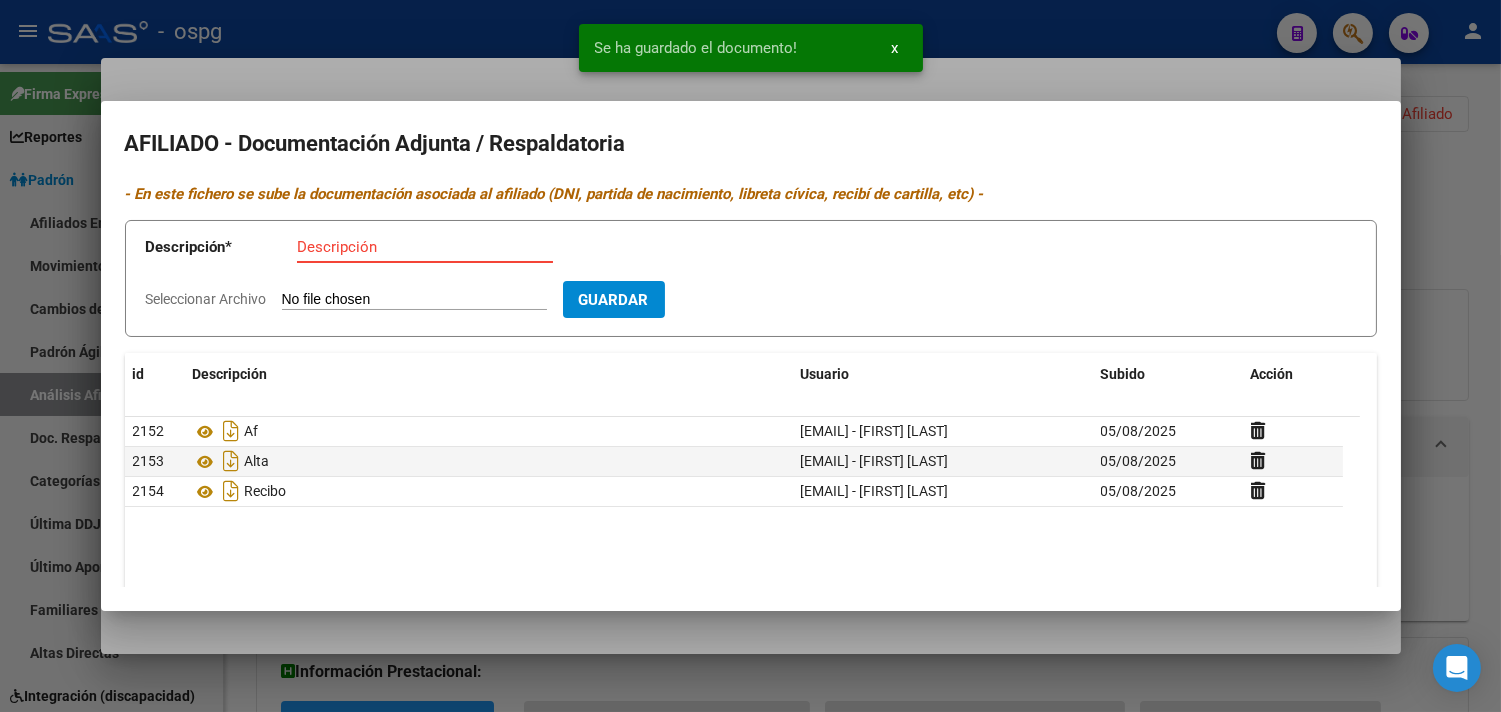 click on "Descripción" at bounding box center [425, 247] 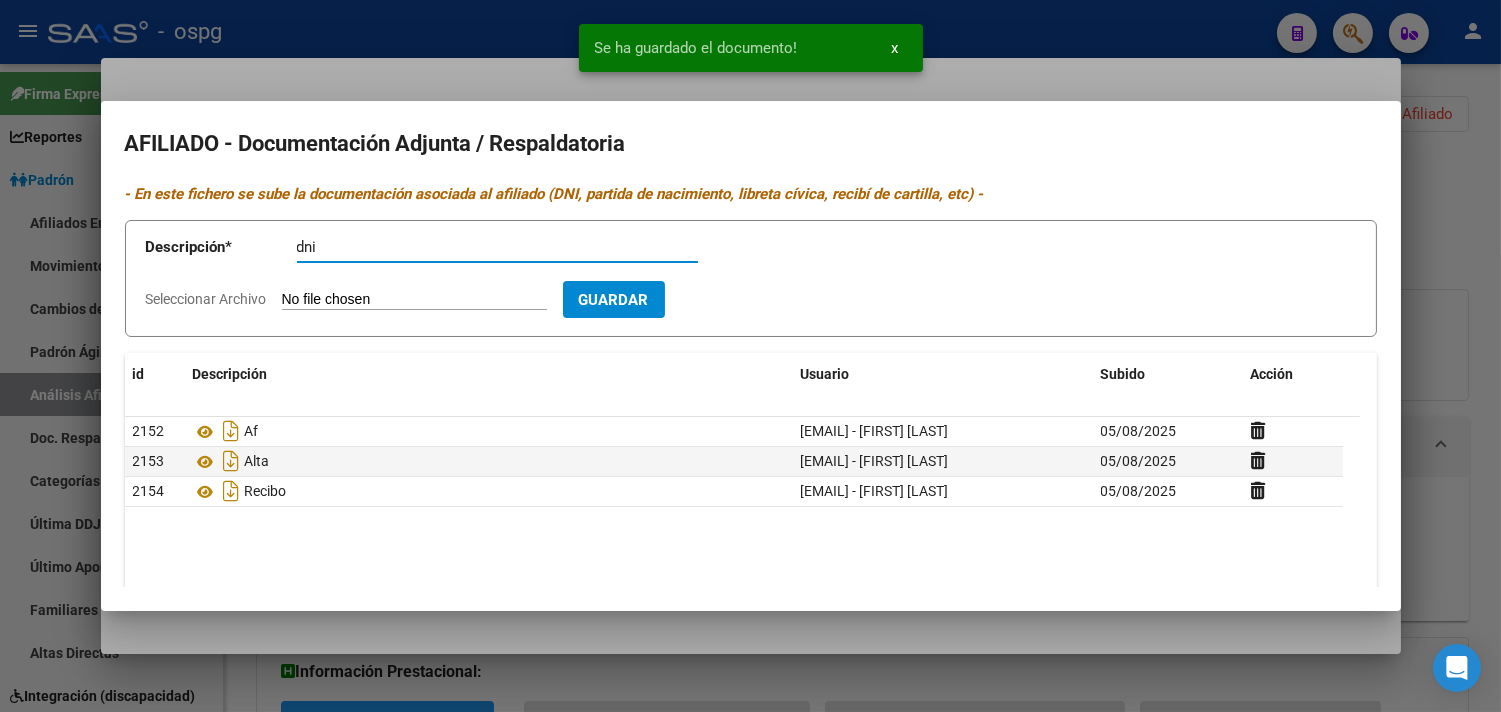 type on "dni" 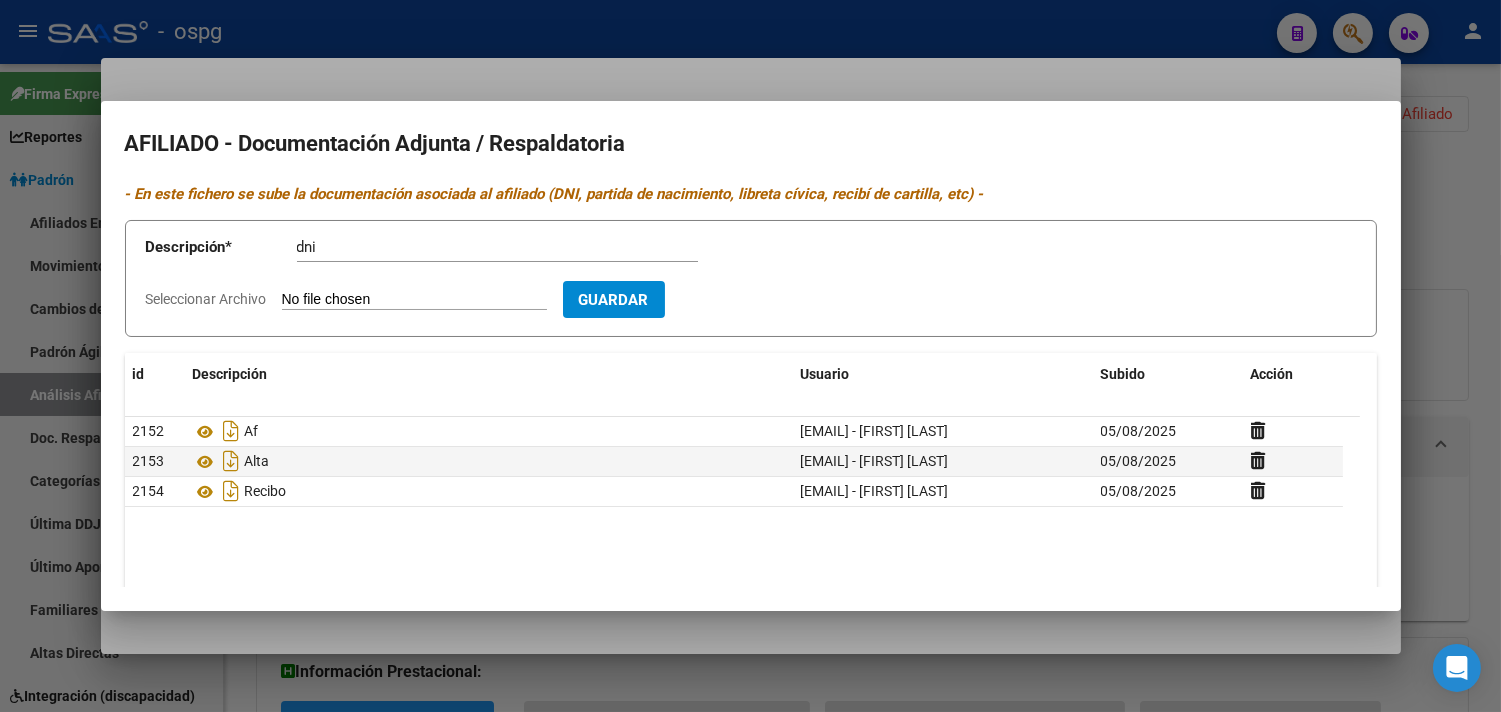type on "C:\fakepath\[DOCUMENT]" 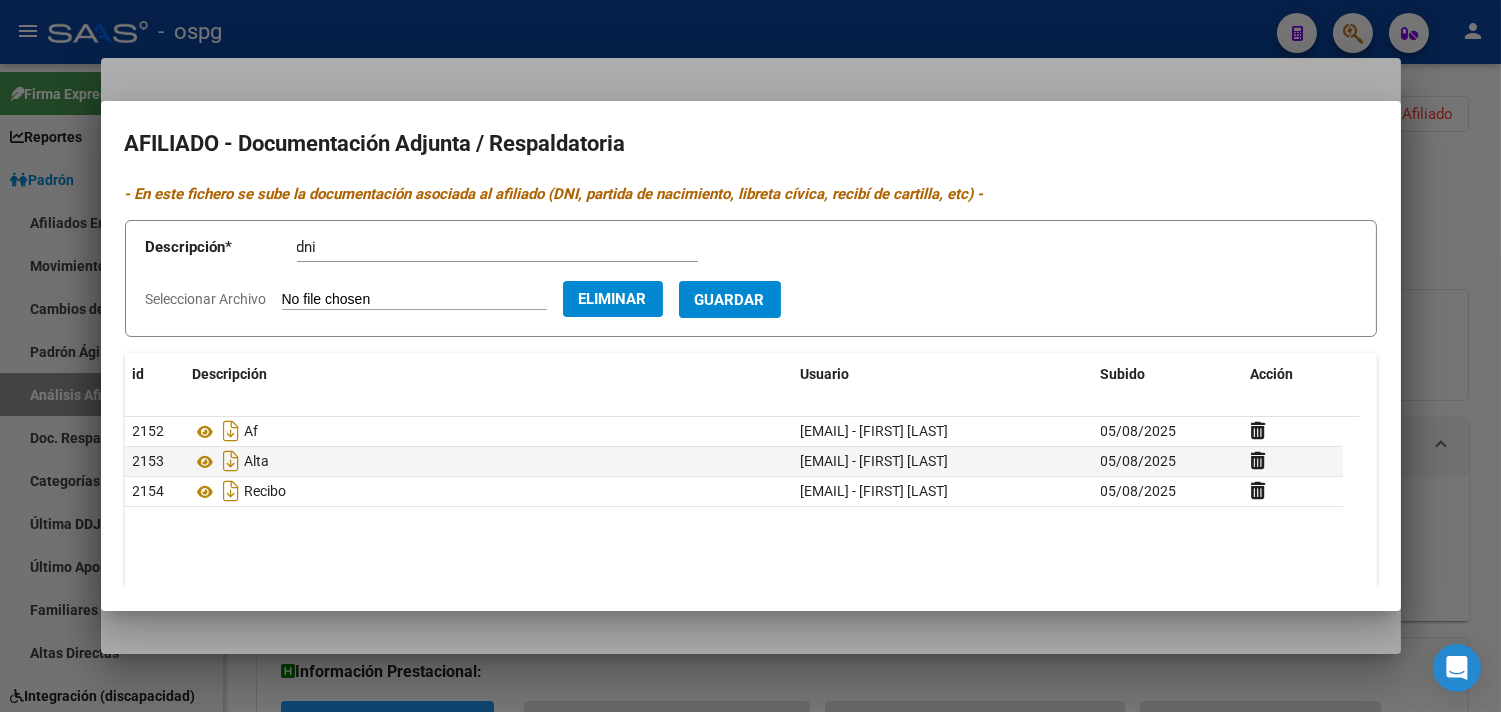 click on "Guardar" at bounding box center [730, 299] 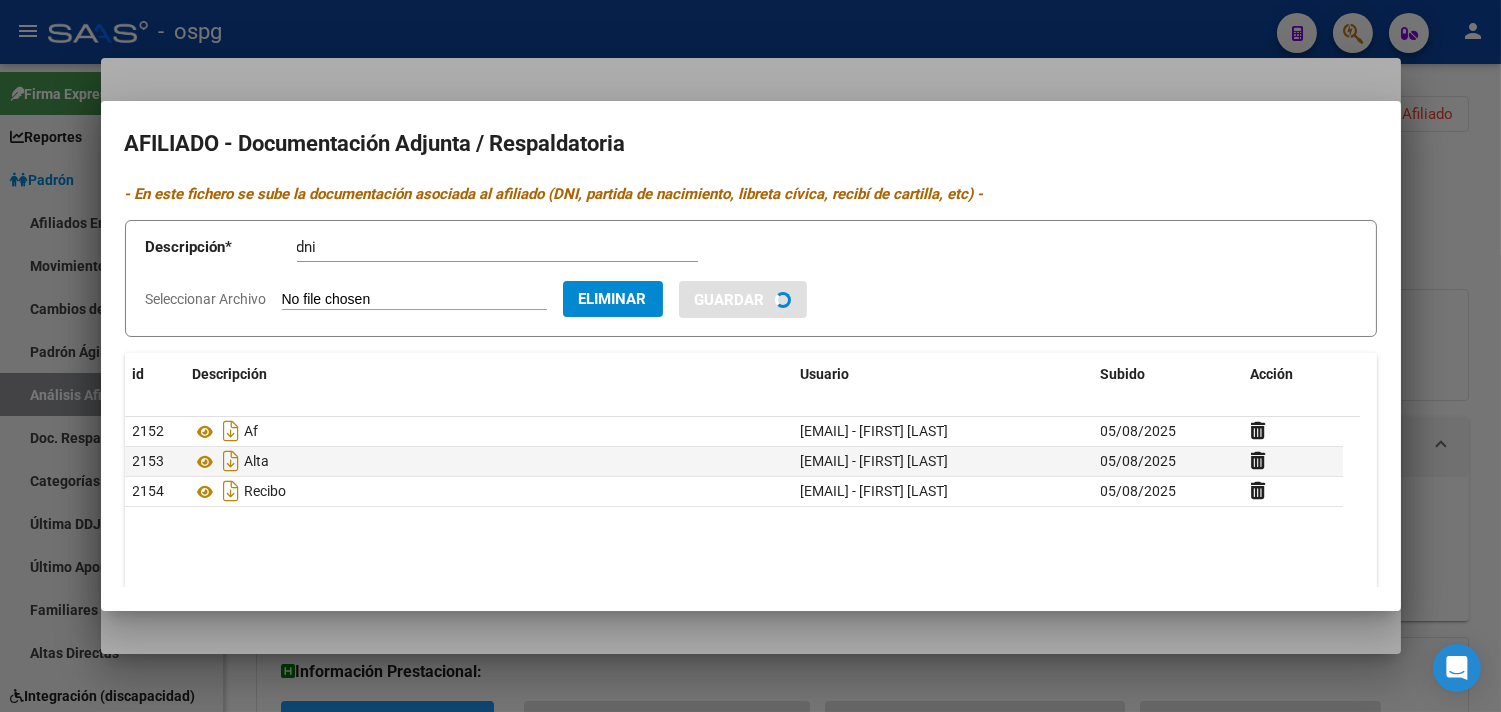 type 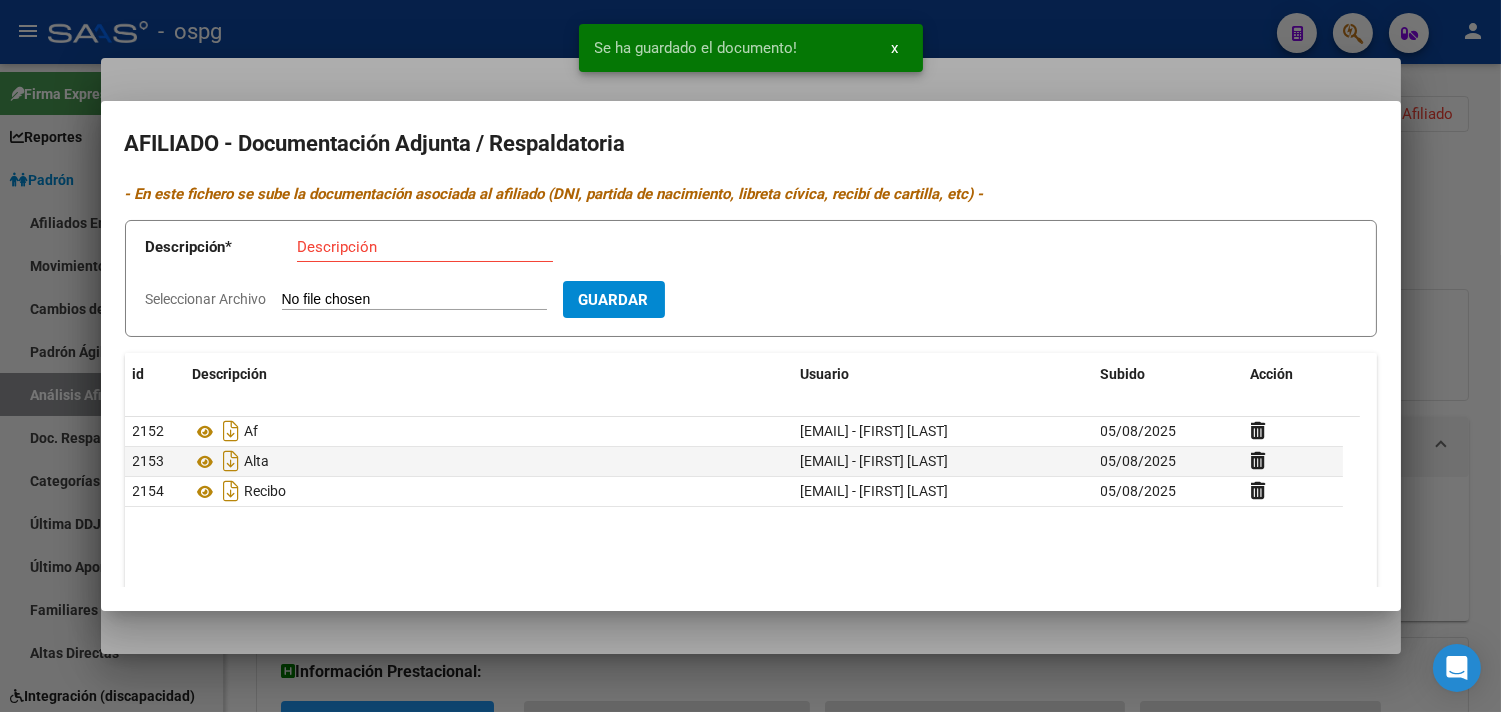 click on "Descripción" at bounding box center [425, 247] 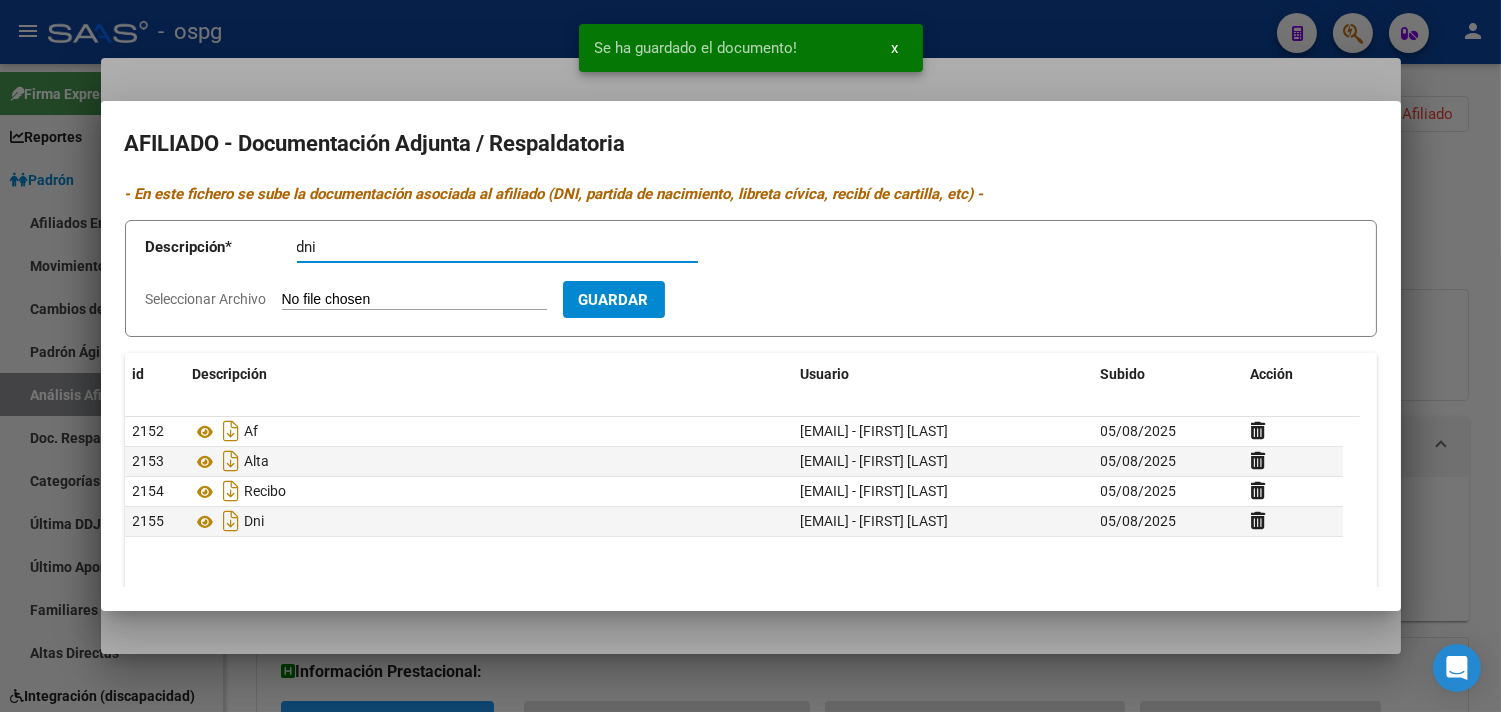 type on "dni" 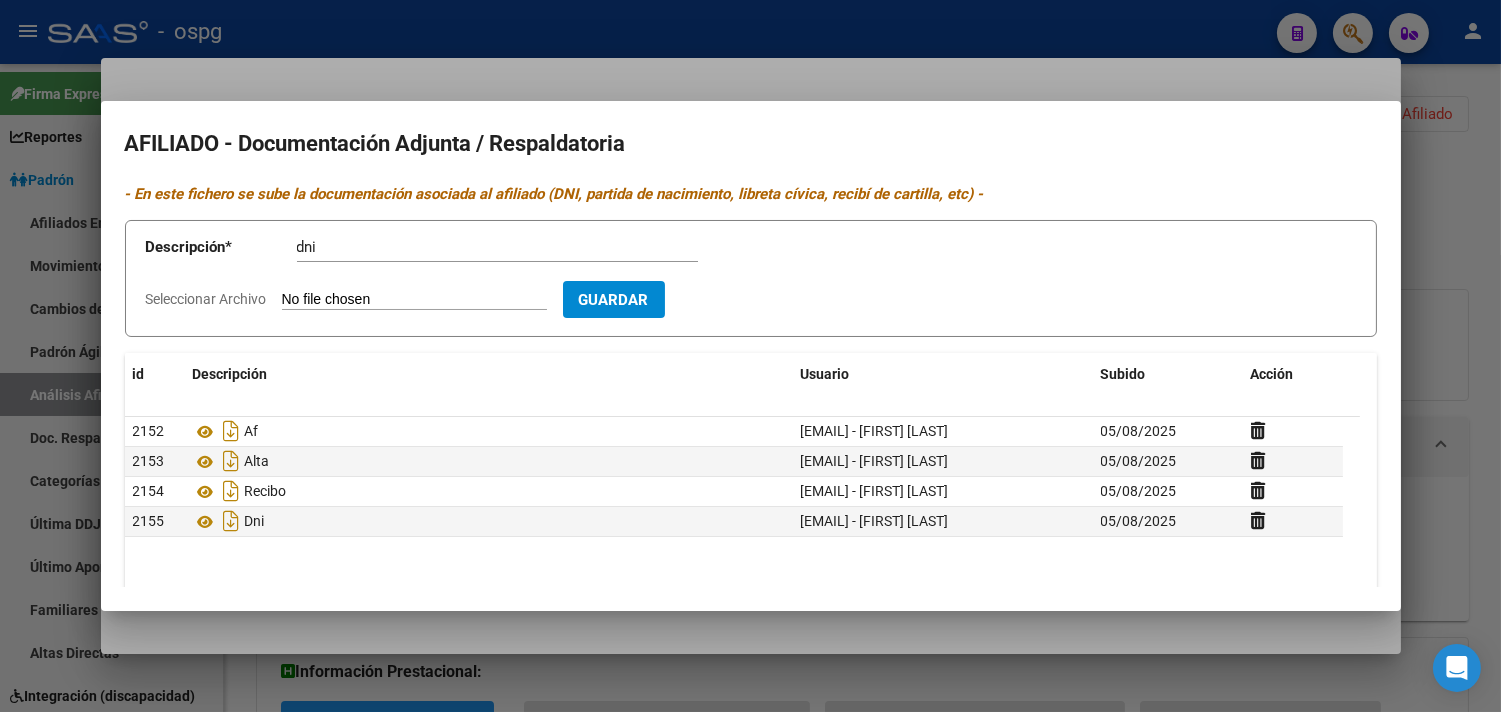 type on "C:\fakepath\[DOCUMENT]" 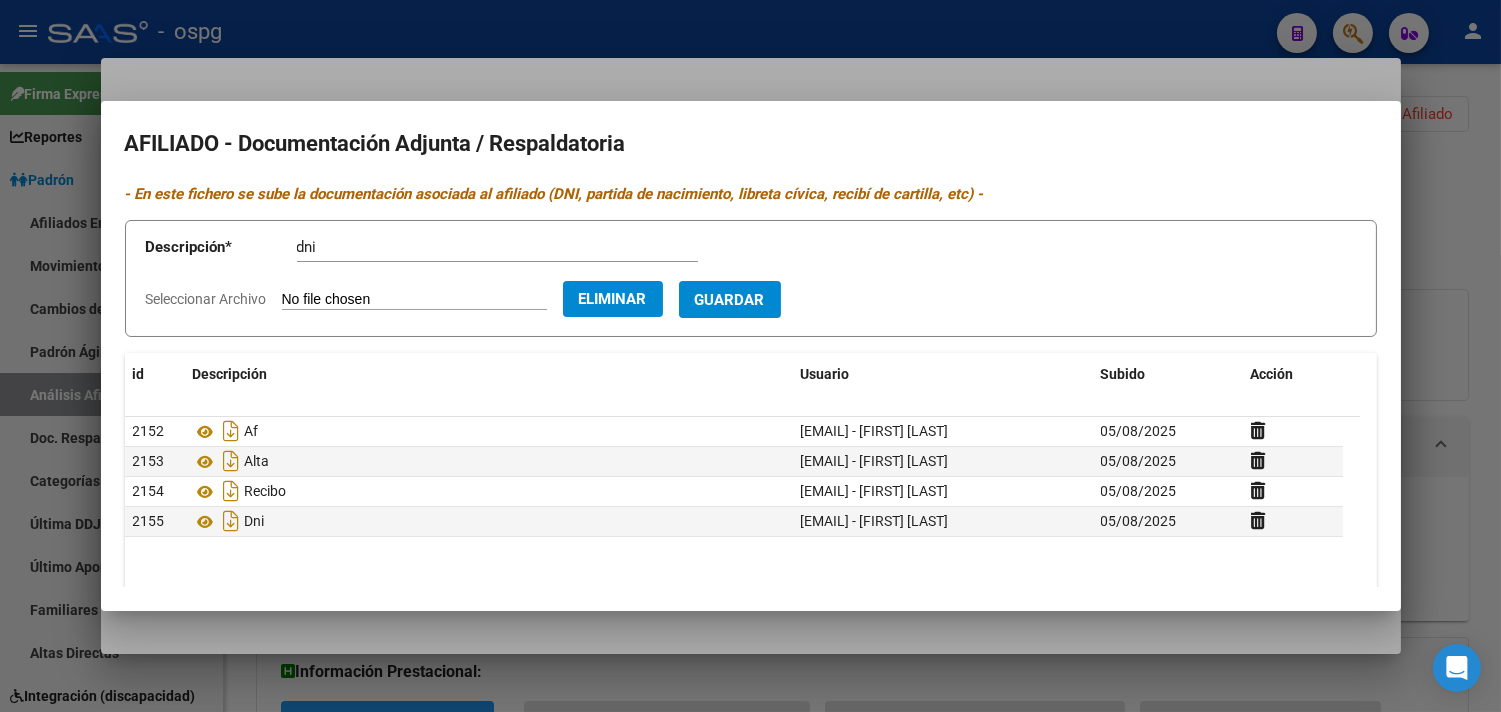 click on "Guardar" at bounding box center [730, 299] 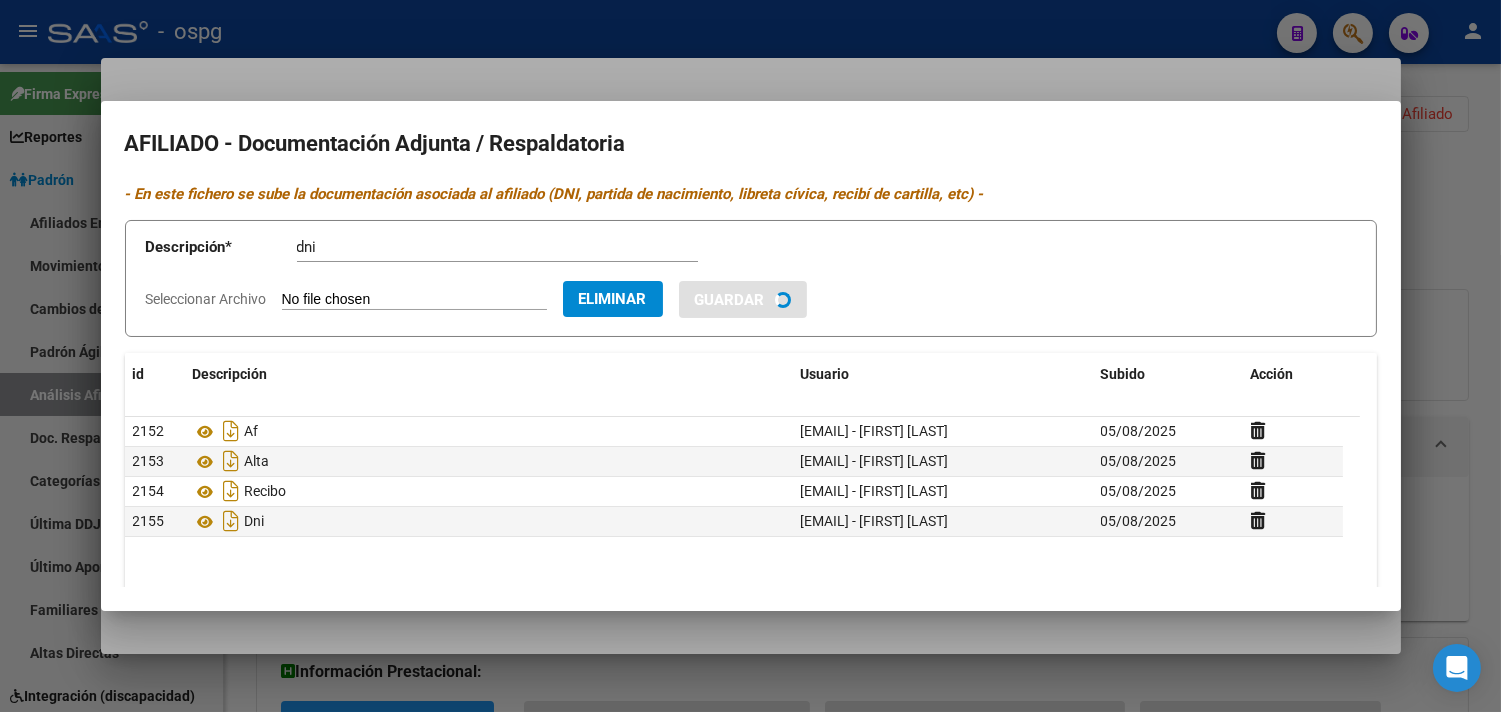 type 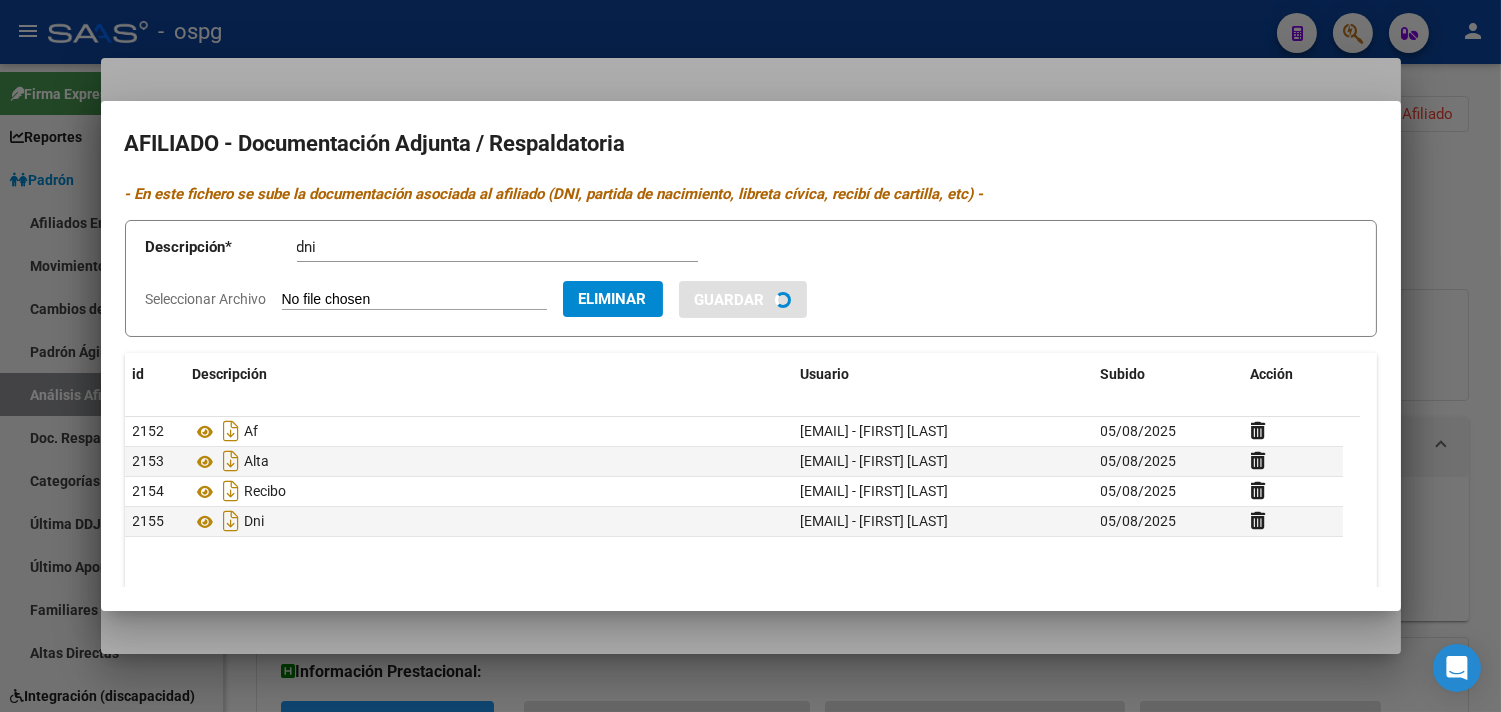 type 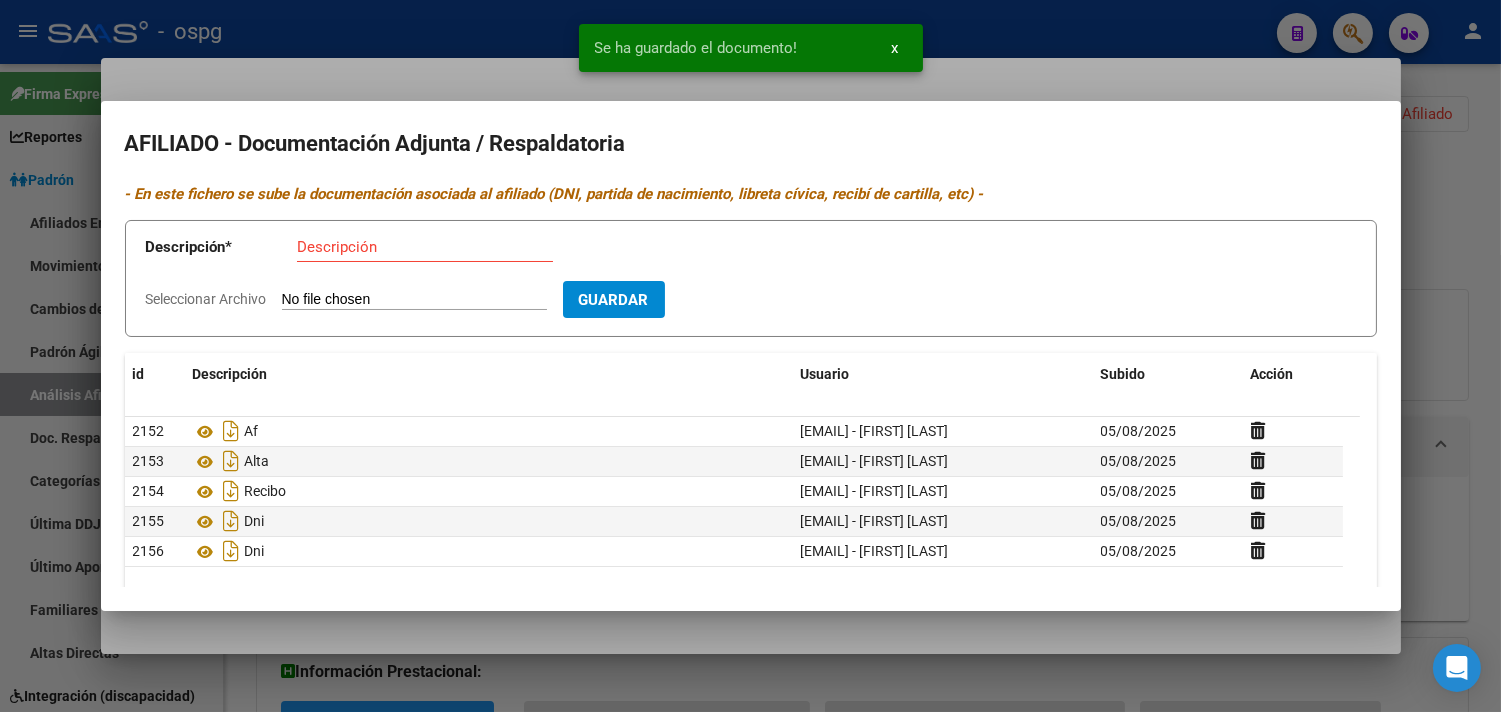 click at bounding box center (750, 356) 